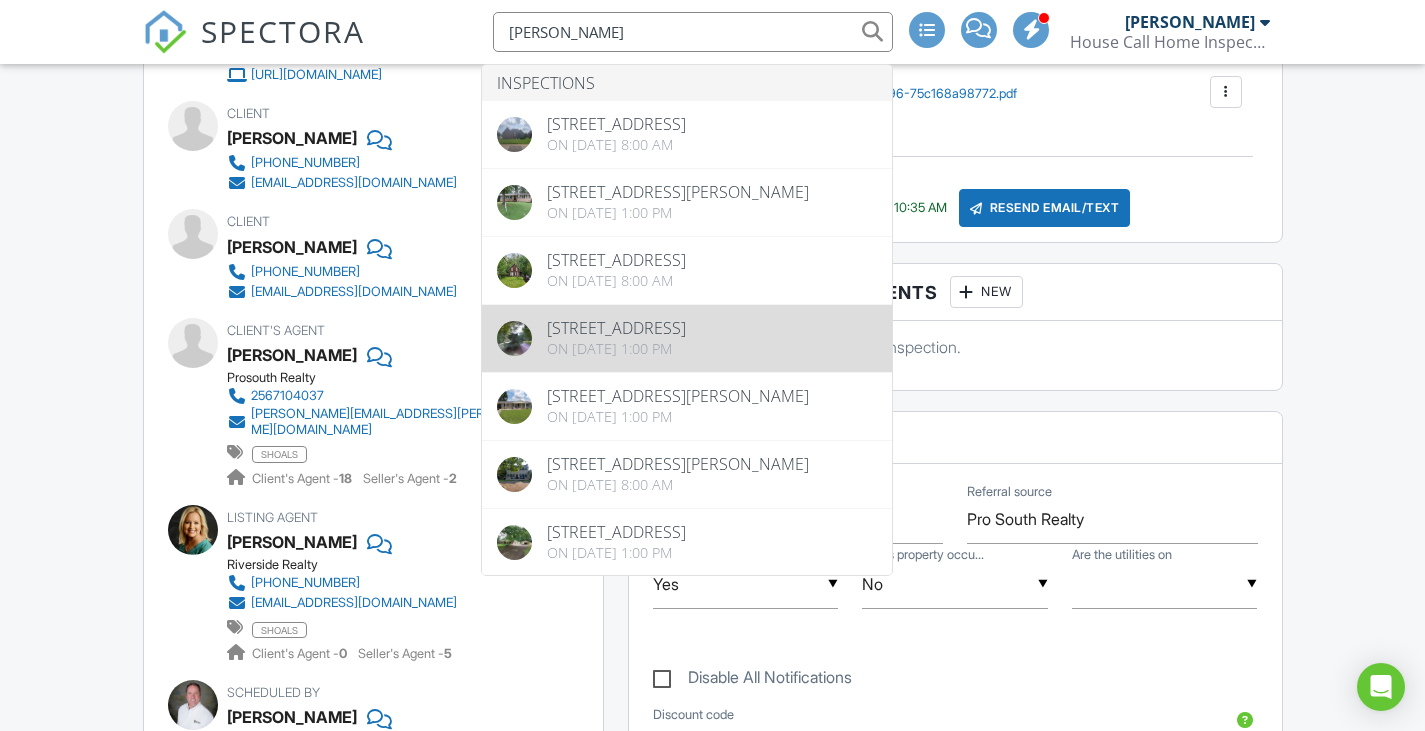 scroll, scrollTop: 0, scrollLeft: 0, axis: both 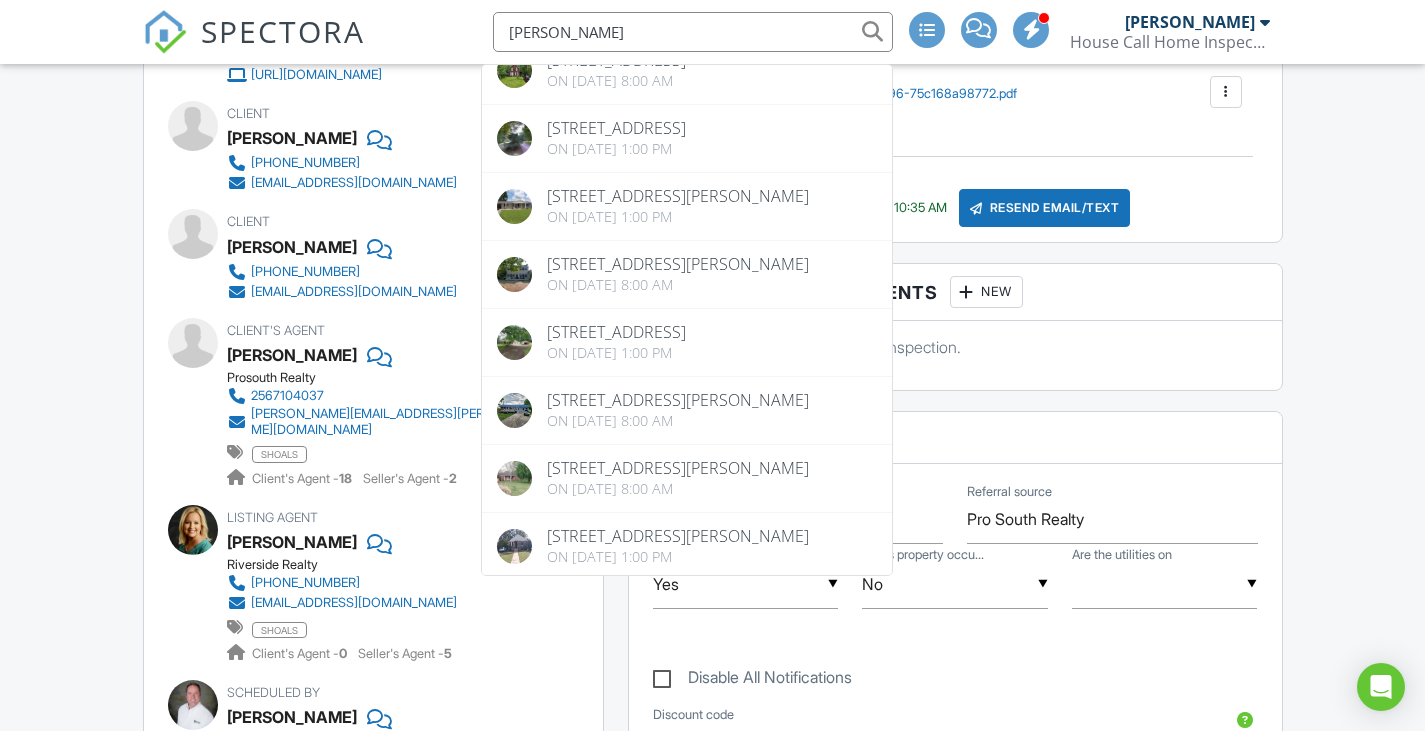 click at bounding box center [165, 32] 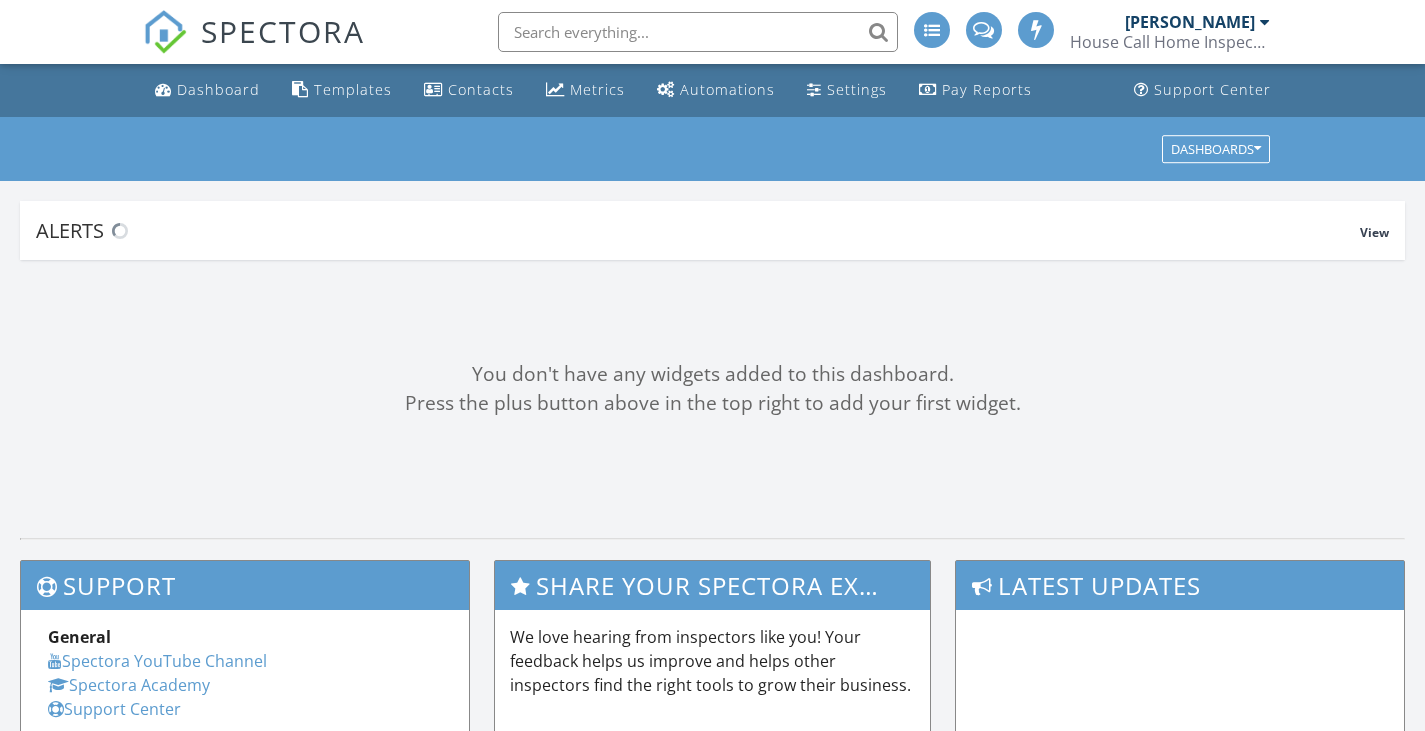 scroll, scrollTop: 0, scrollLeft: 0, axis: both 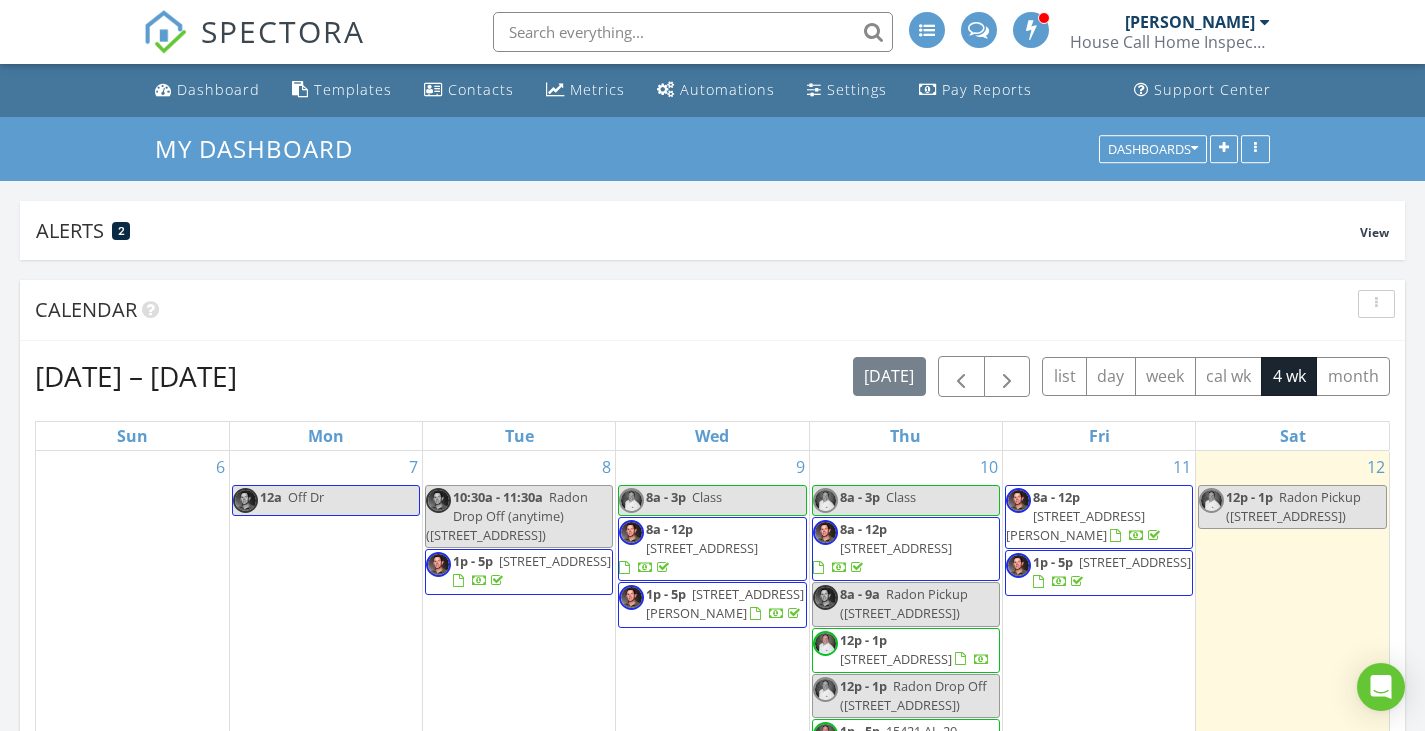click at bounding box center [693, 32] 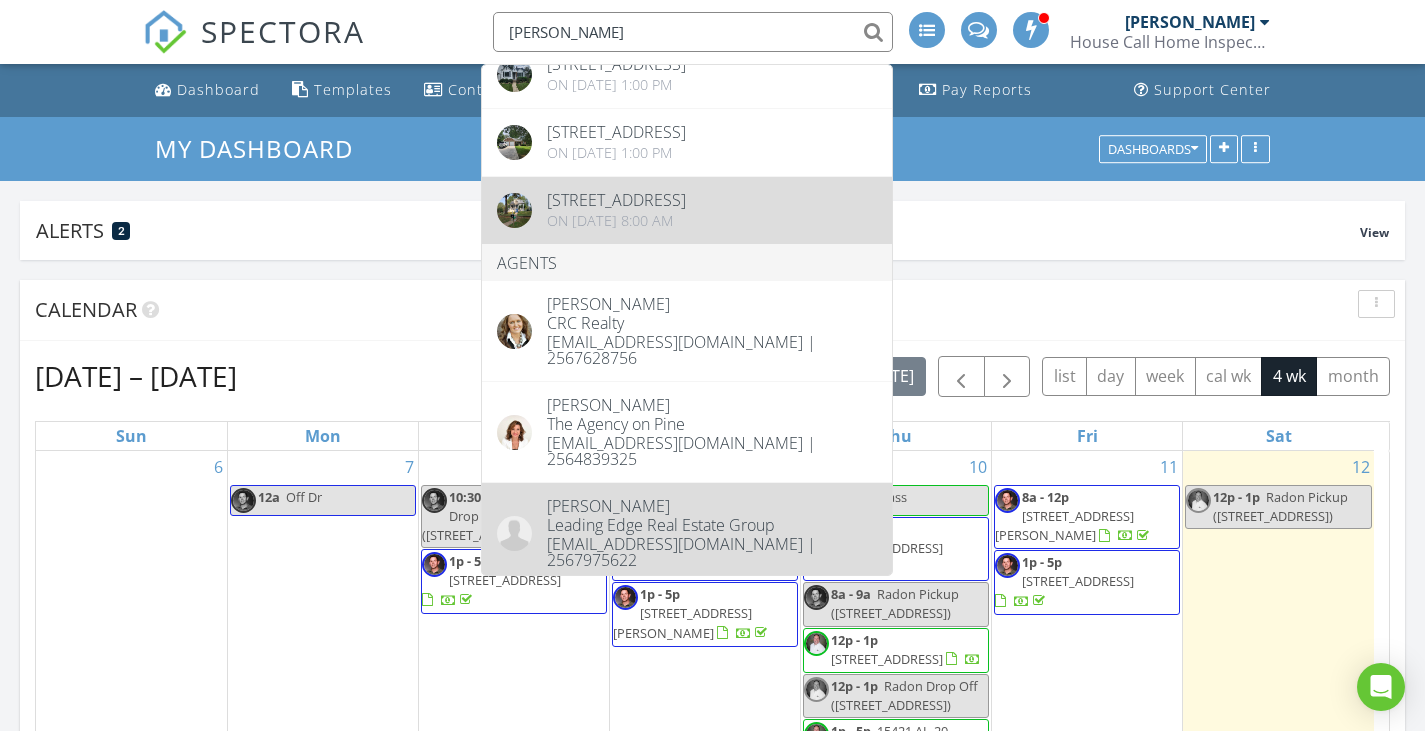 scroll, scrollTop: 1198, scrollLeft: 0, axis: vertical 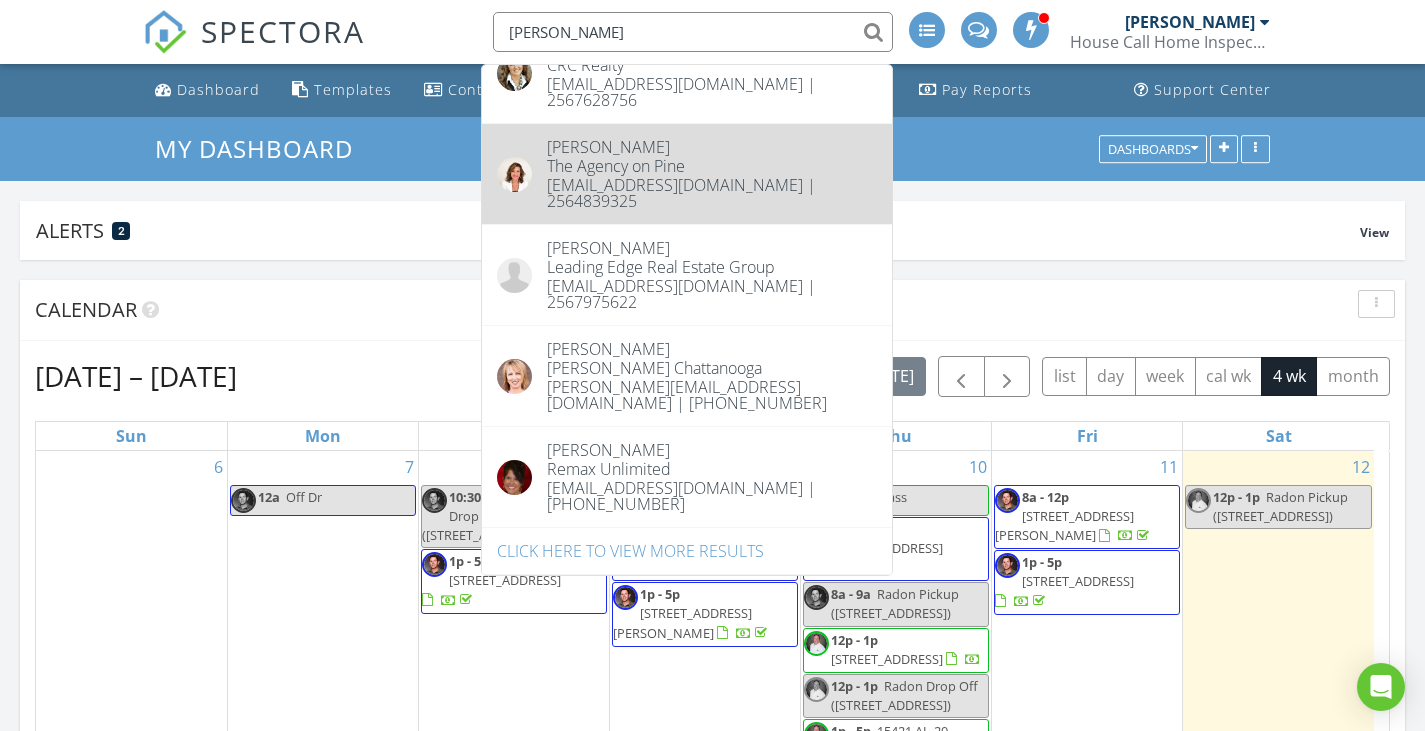 type on "pam" 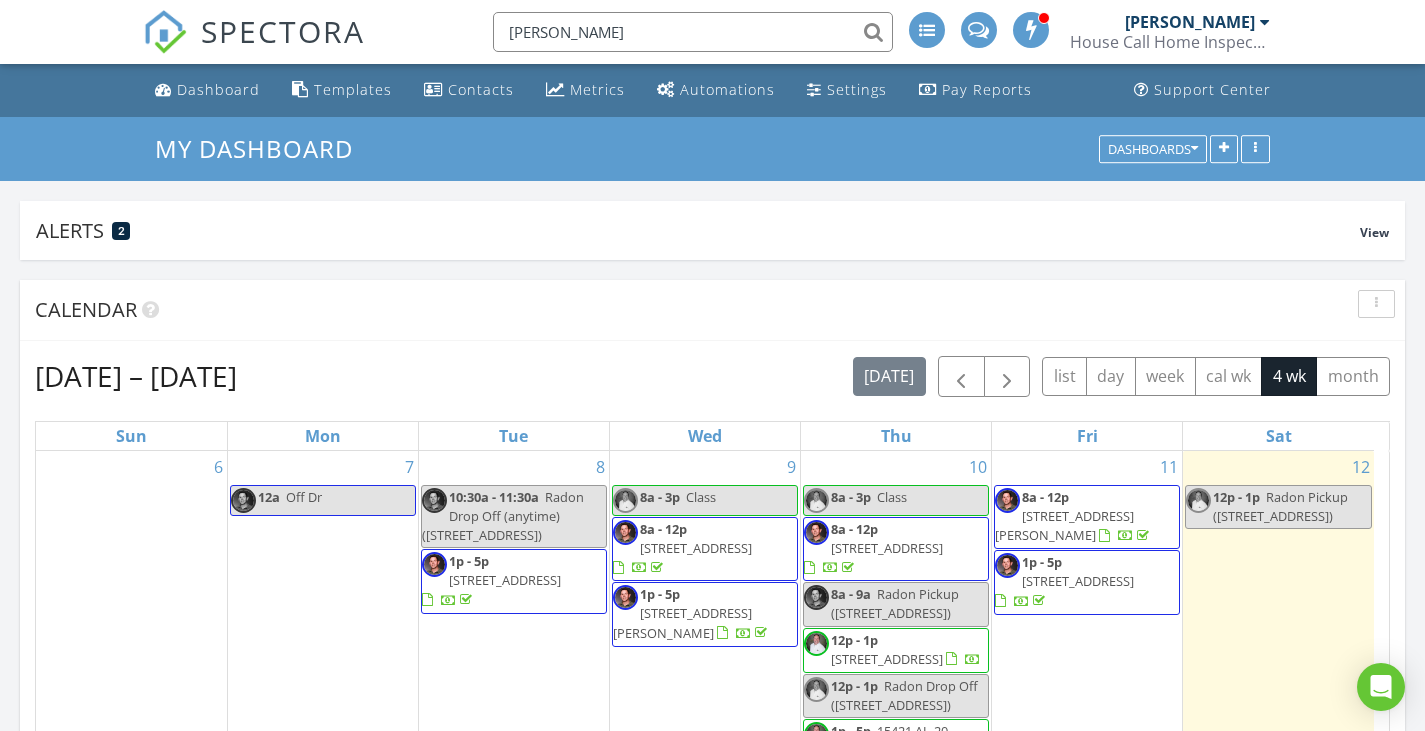 type 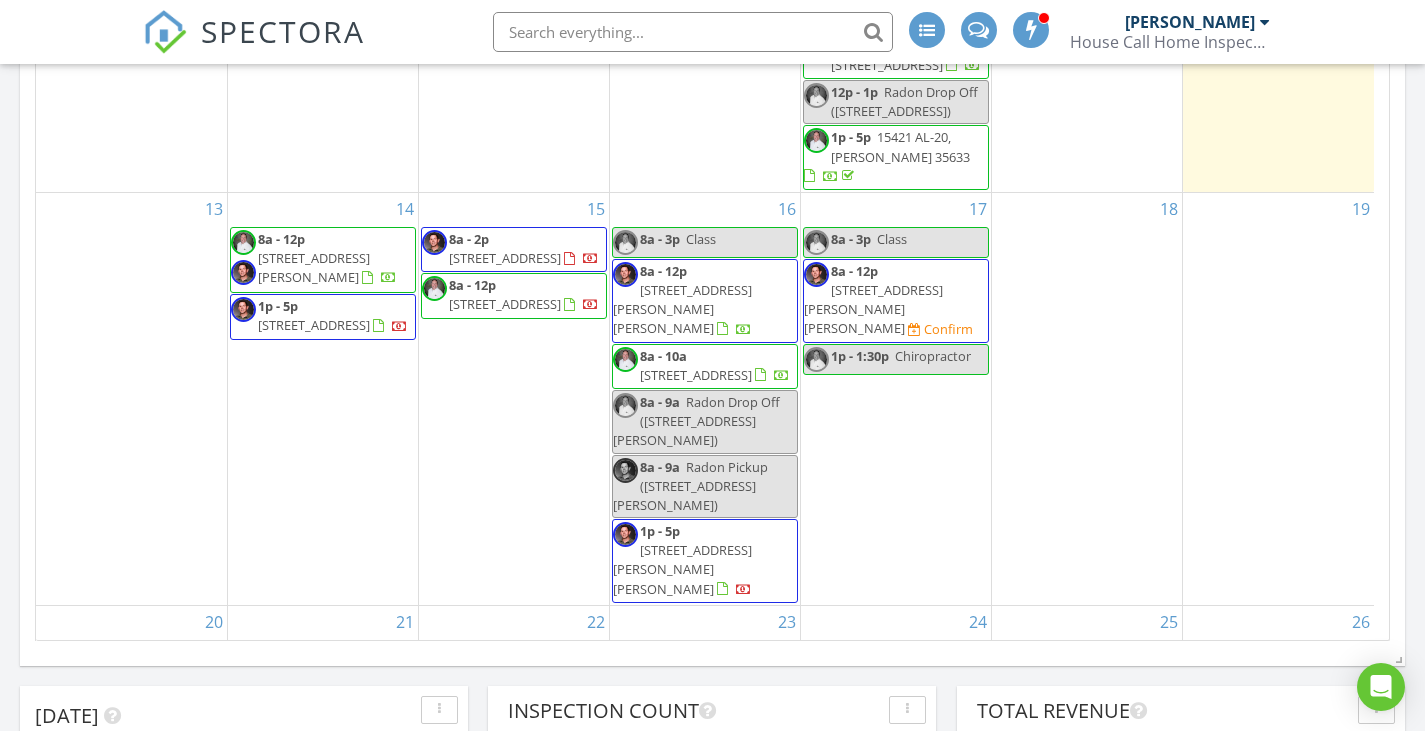scroll, scrollTop: 600, scrollLeft: 0, axis: vertical 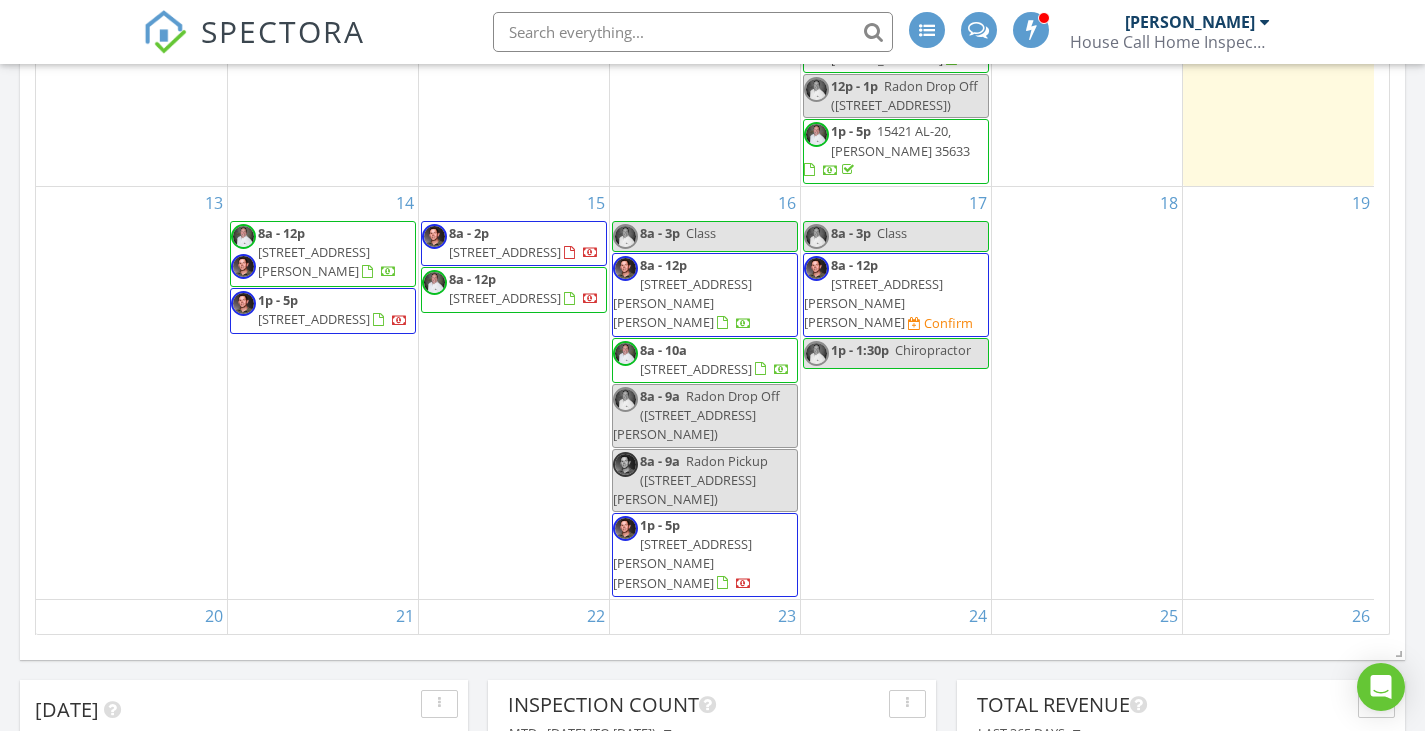 click on "8a - 12p
160 Keller Dr, Hazel Green 35750
Confirm" at bounding box center [896, 295] 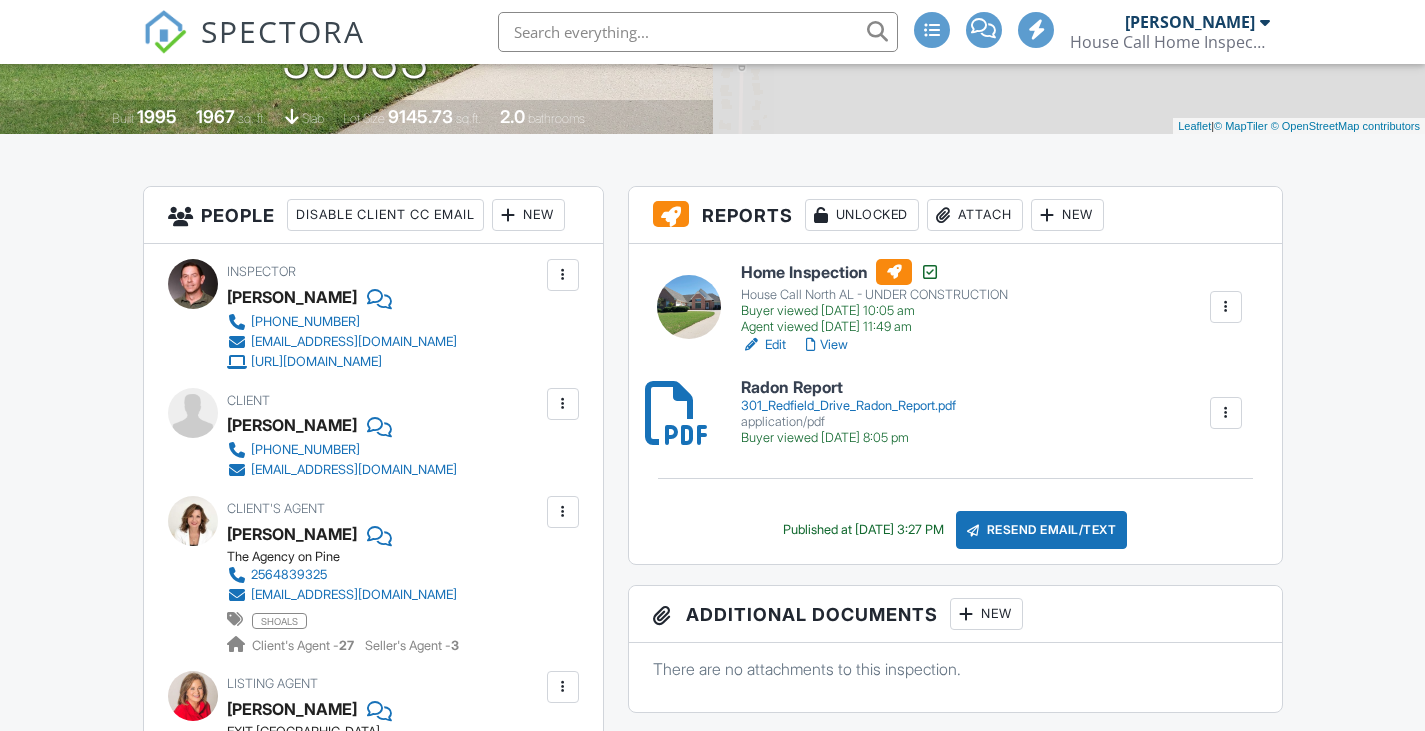 scroll, scrollTop: 400, scrollLeft: 0, axis: vertical 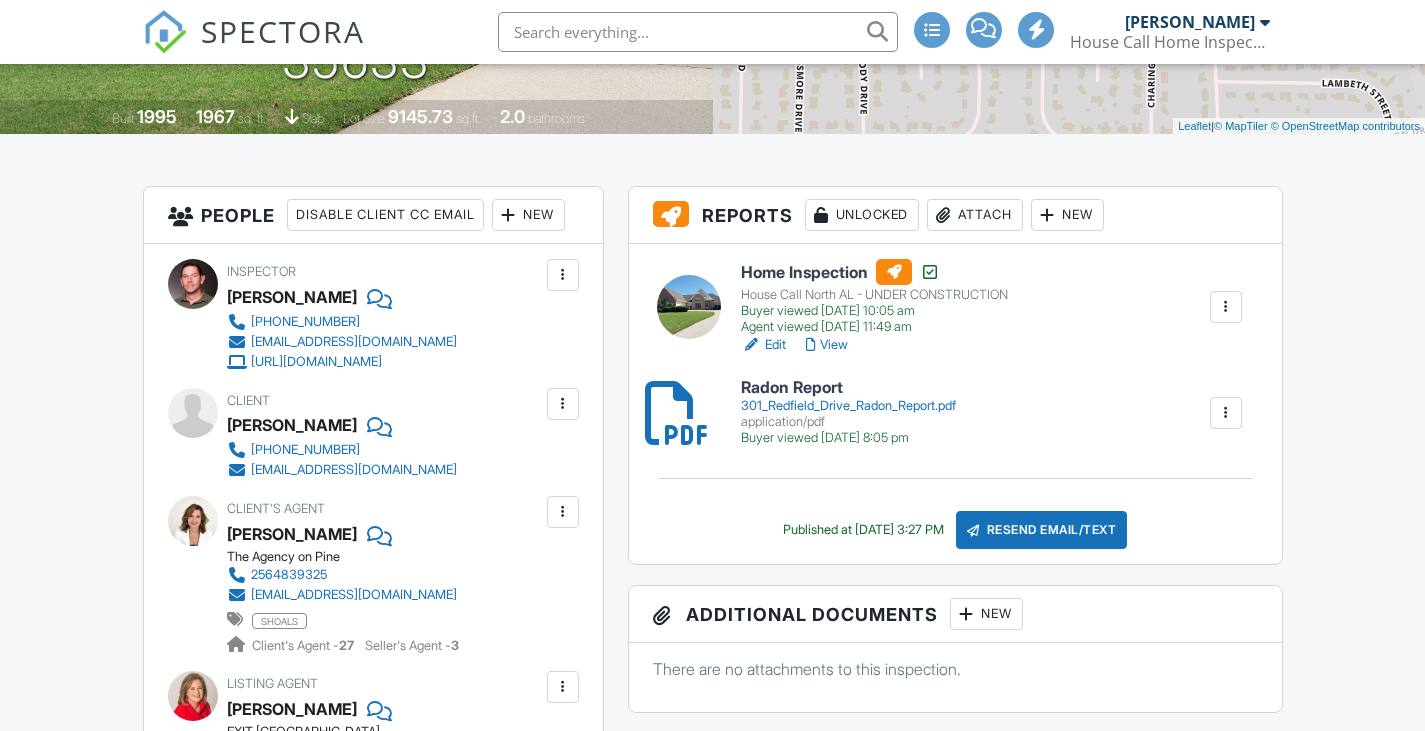 click on "View" at bounding box center [827, 345] 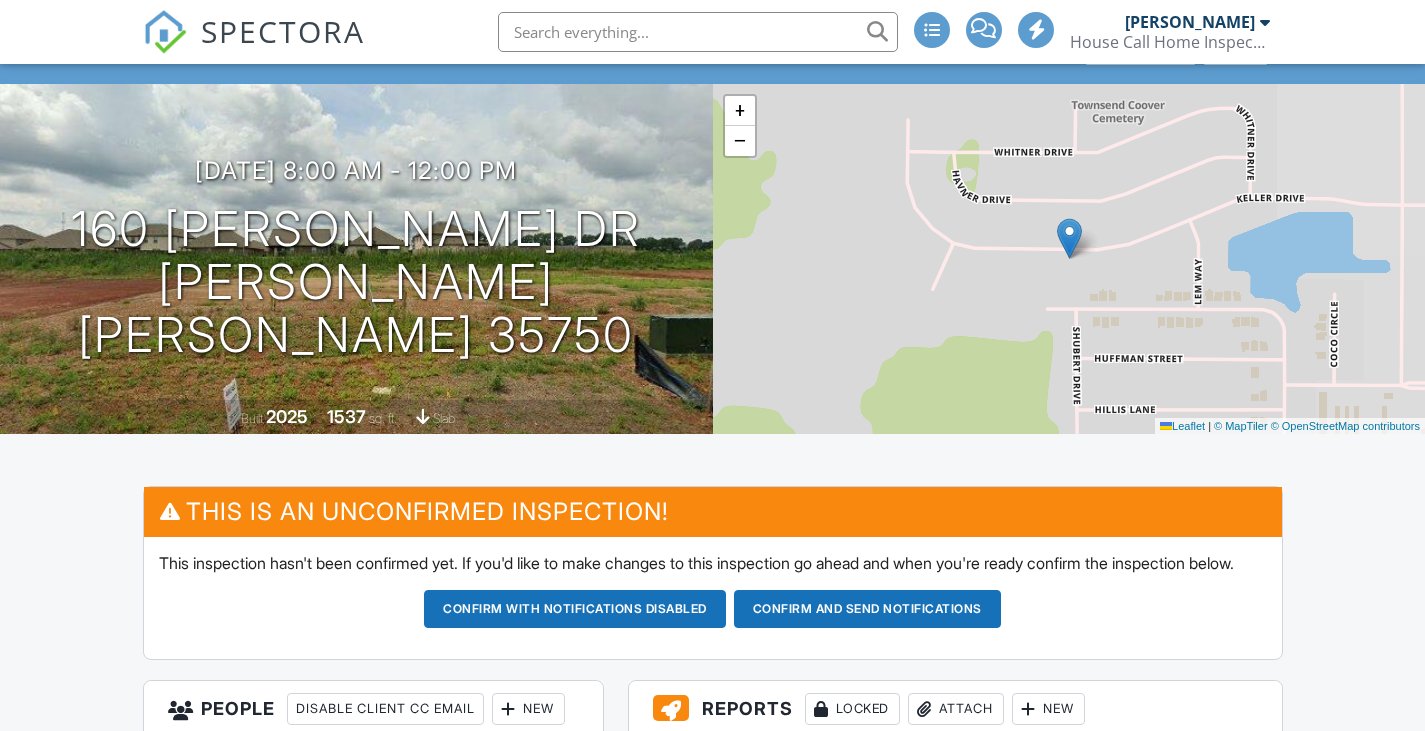 scroll, scrollTop: 100, scrollLeft: 0, axis: vertical 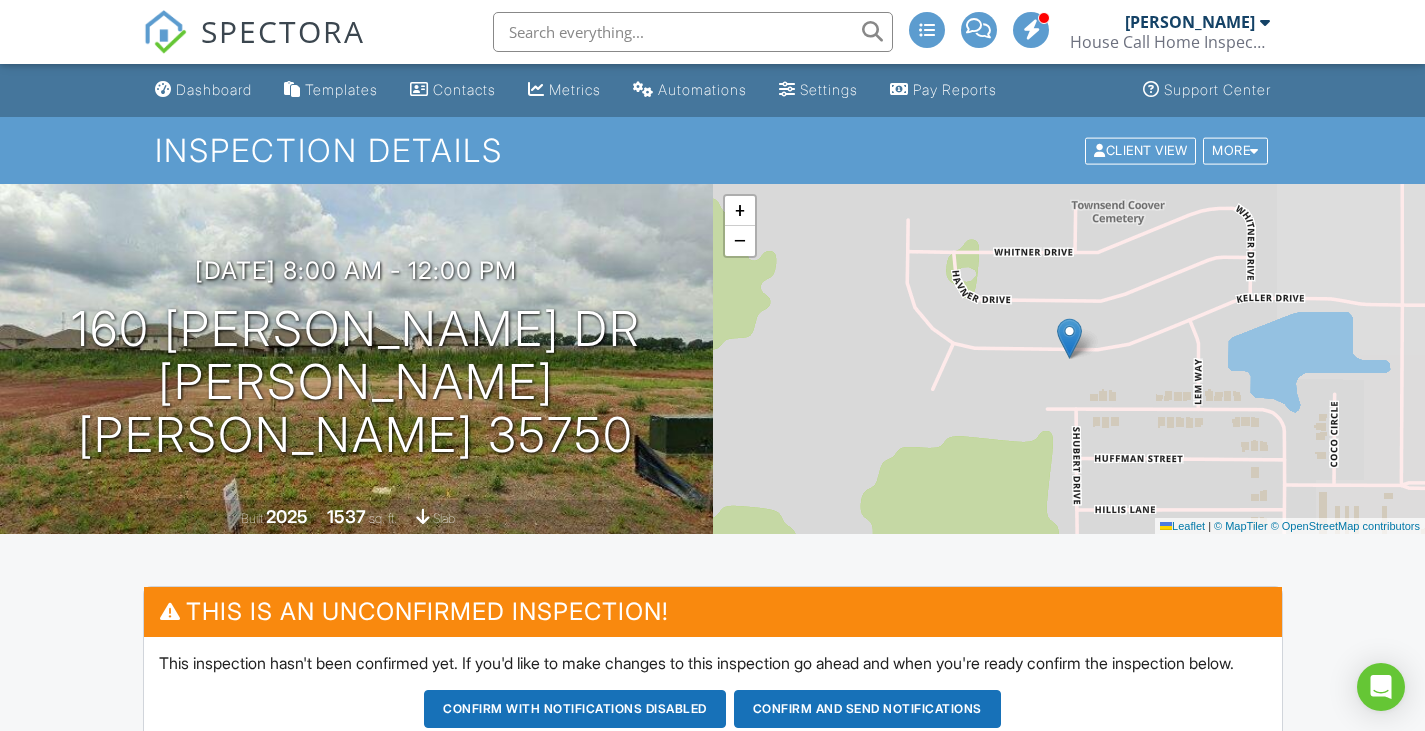 click on "Dashboard" at bounding box center (214, 89) 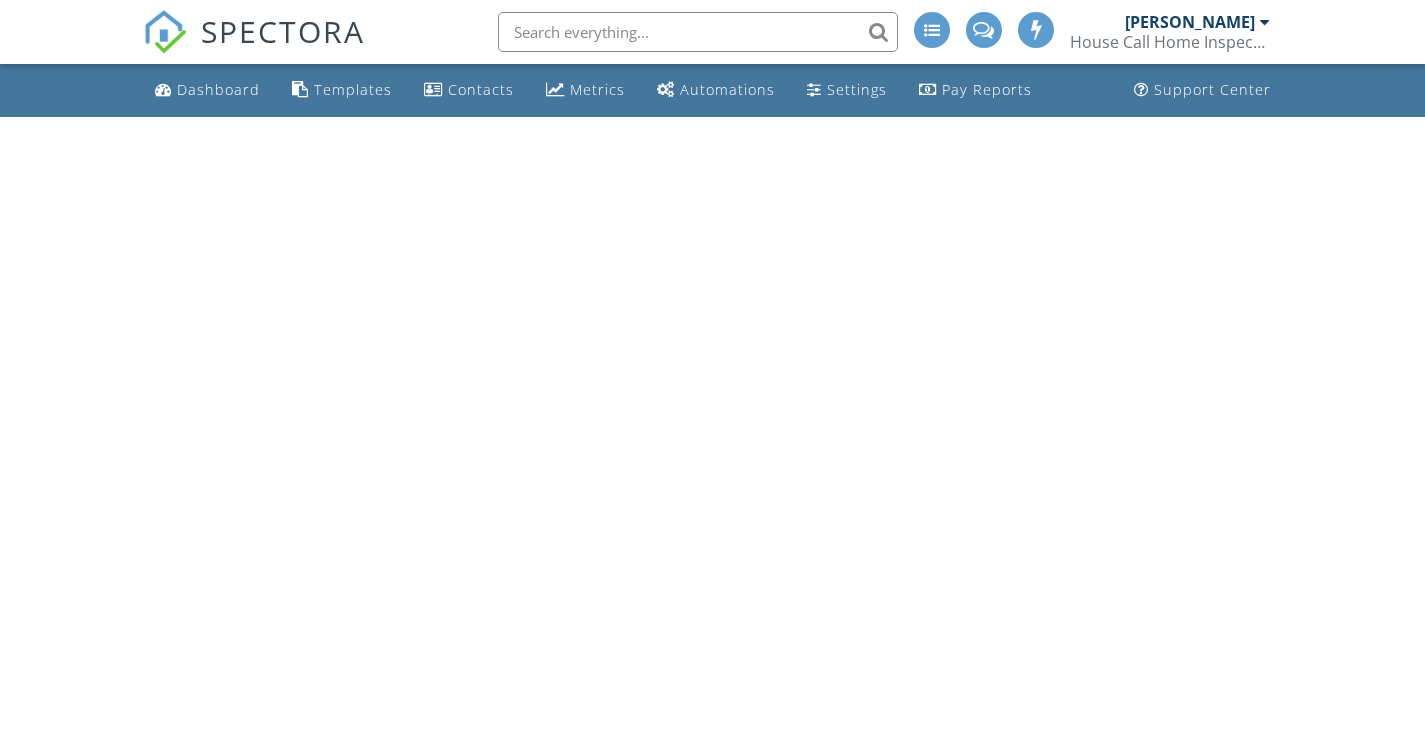 scroll, scrollTop: 0, scrollLeft: 0, axis: both 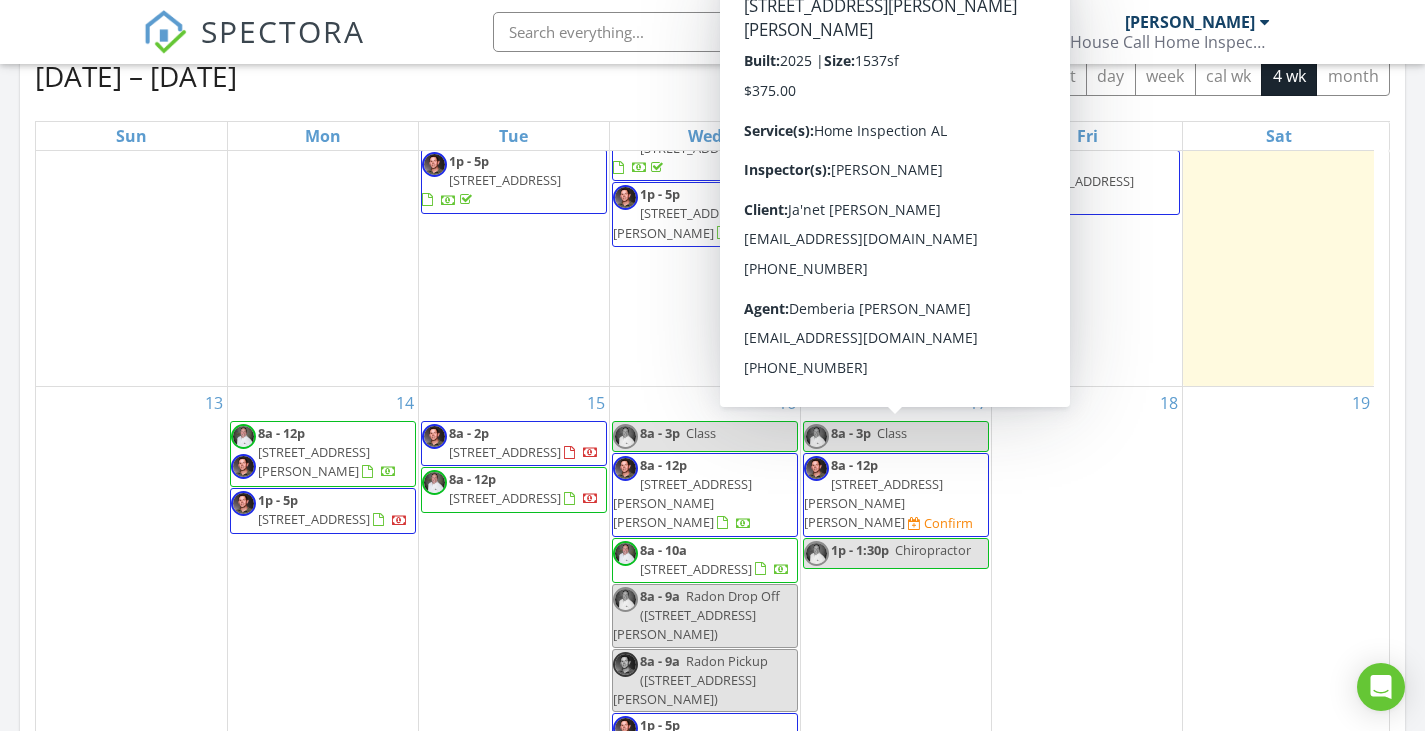 click on "8a - 12p
160 Keller Dr, Hazel Green 35750
Confirm" at bounding box center (896, 495) 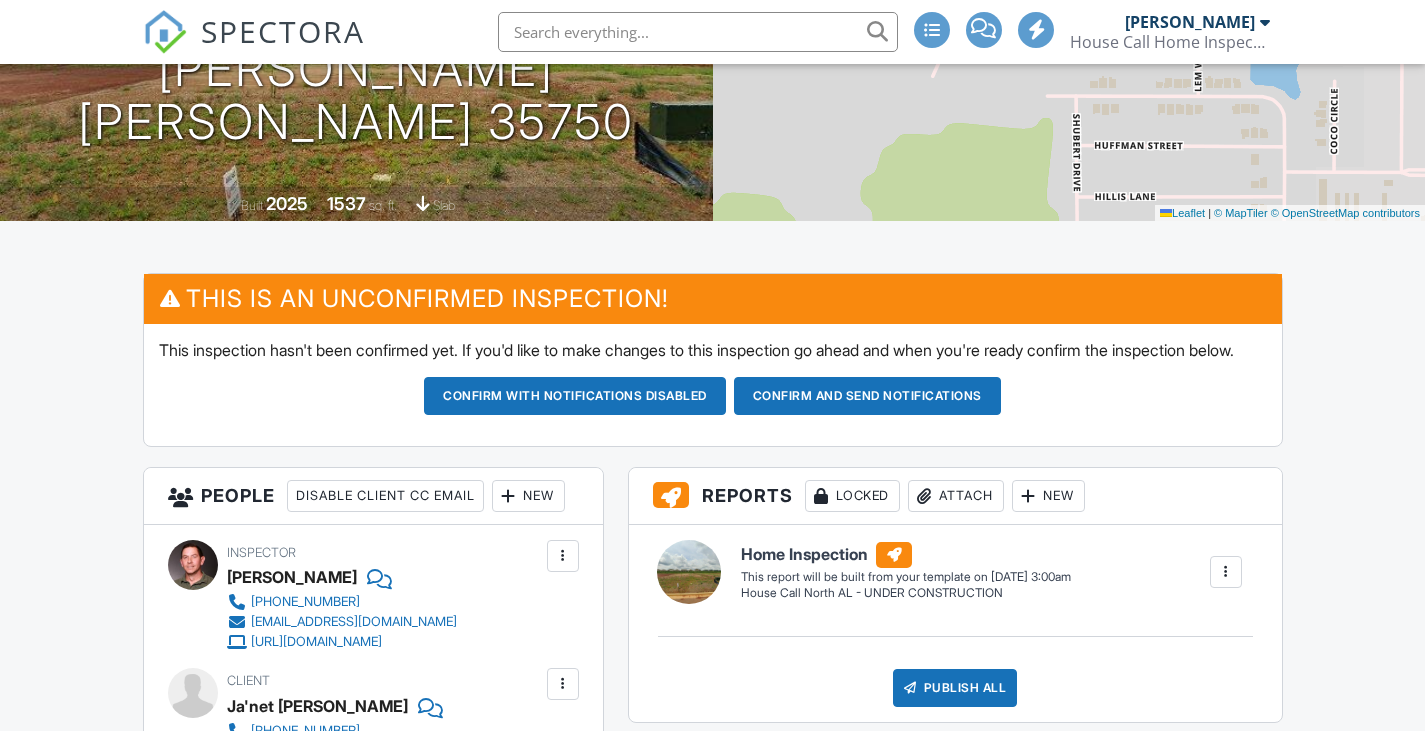 scroll, scrollTop: 800, scrollLeft: 0, axis: vertical 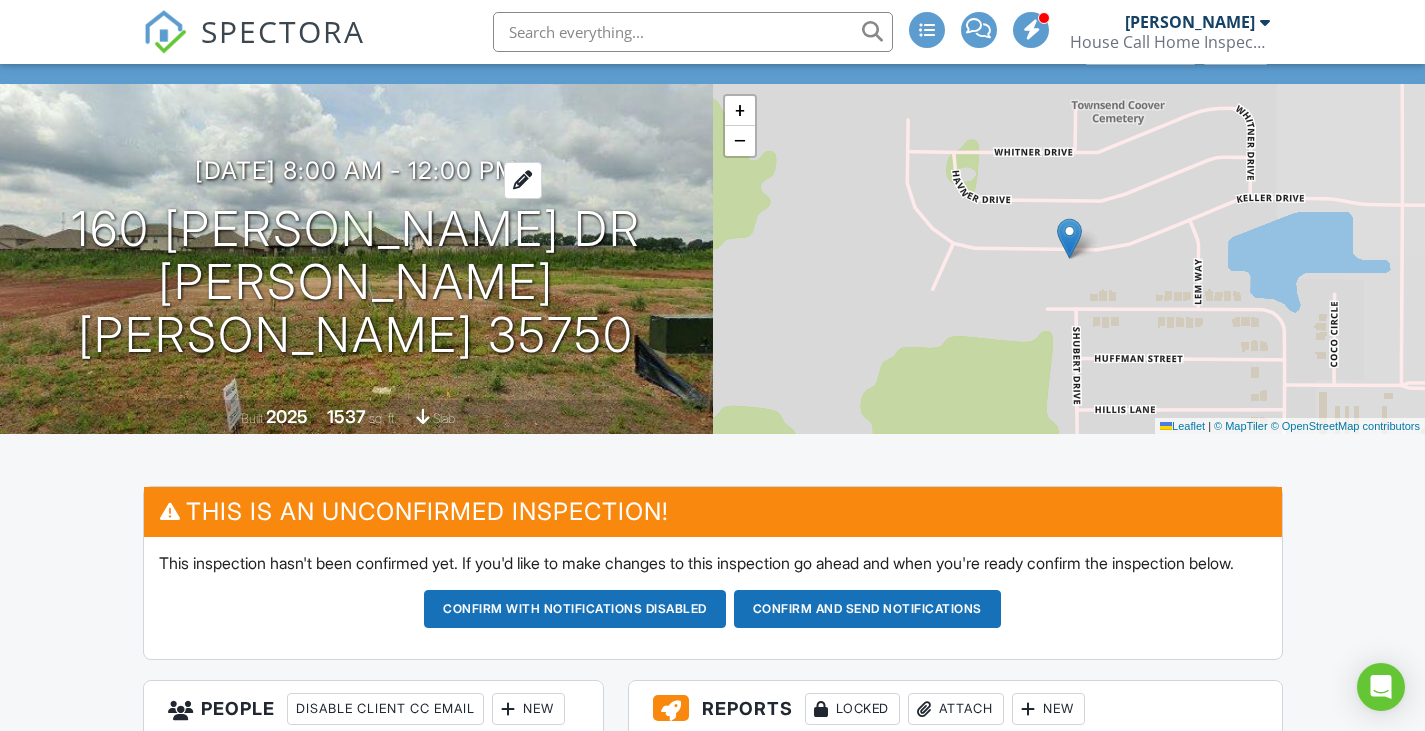 click on "07/17/2025  8:00 am
- 12:00 pm" at bounding box center [356, 170] 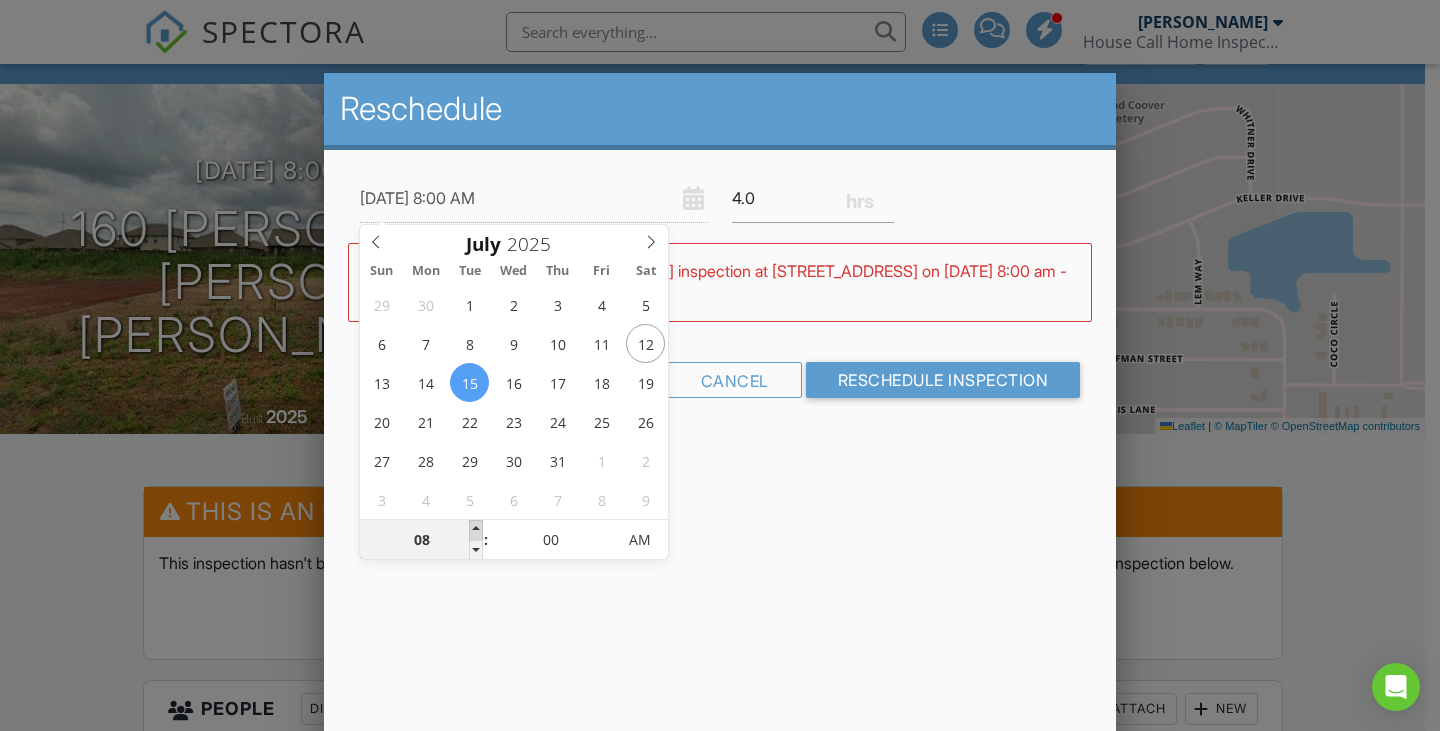 type on "07/15/2025 9:00 AM" 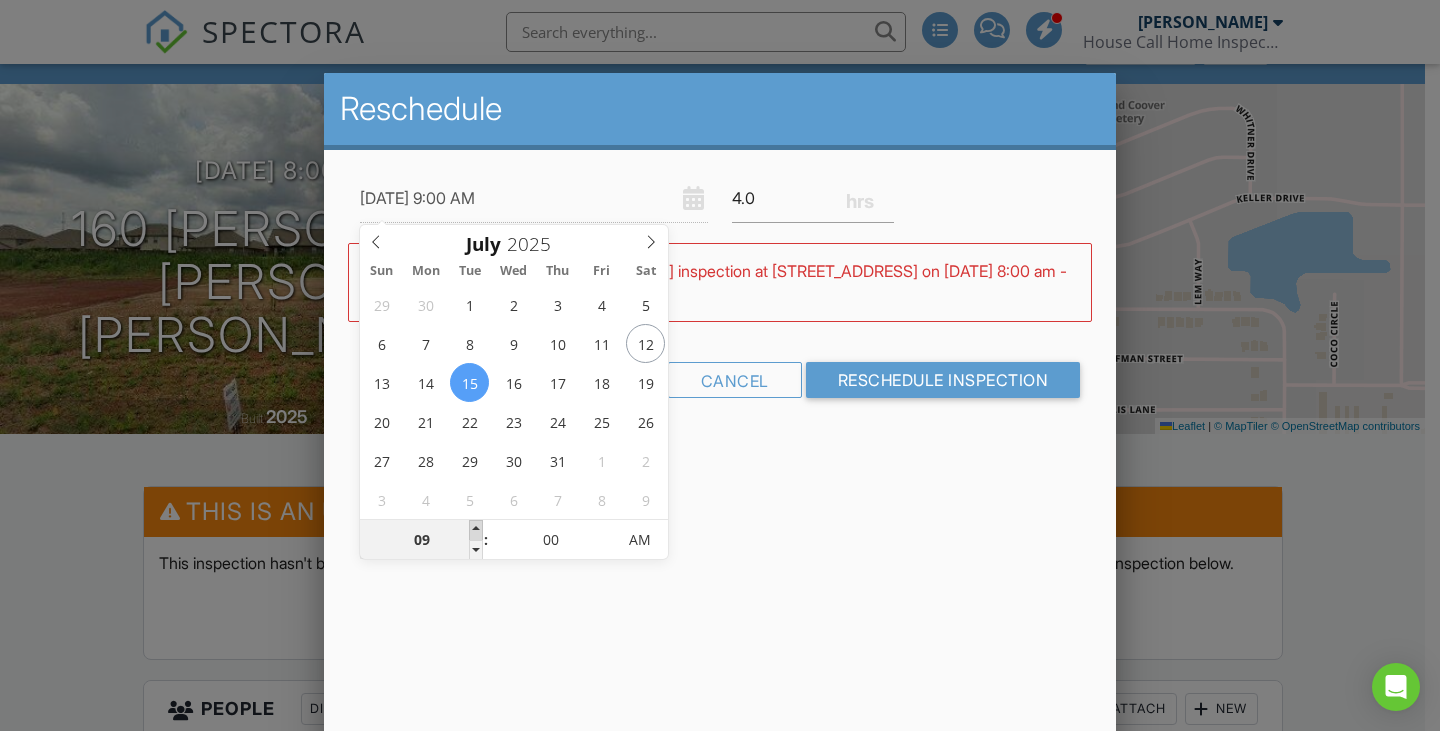 click at bounding box center (476, 530) 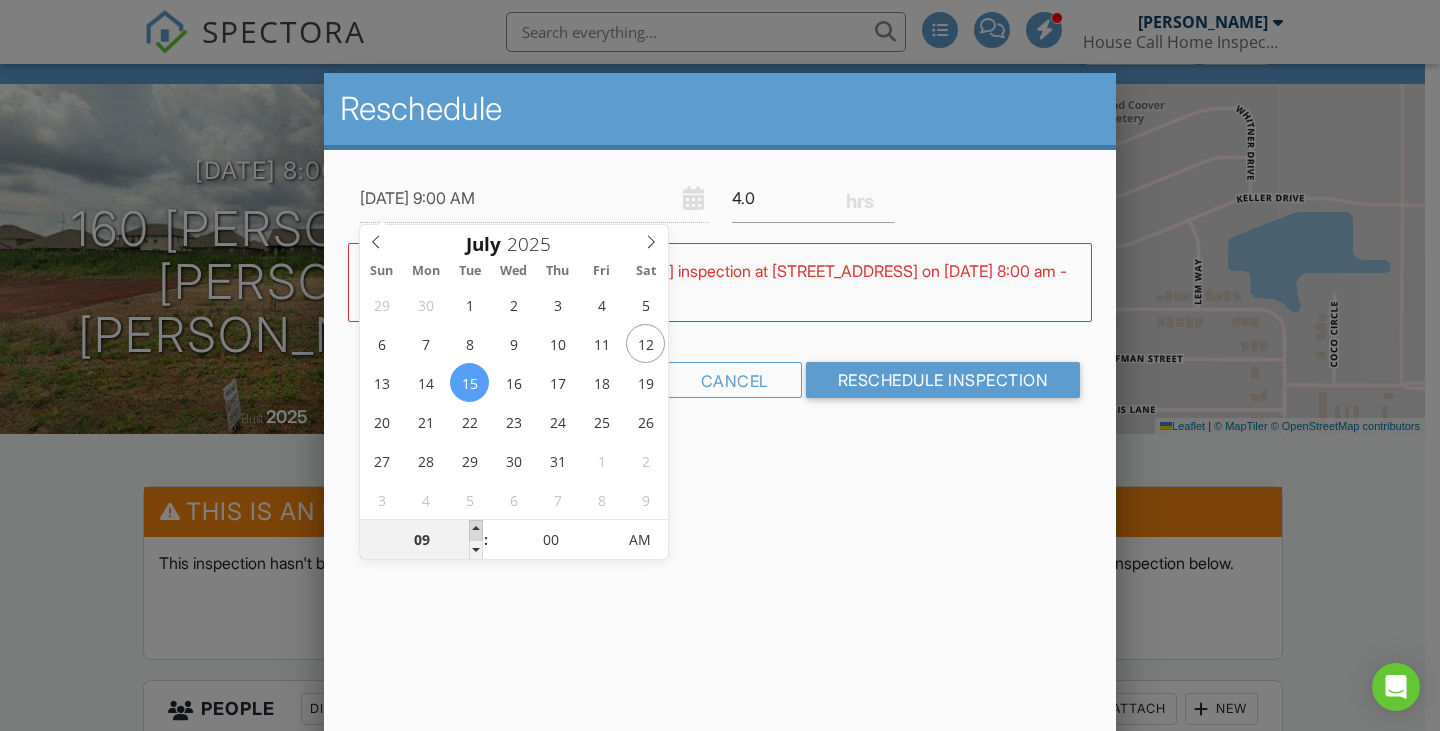 type on "07/15/2025 10:00 AM" 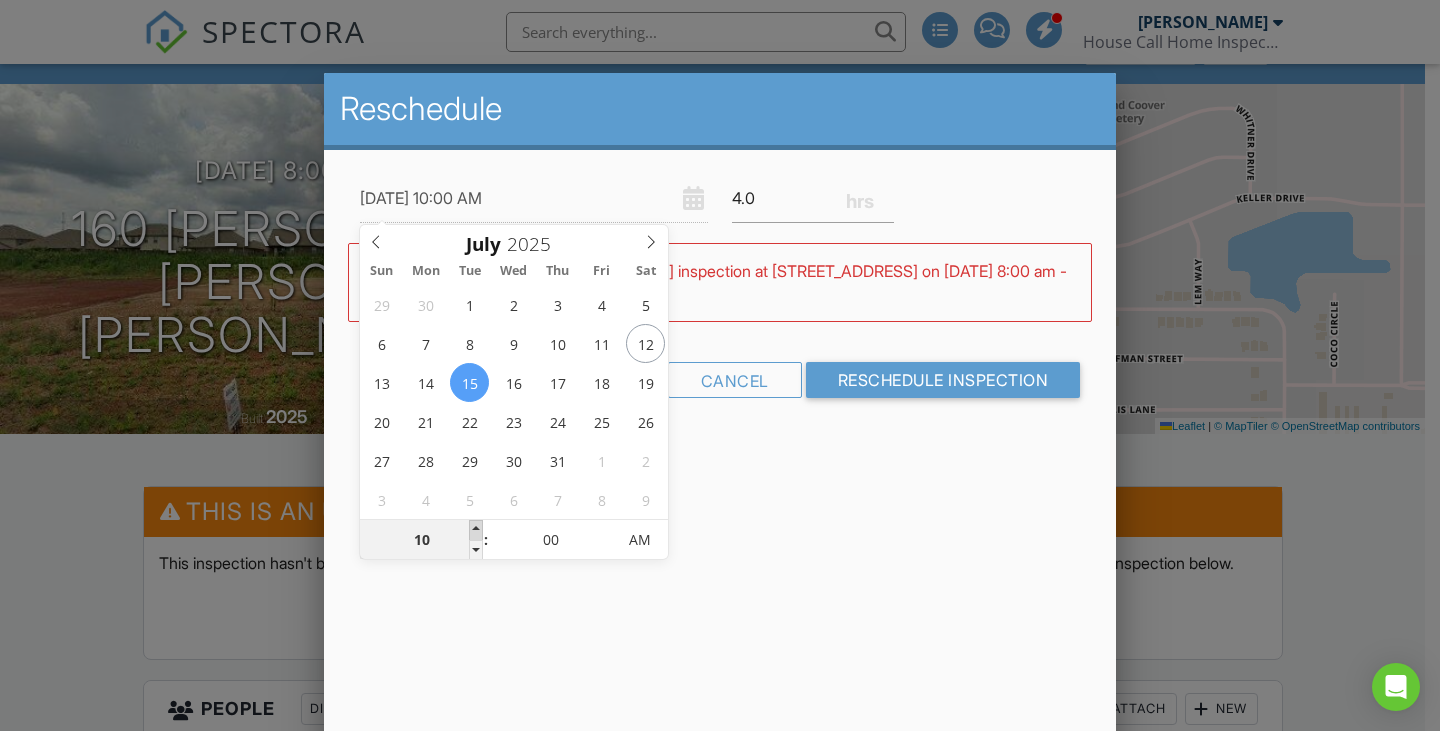 click at bounding box center [476, 530] 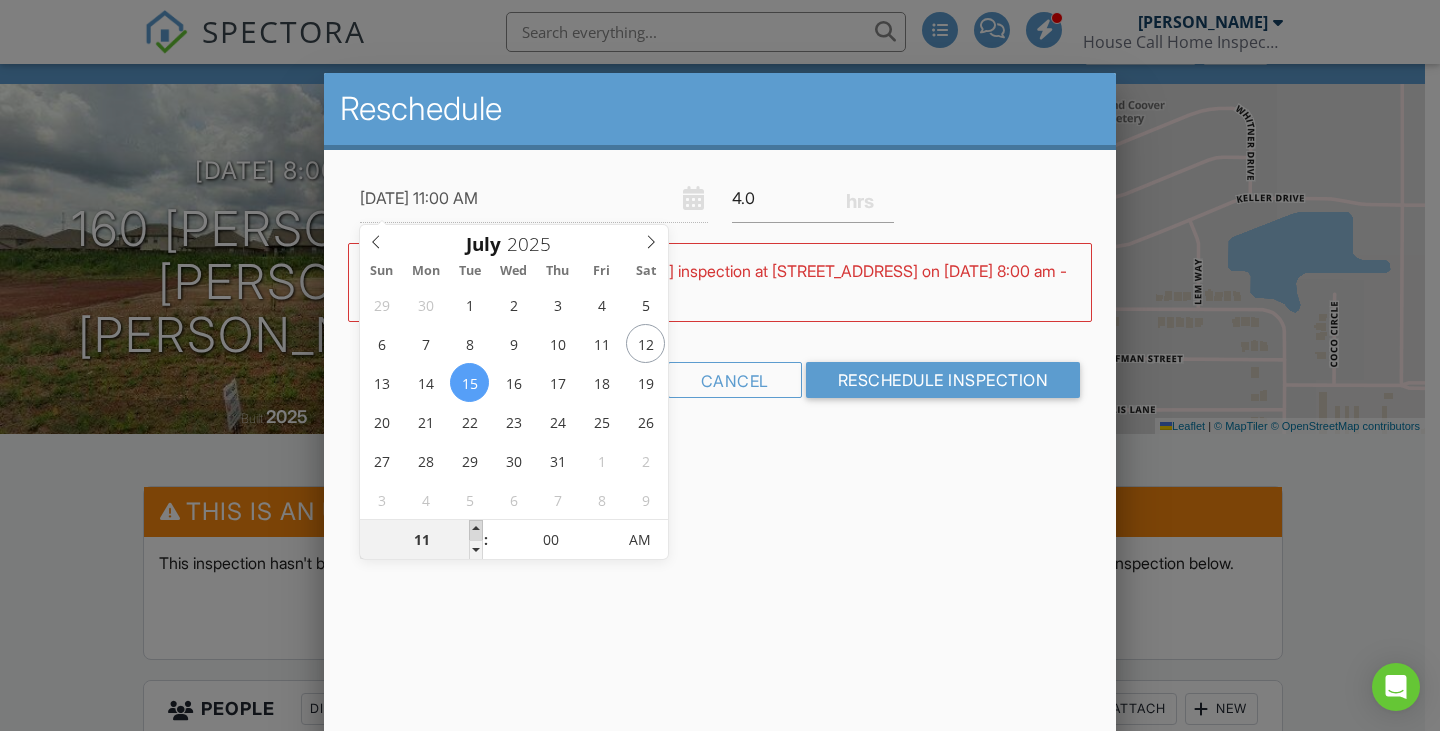 click at bounding box center [476, 530] 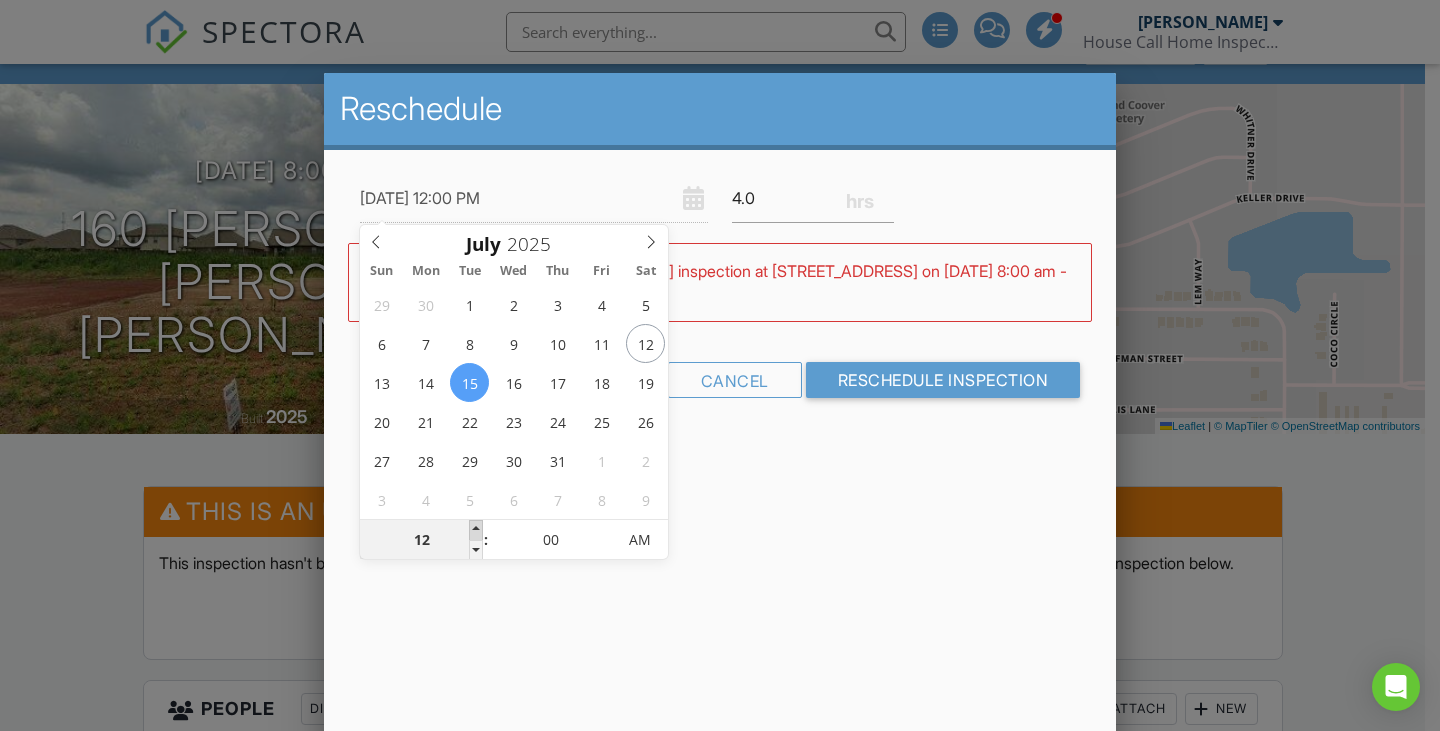 click at bounding box center [476, 530] 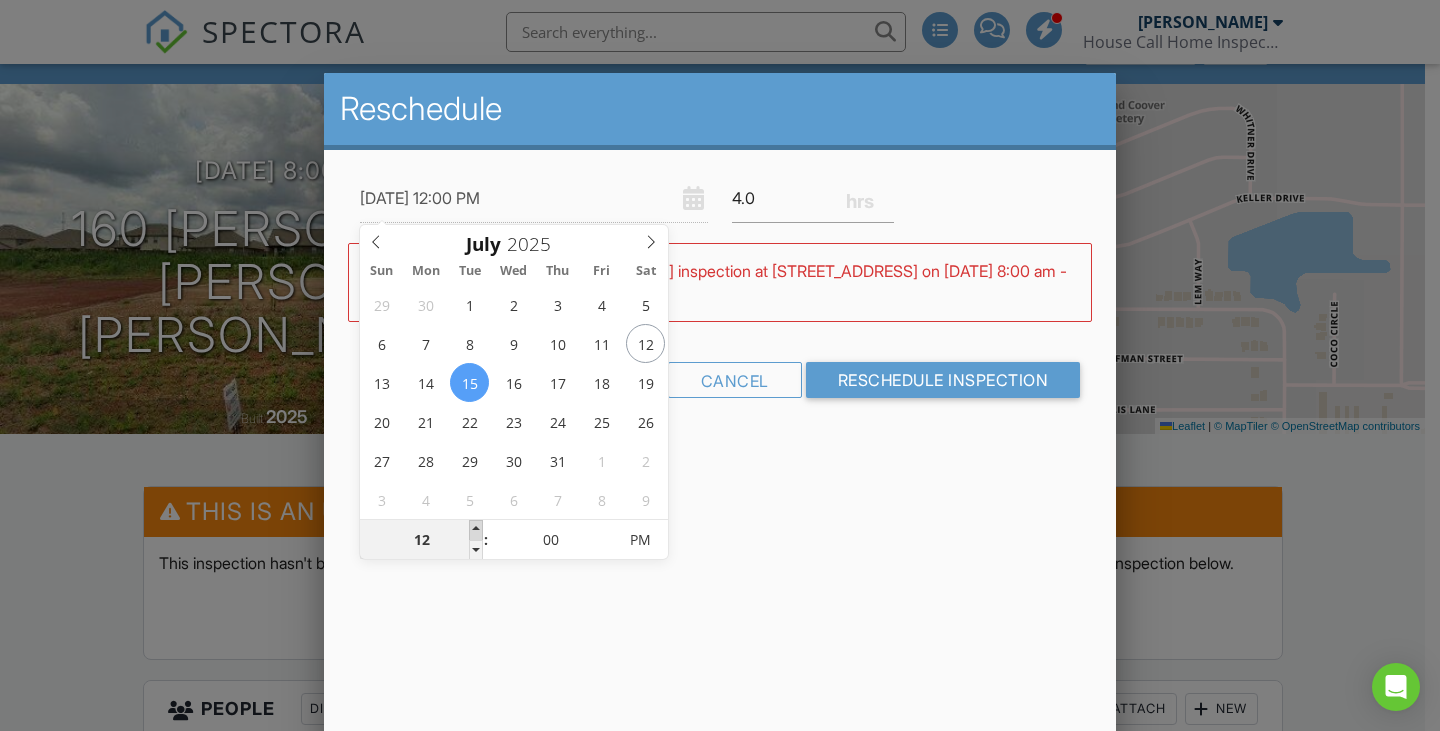 type on "[DATE] 1:00 PM" 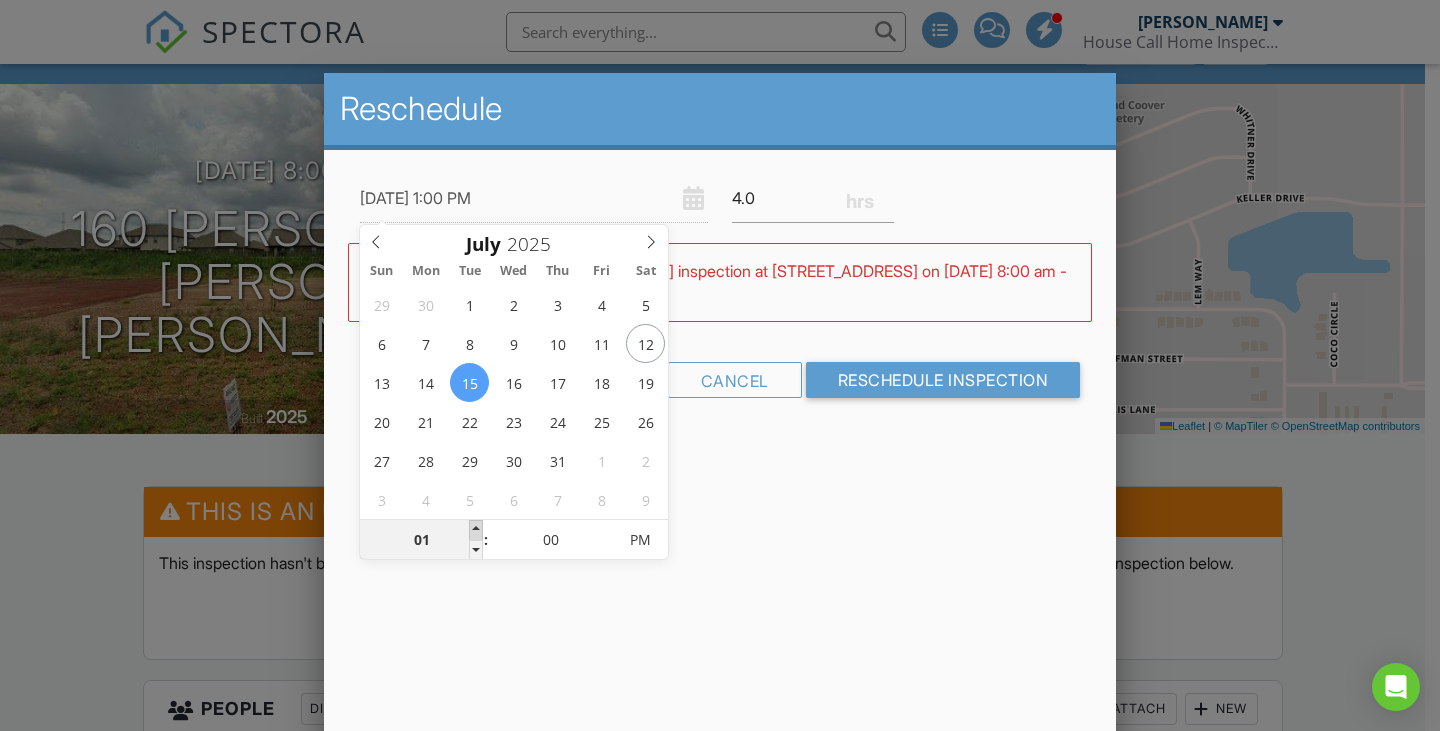 click at bounding box center [476, 530] 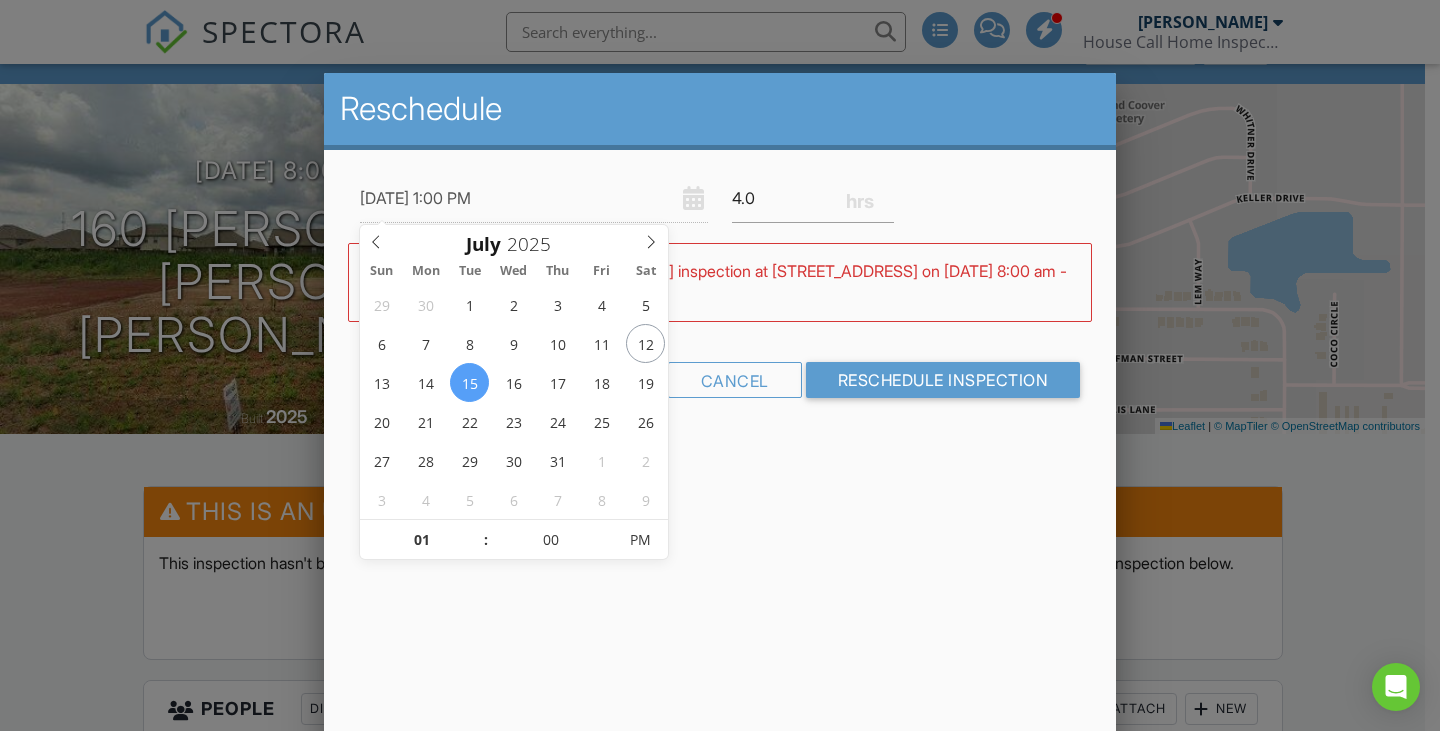click on "07/15/2025 1:00 PM
4.0
Warning: this date/time is in the past.
WARNING: Conflicts with Cory Hebert's inspection at 8129 Tupelo Gum Trce SW on 07/15/2025  8:00 am - 2:00 pm.
Cancel
Reschedule Inspection" at bounding box center (720, 303) 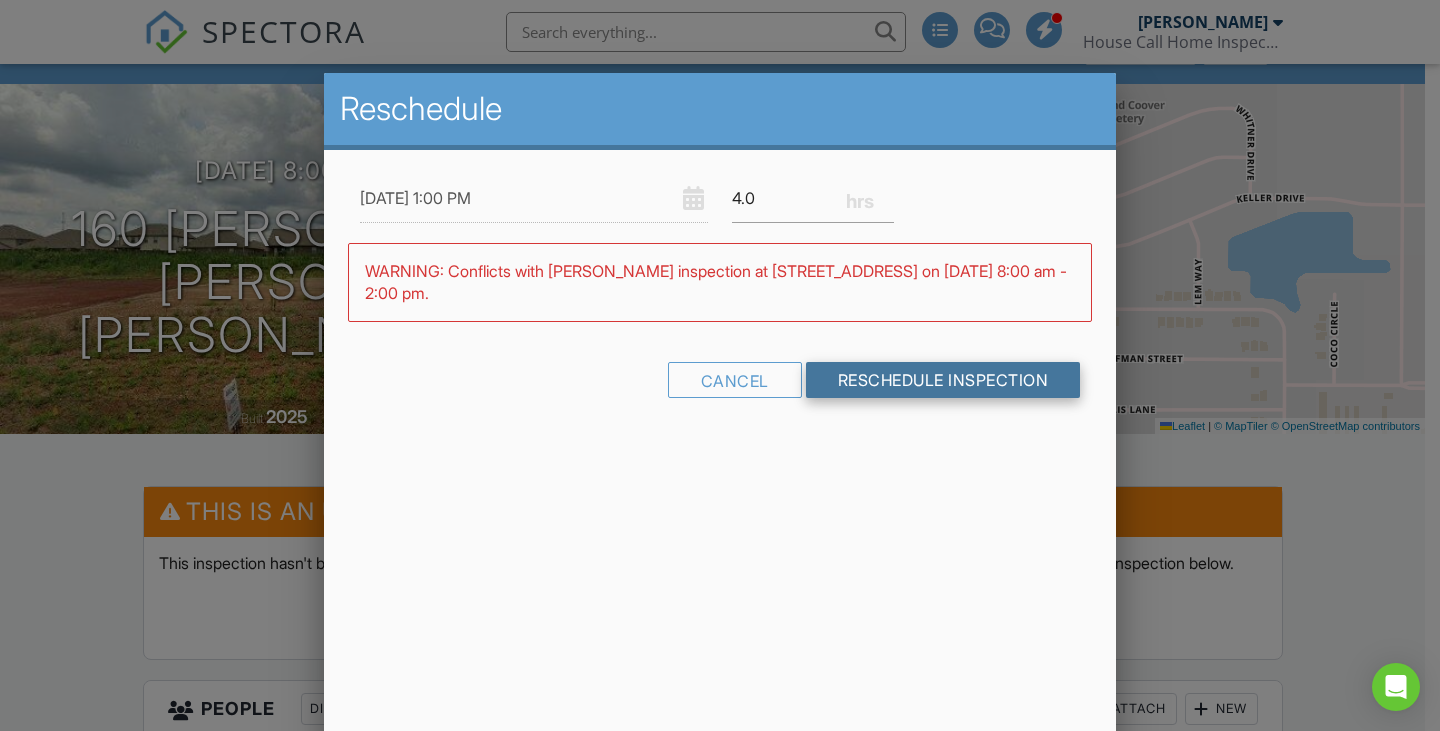 click on "Reschedule Inspection" at bounding box center [943, 380] 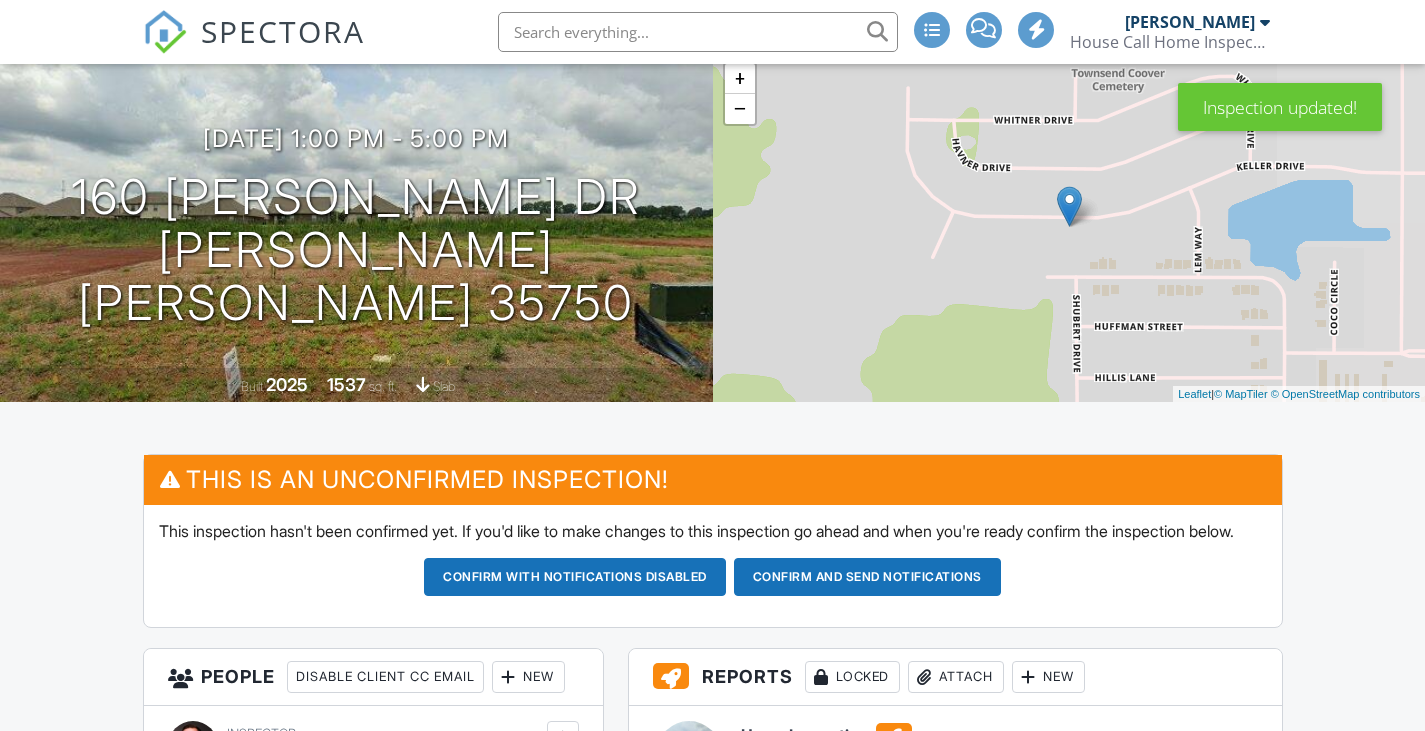 scroll, scrollTop: 200, scrollLeft: 0, axis: vertical 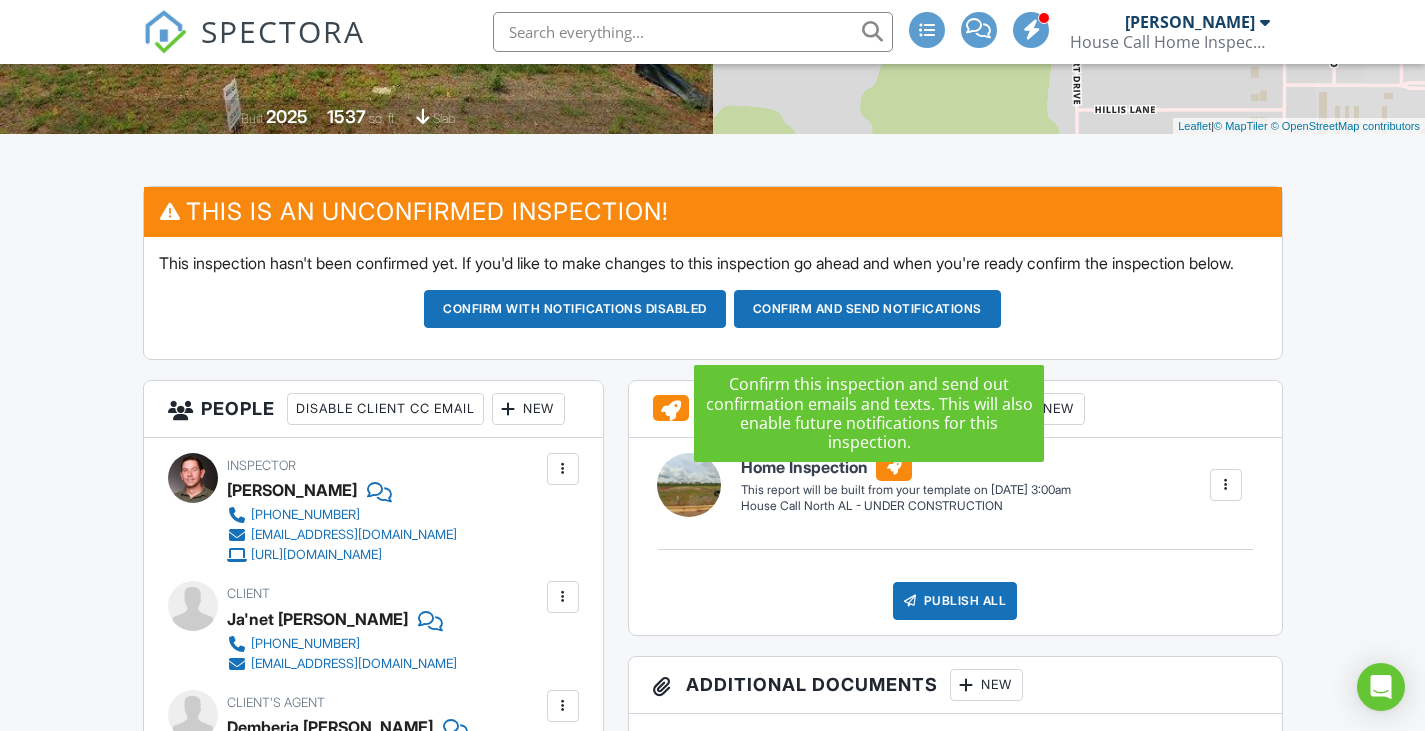 click on "Confirm and send notifications" at bounding box center [575, 309] 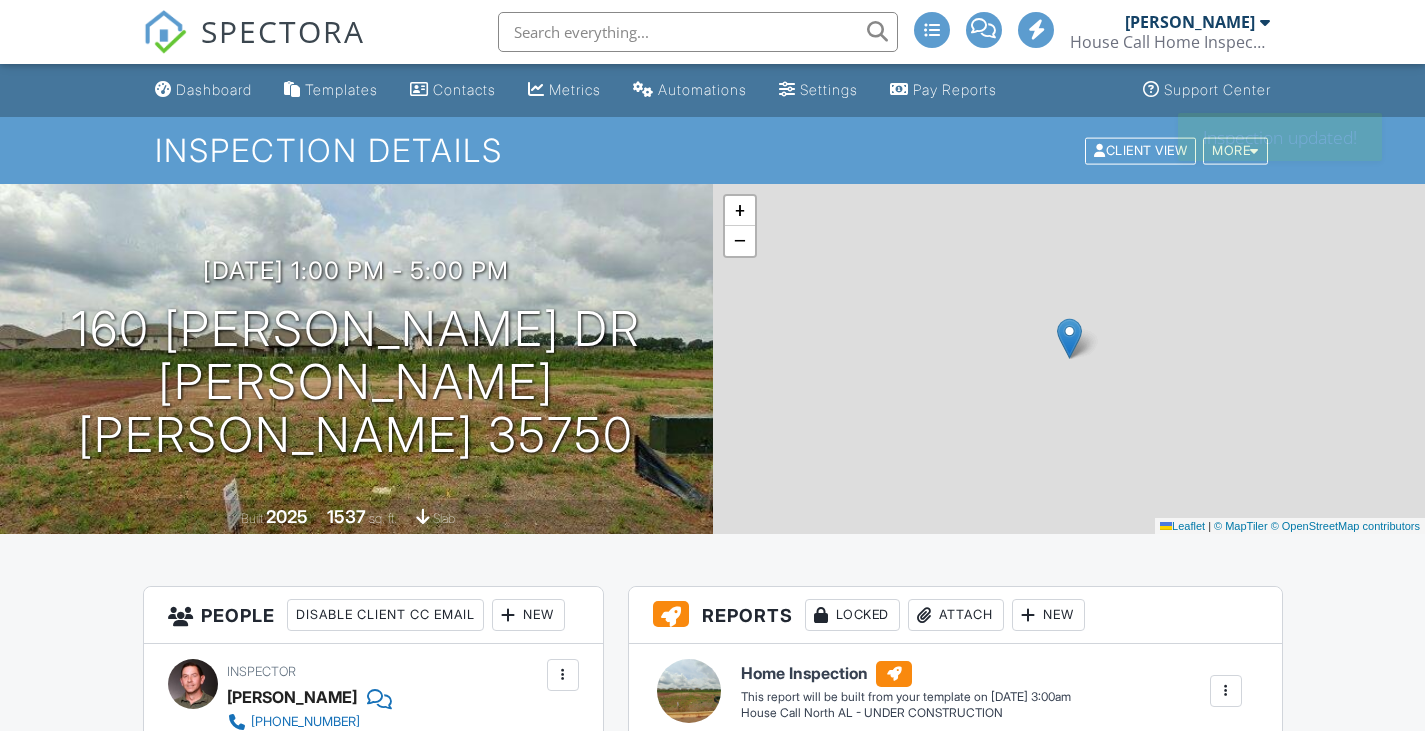 scroll, scrollTop: 0, scrollLeft: 0, axis: both 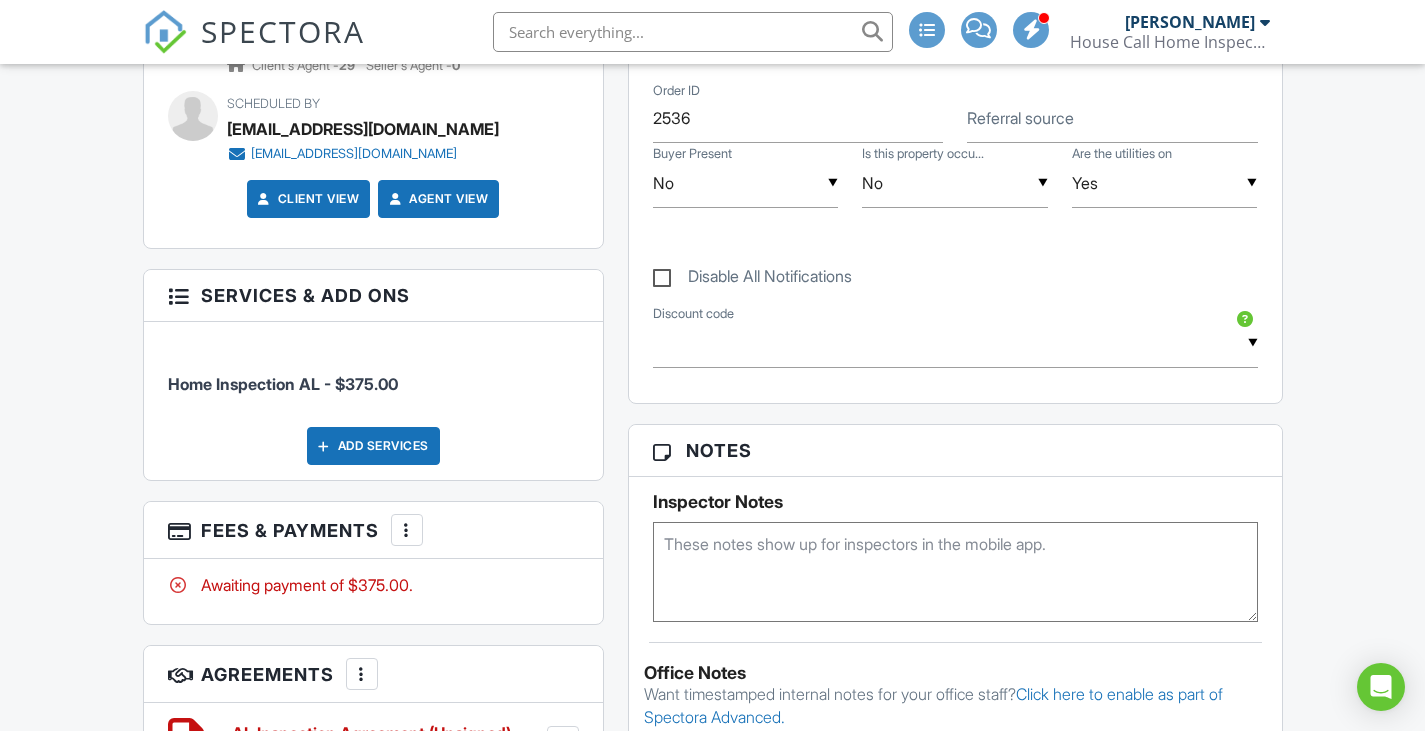 click at bounding box center [955, 572] 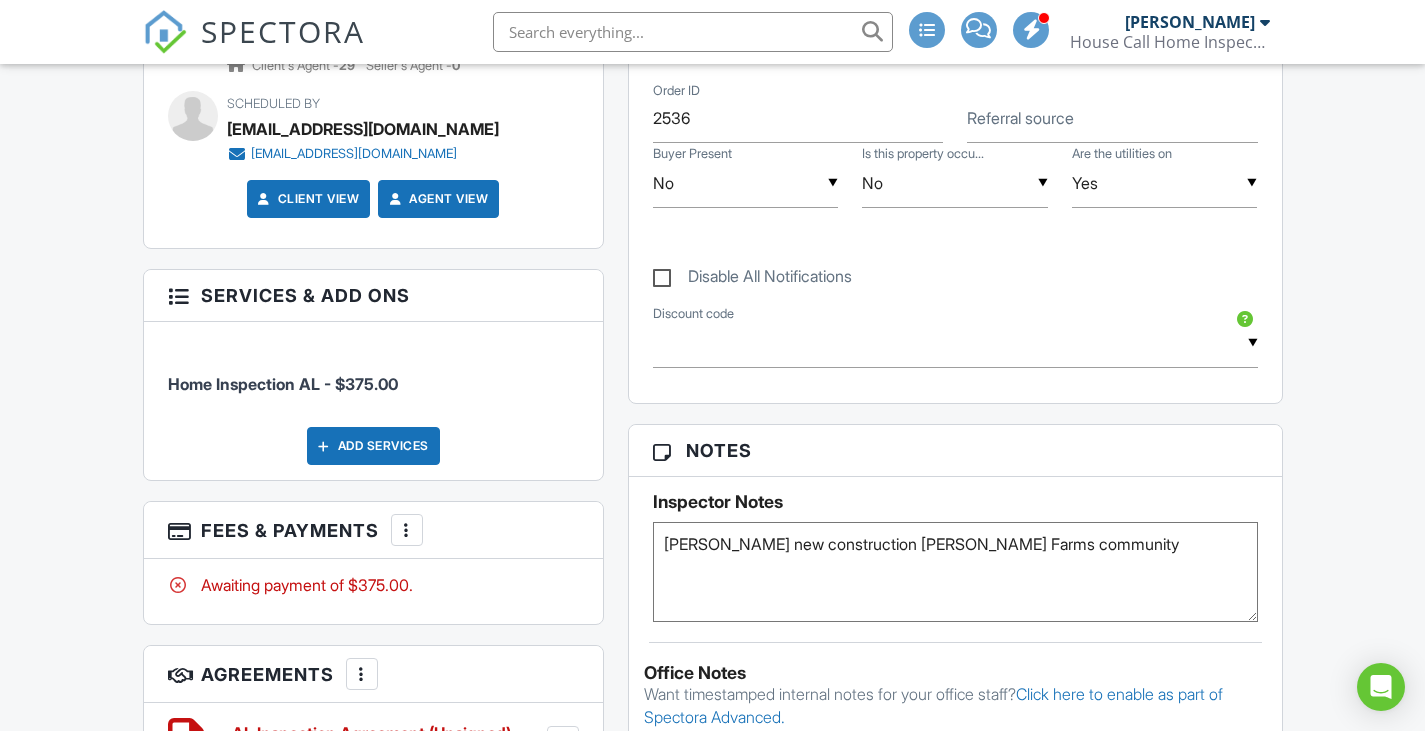 type on "DR Horton new construction Townsend Farms community" 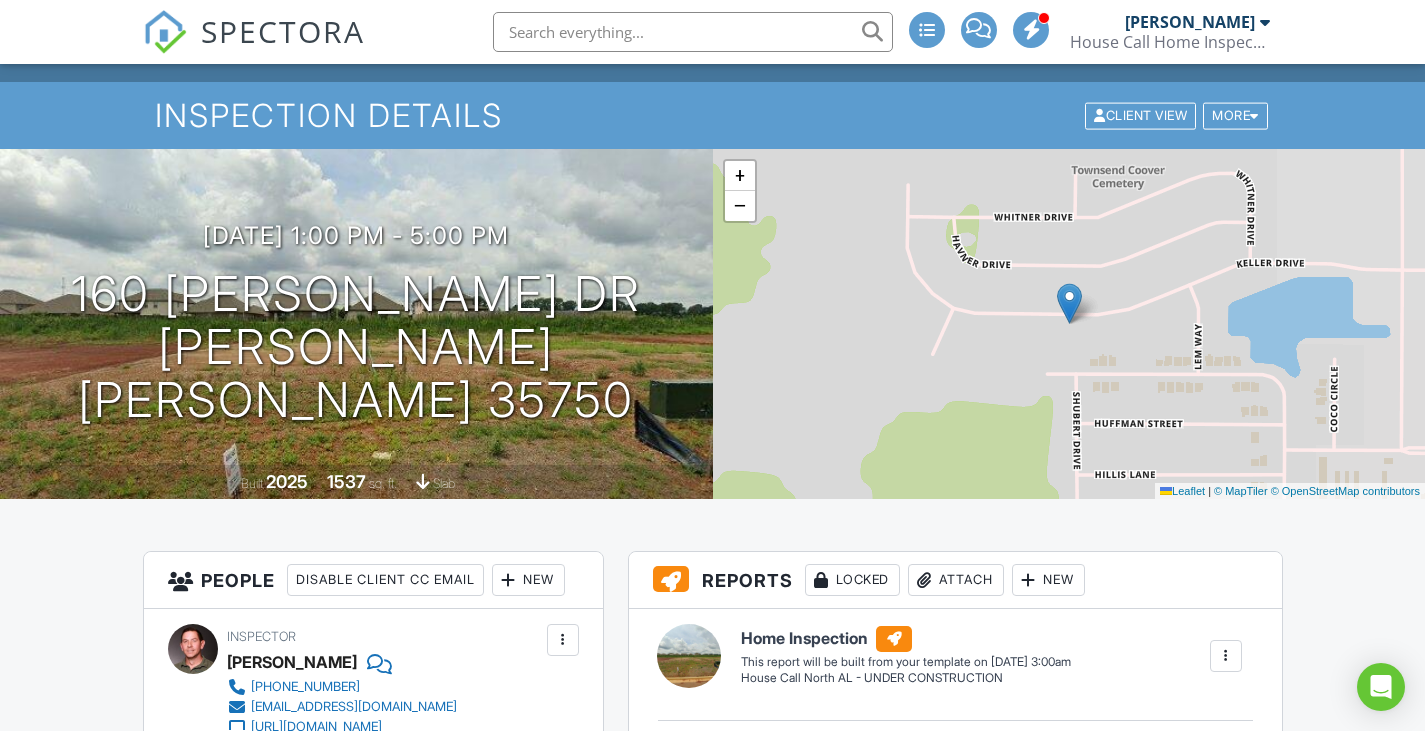 scroll, scrollTop: 0, scrollLeft: 0, axis: both 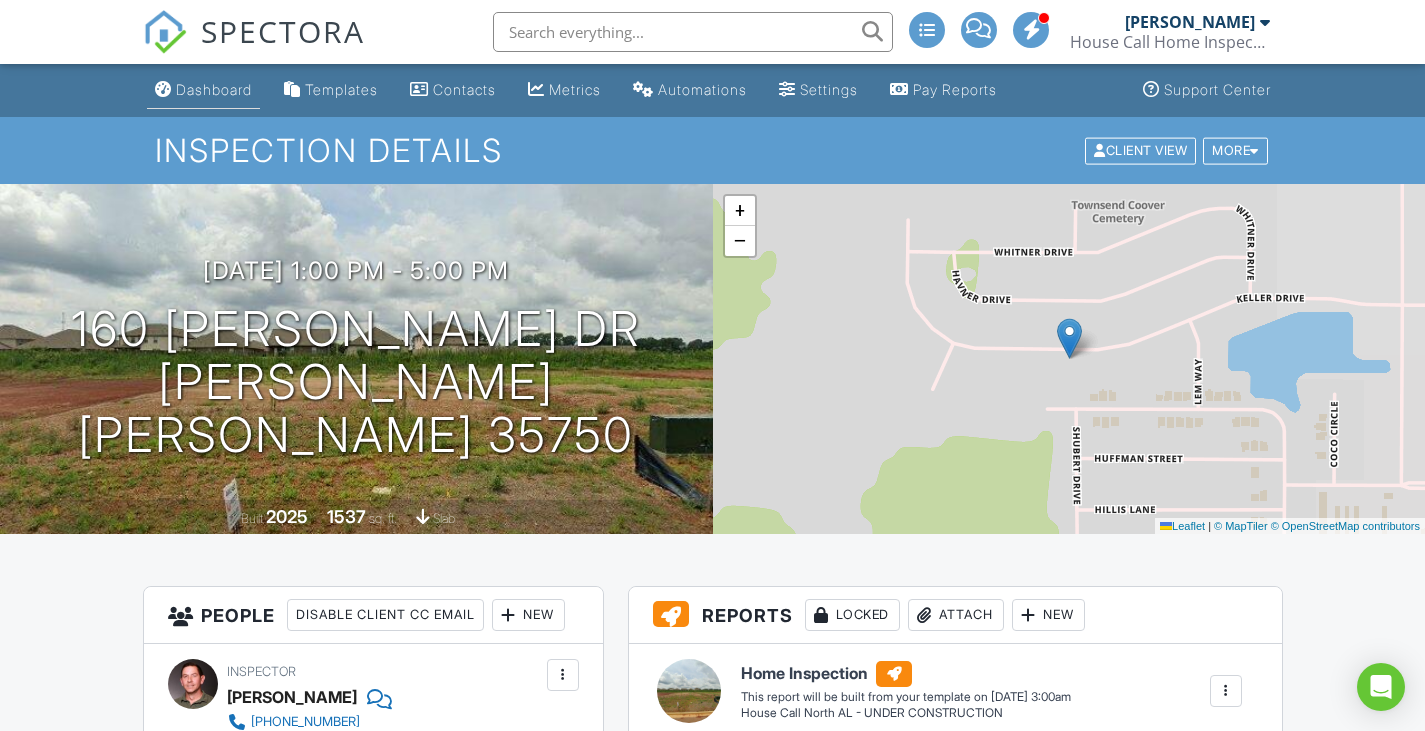 click on "Dashboard" at bounding box center [214, 89] 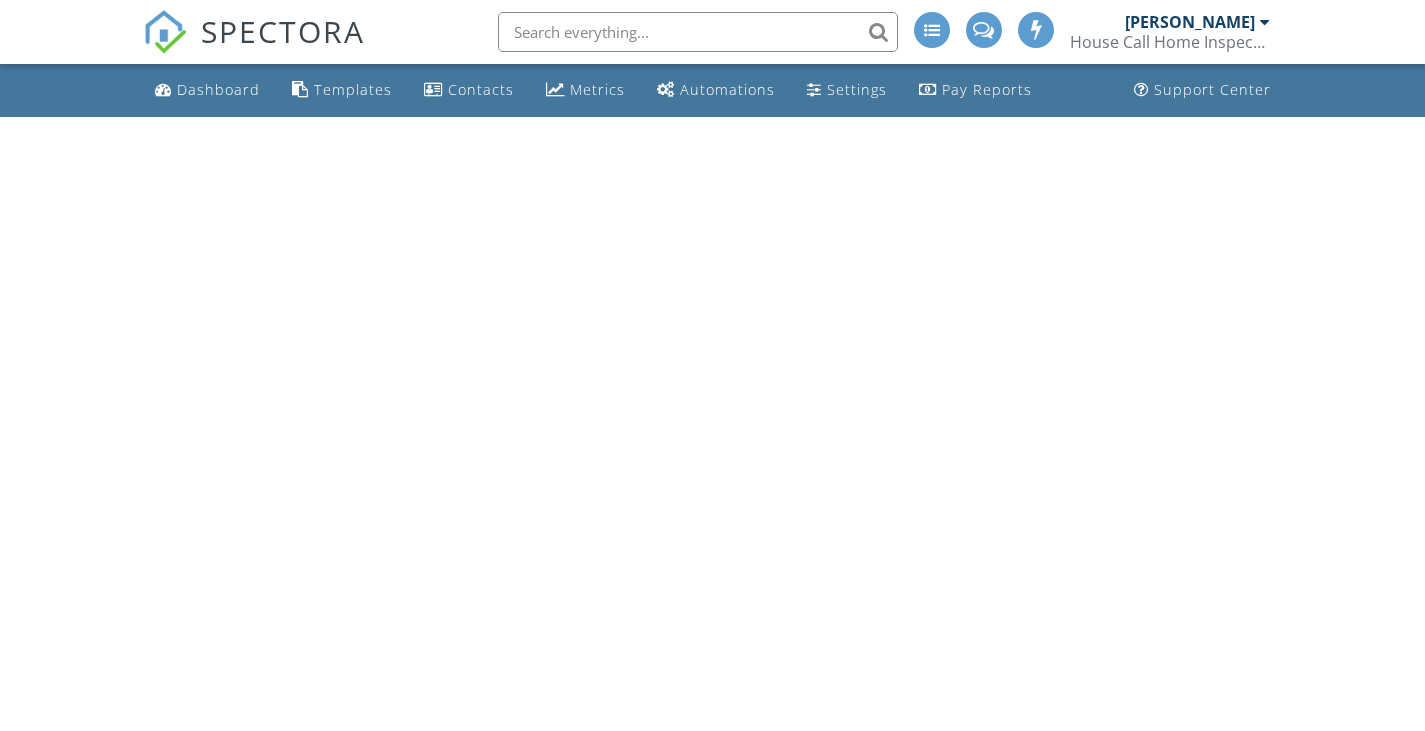 scroll, scrollTop: 0, scrollLeft: 0, axis: both 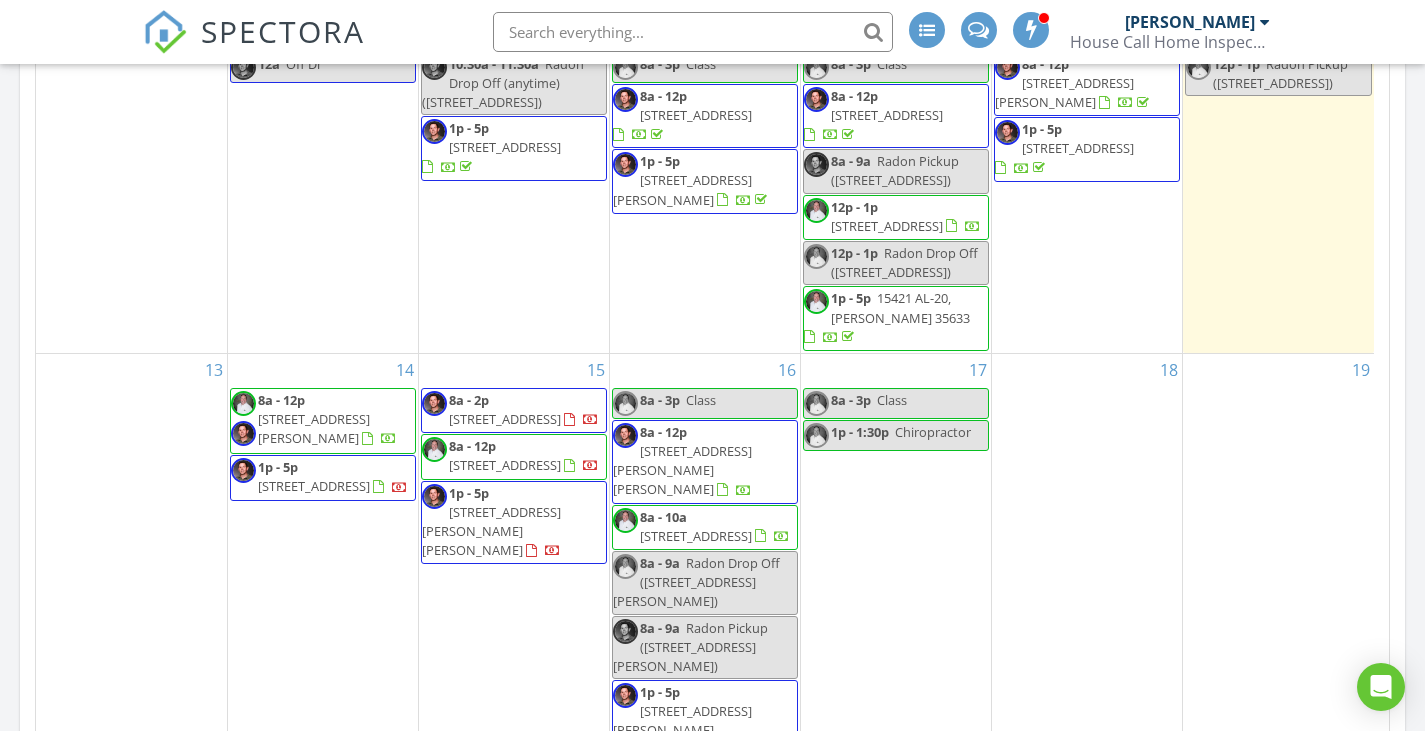 click on "160 Keller Dr, Hazel Green 35750" at bounding box center (491, 531) 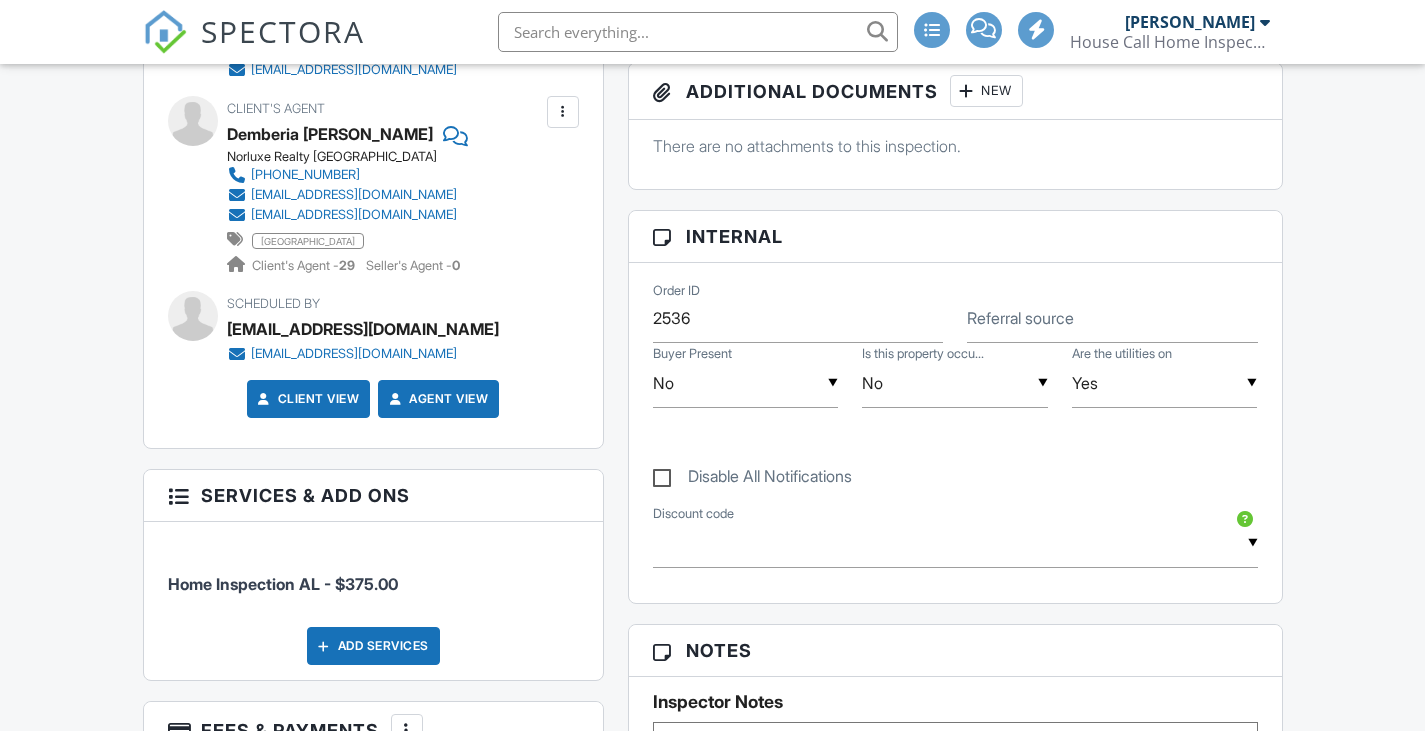 scroll, scrollTop: 1100, scrollLeft: 0, axis: vertical 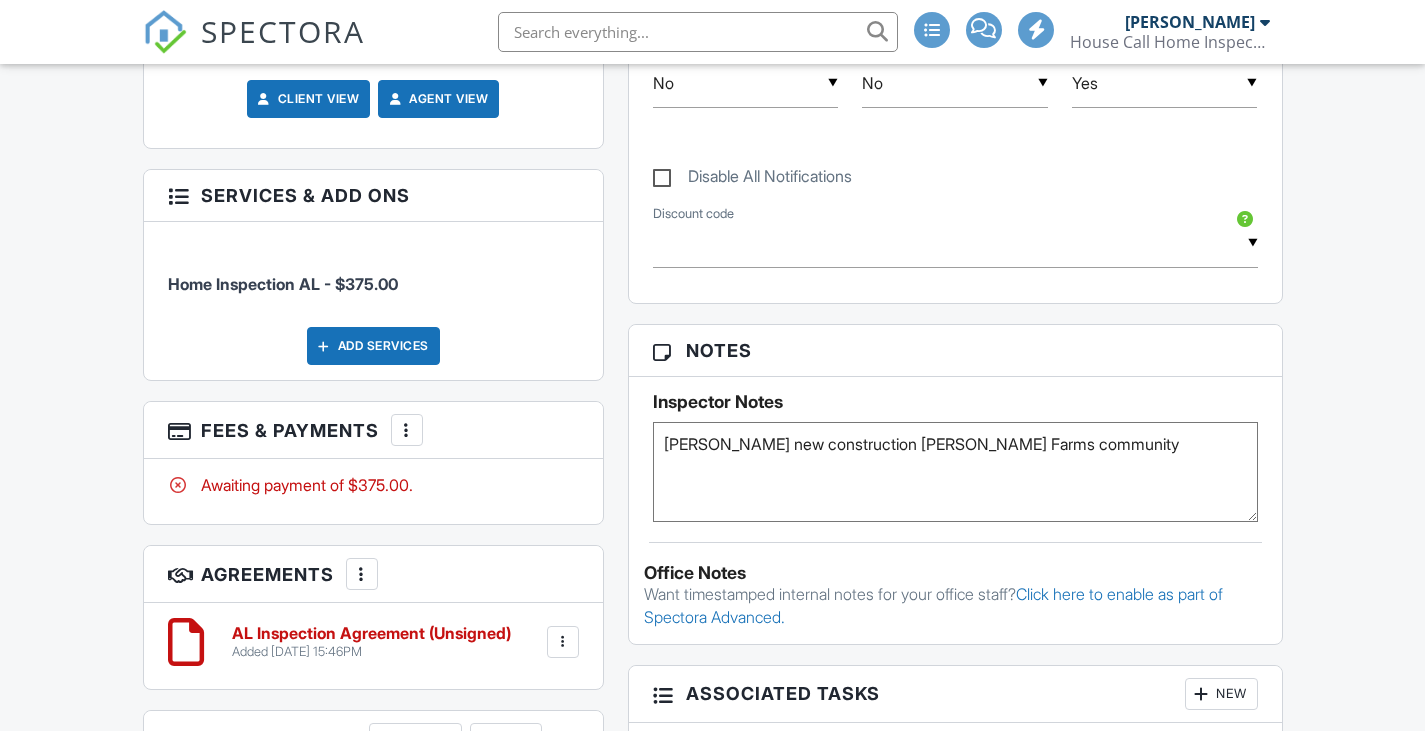 click on "DR Horton new construction Townsend Farms community" at bounding box center (955, 472) 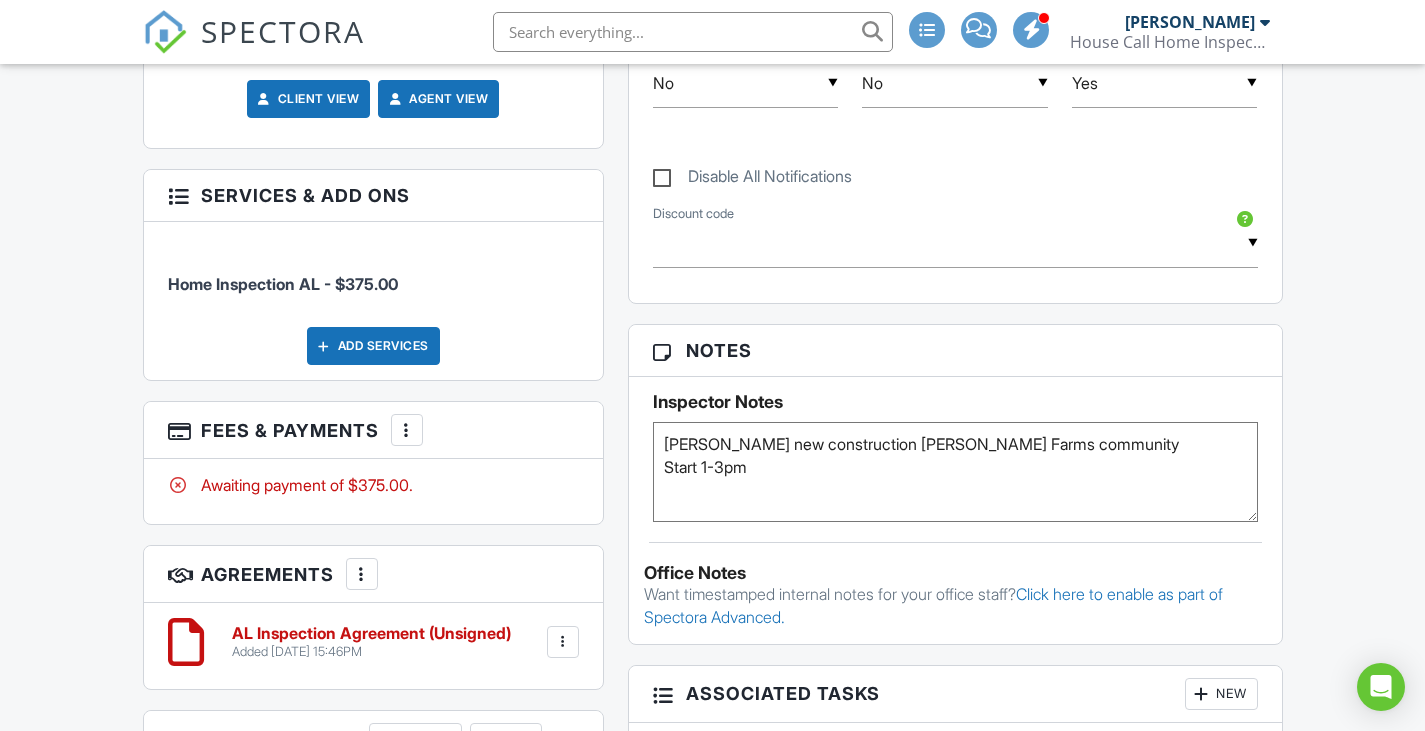 click on "Dashboard
Templates
Contacts
Metrics
Automations
Settings
Pay Reports
Support Center
Inspection Details
Client View
More
Property Details
Reschedule
Reorder / Copy
Share
Cancel
Delete
Print Order
Convert to V9
Enable Pass on CC Fees
View Change Log
07/15/2025  1:00 pm
- 5:00 pm
160 Keller Dr
Hazel Green, AL 35750
Built
2025
1537
sq. ft.
slab
+ − Leaflet  |  © MapTiler   © OpenStreetMap contributors
All emails and texts are disabled for this inspection!
All emails and texts have been disabled for this inspection. This may have happened due to someone manually disabling them or this inspection being unconfirmed when it was scheduled. To re-enable emails and texts for this inspection, click the button below." at bounding box center [712, 527] 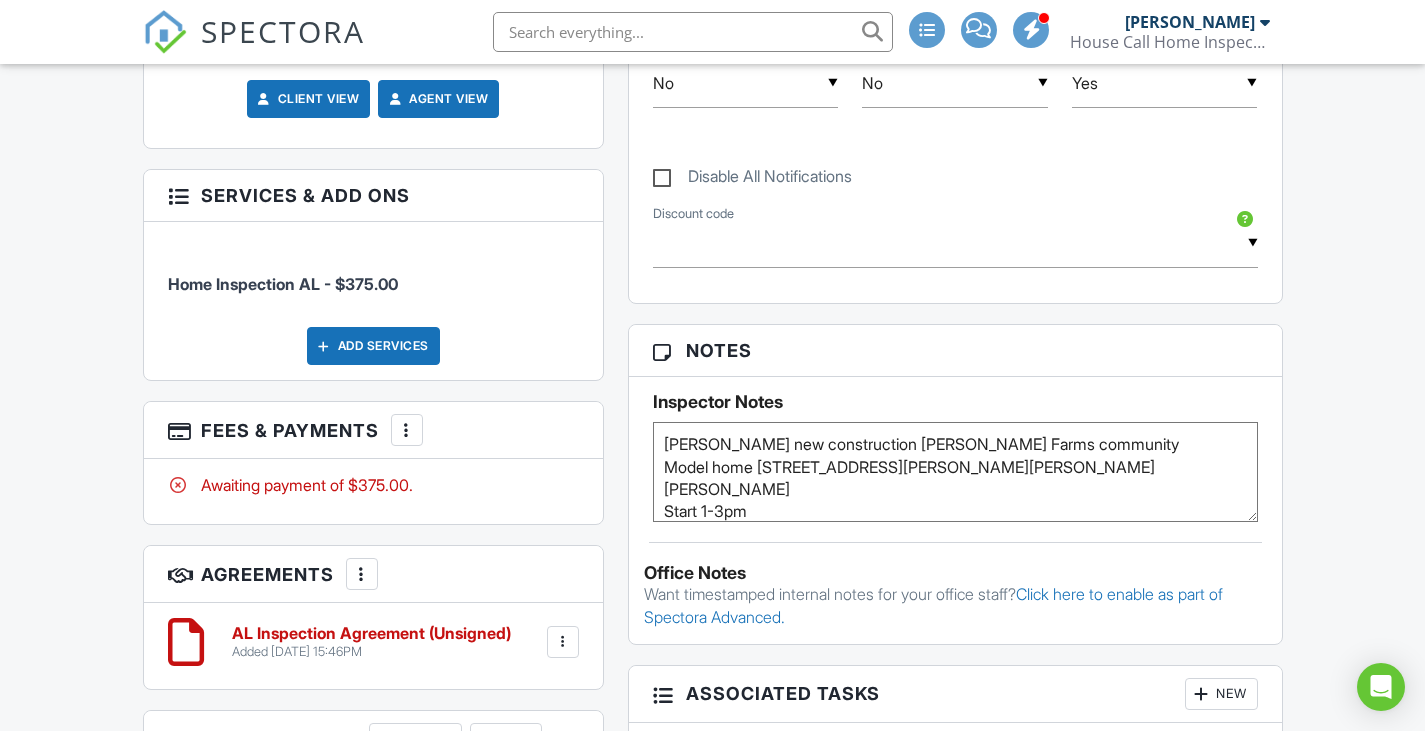 click on "Dashboard
Templates
Contacts
Metrics
Automations
Settings
Pay Reports
Support Center
Inspection Details
Client View
More
Property Details
Reschedule
Reorder / Copy
Share
Cancel
Delete
Print Order
Convert to V9
Enable Pass on CC Fees
View Change Log
07/15/2025  1:00 pm
- 5:00 pm
160 Keller Dr
Hazel Green, AL 35750
Built
2025
1537
sq. ft.
slab
+ − Leaflet  |  © MapTiler   © OpenStreetMap contributors
All emails and texts are disabled for this inspection!
All emails and texts have been disabled for this inspection. This may have happened due to someone manually disabling them or this inspection being unconfirmed when it was scheduled. To re-enable emails and texts for this inspection, click the button below." at bounding box center (712, 527) 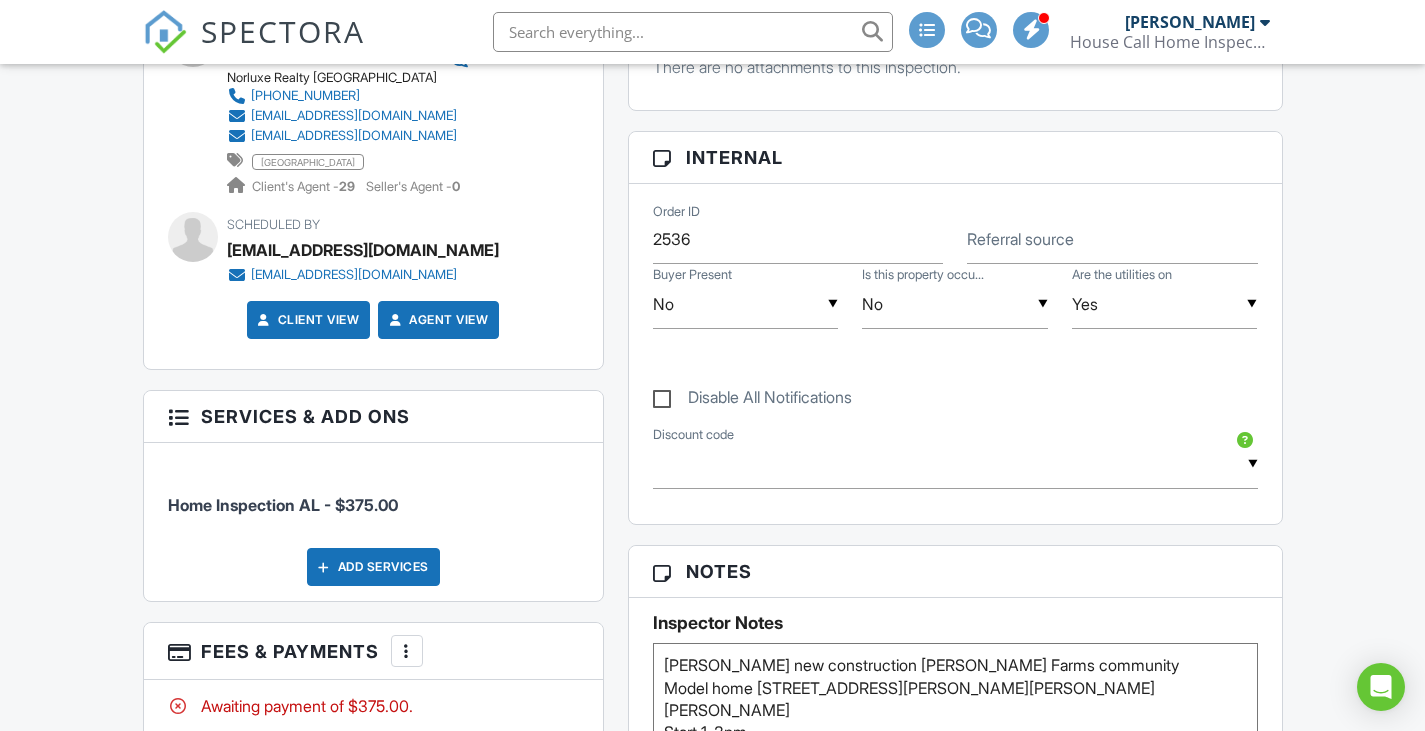 scroll, scrollTop: 1000, scrollLeft: 0, axis: vertical 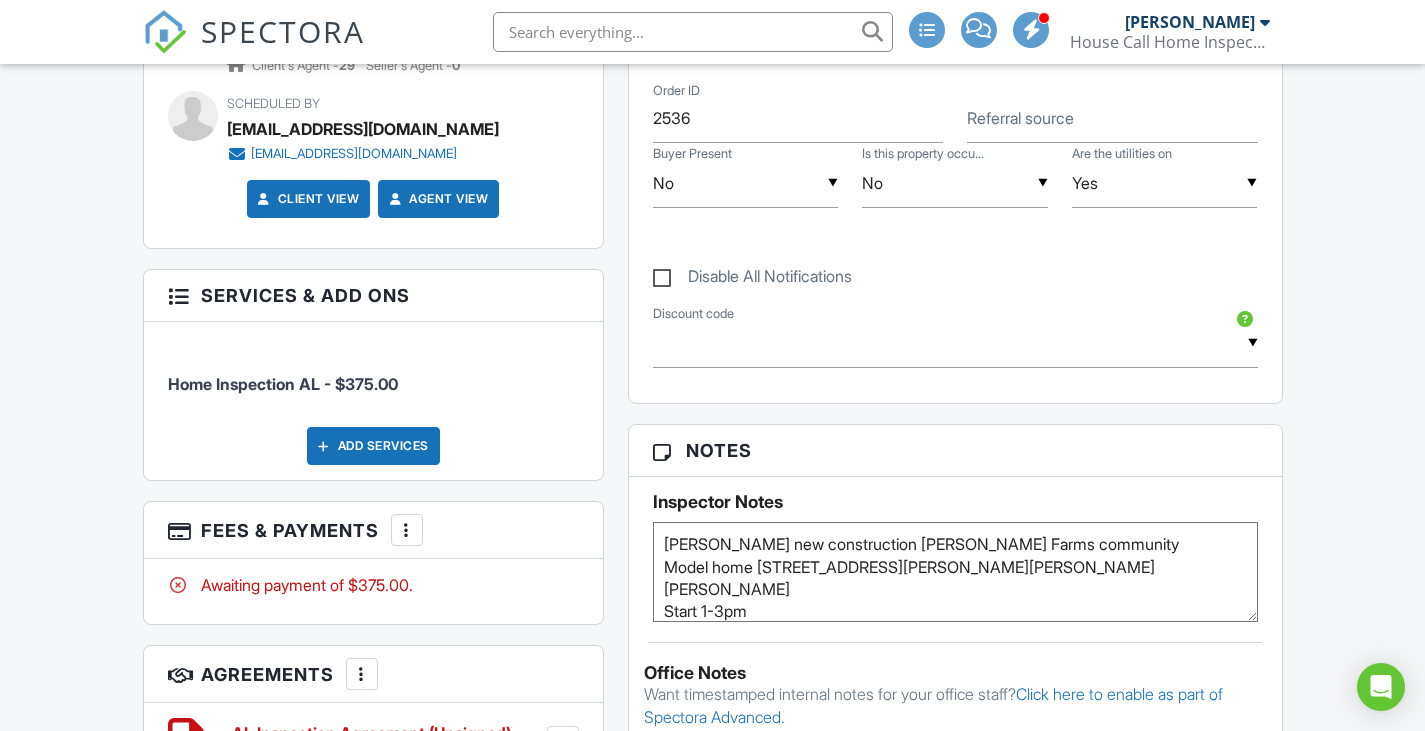 click on "DR Horton new construction Townsend Farms community" at bounding box center (955, 572) 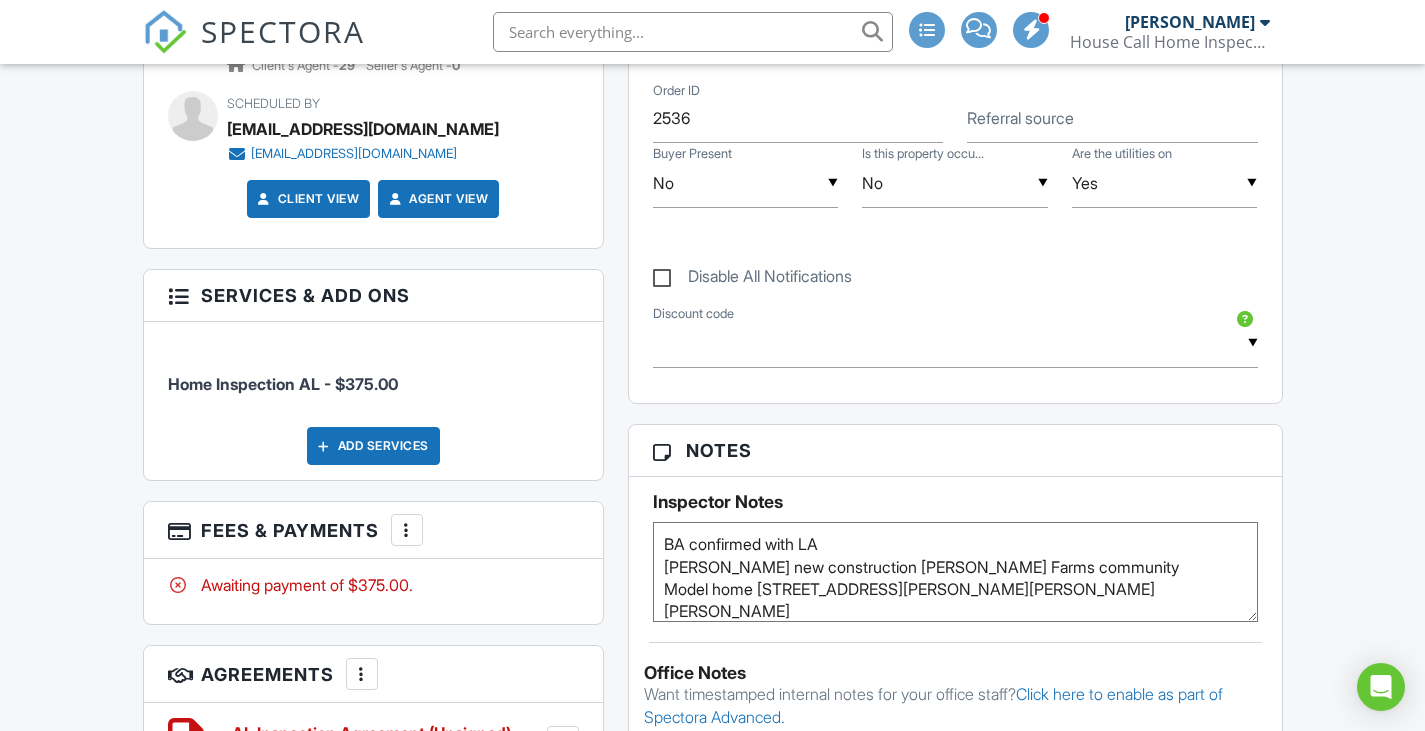 type on "BA confirmed with LA
DR Horton new construction Townsend Farms community
Model home 144 Keller Dr, Hazel Green, AL 35750
Start 1-3pm" 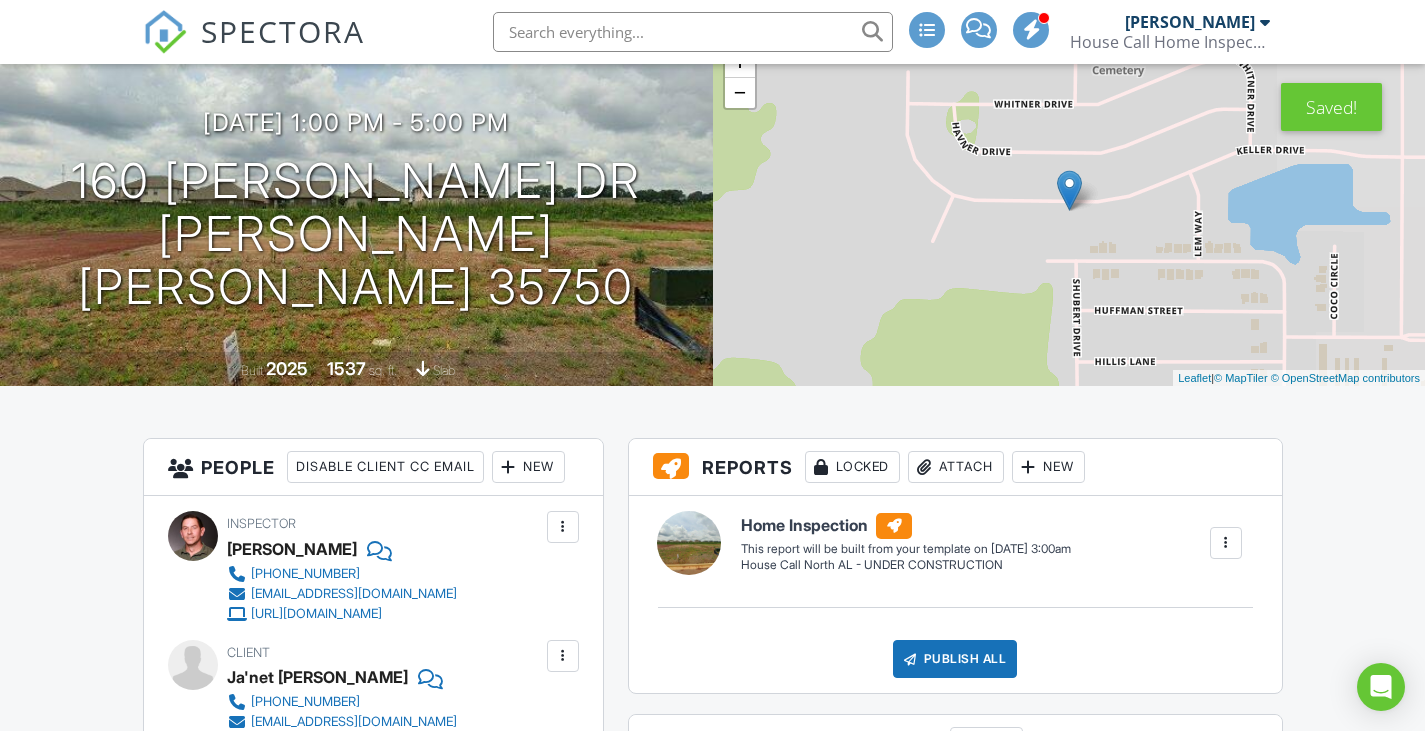 scroll, scrollTop: 0, scrollLeft: 0, axis: both 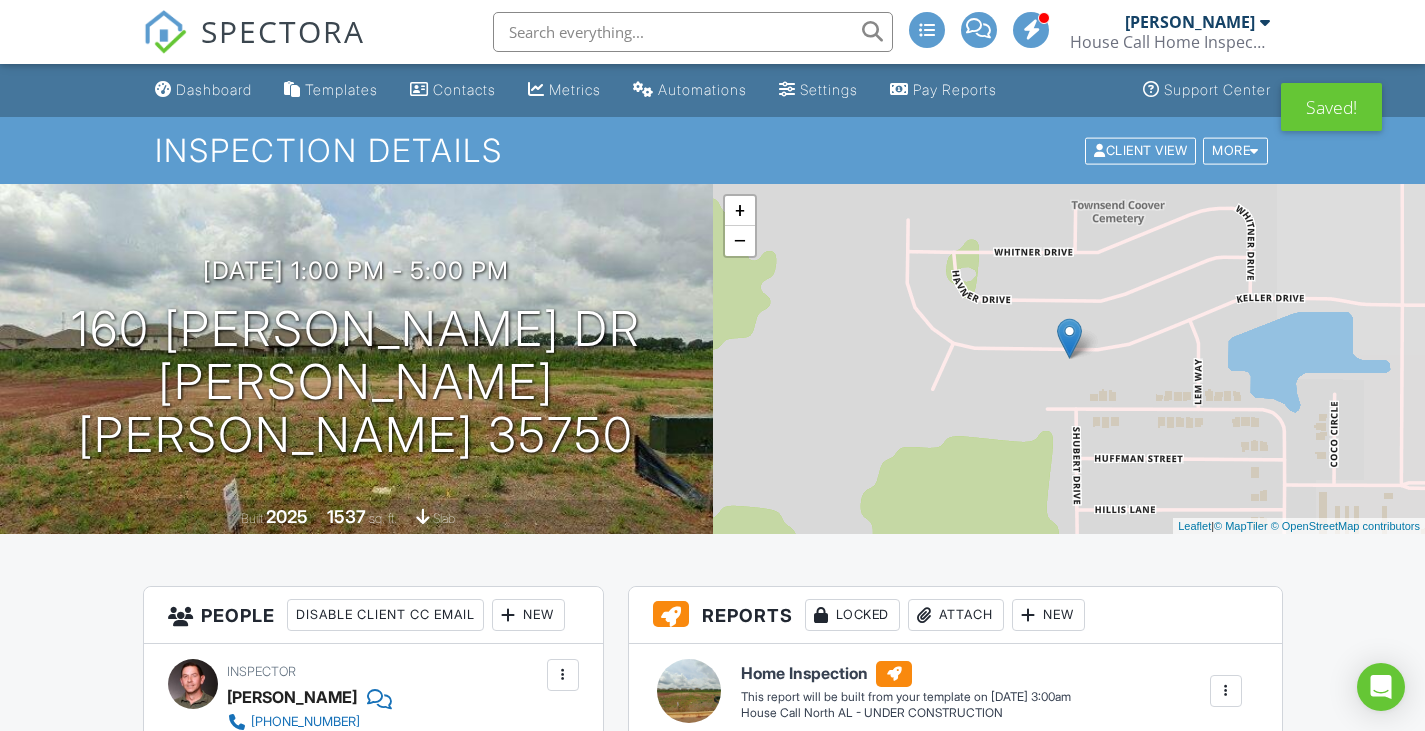 click on "Dashboard" at bounding box center (214, 89) 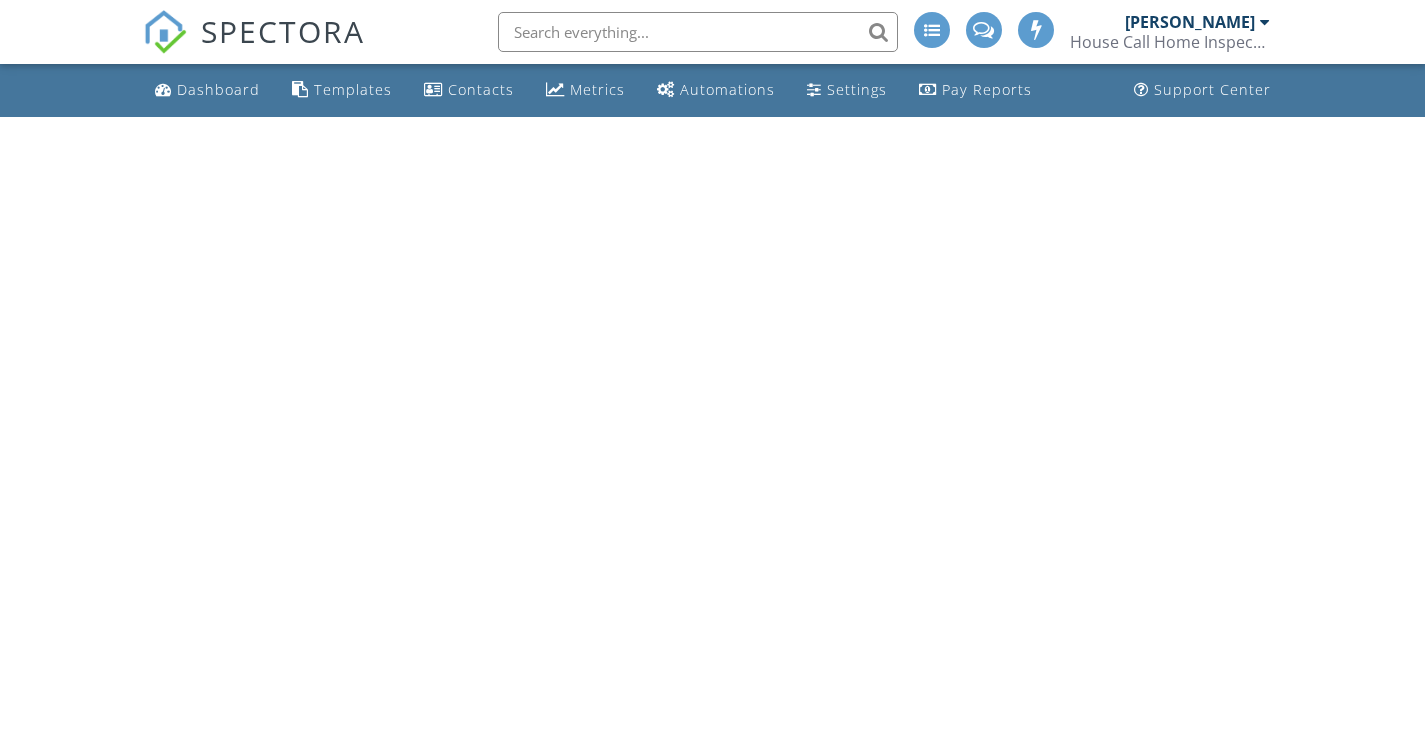 scroll, scrollTop: 0, scrollLeft: 0, axis: both 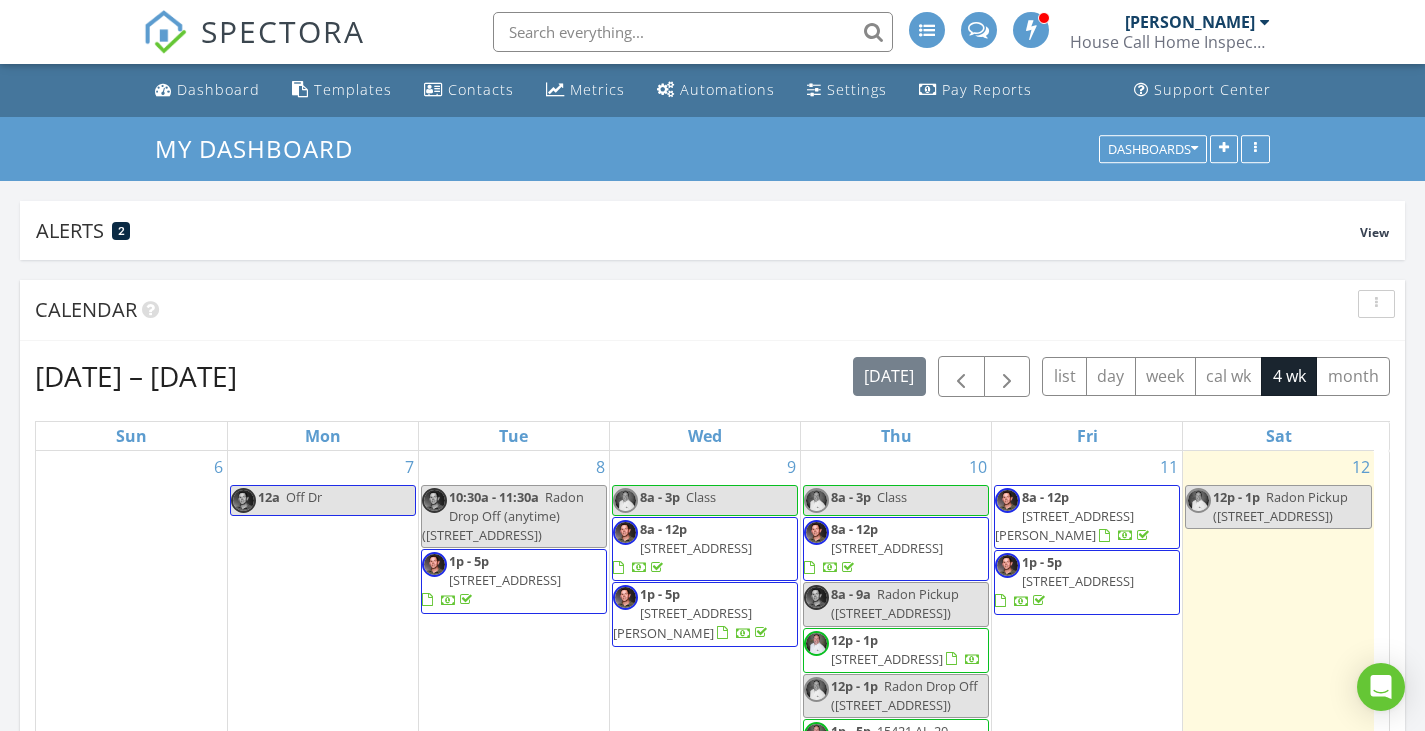 click at bounding box center [693, 32] 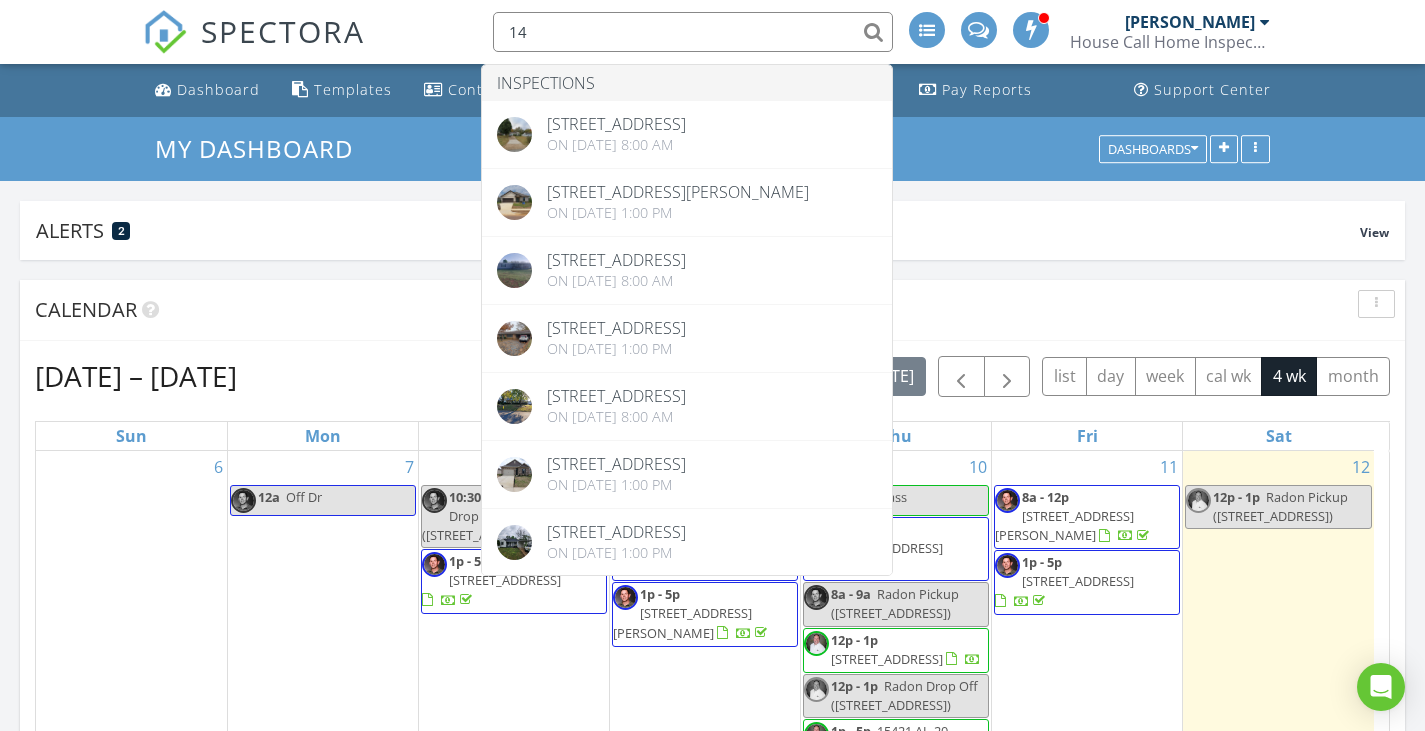 type on "1" 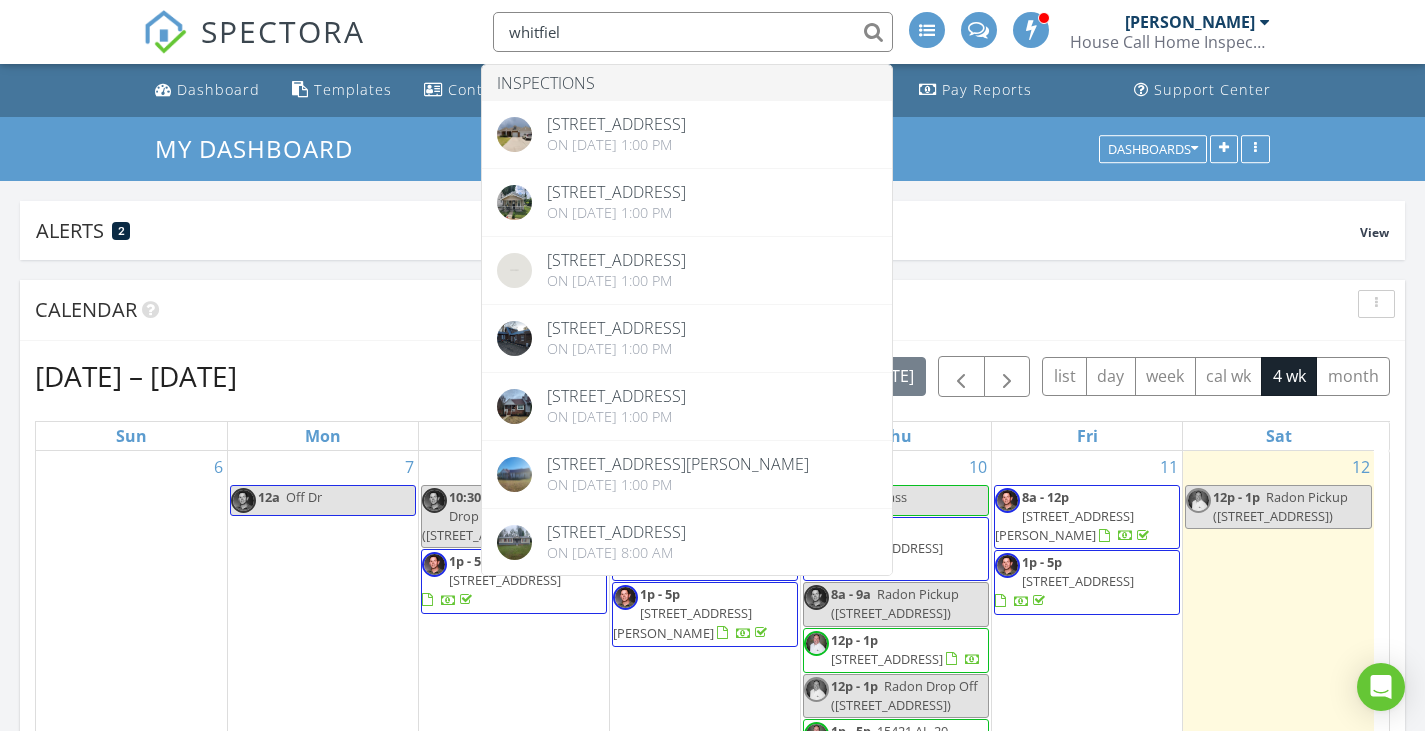 type on "[PERSON_NAME]" 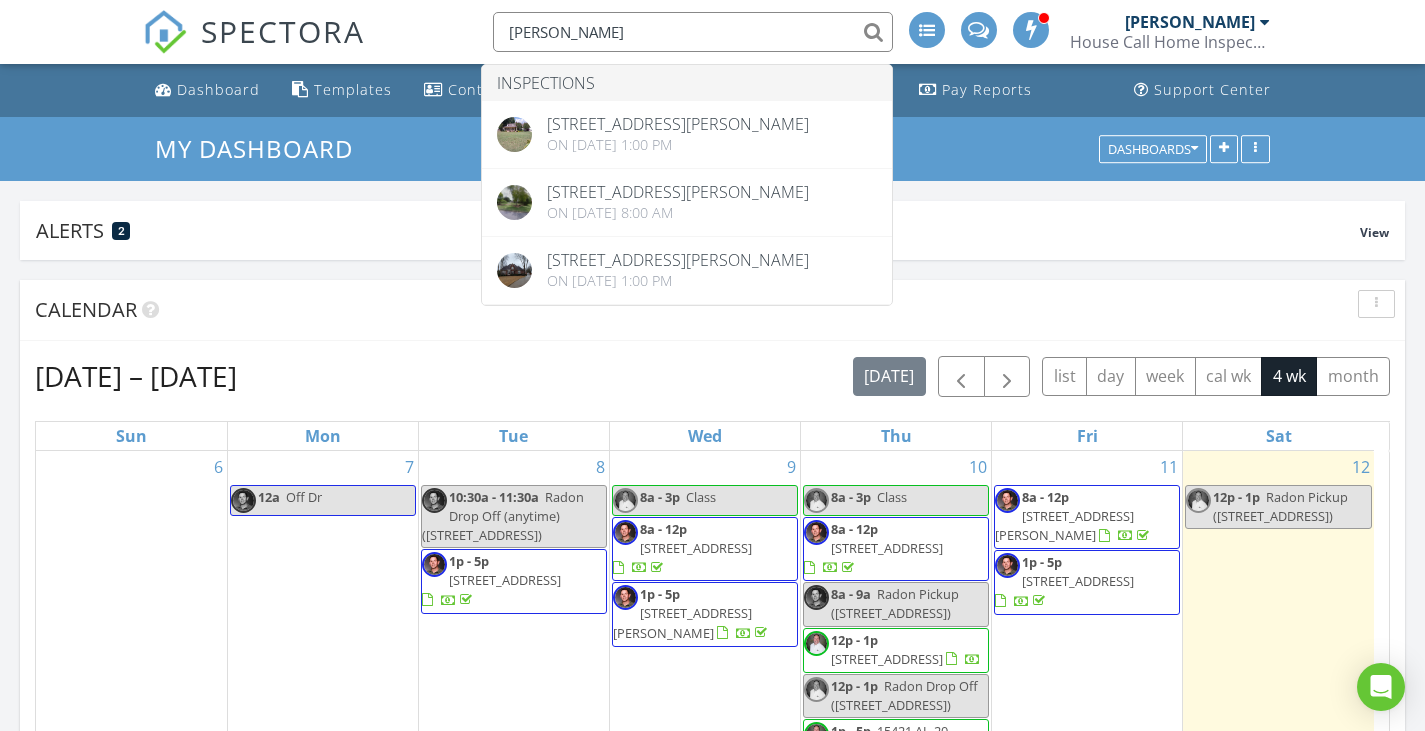 click on "[PERSON_NAME]" at bounding box center [693, 32] 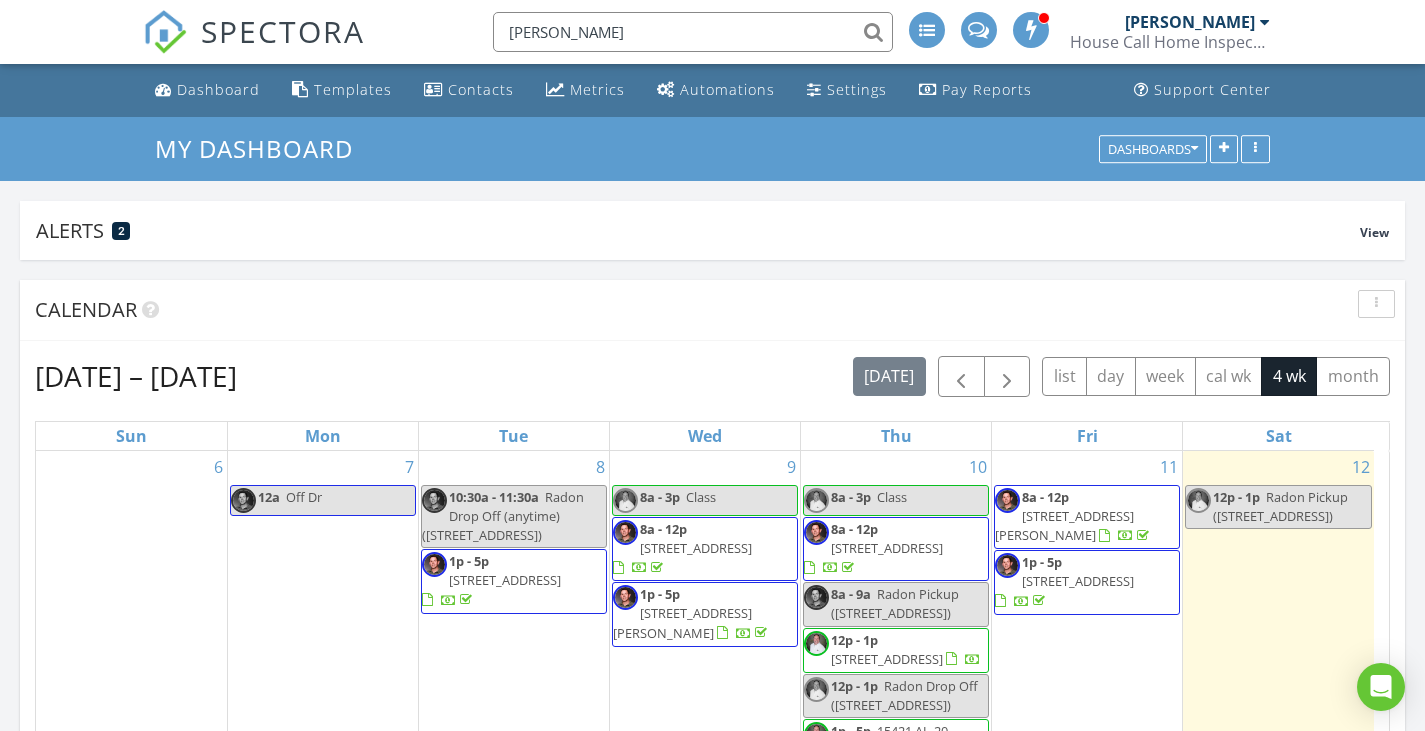 type 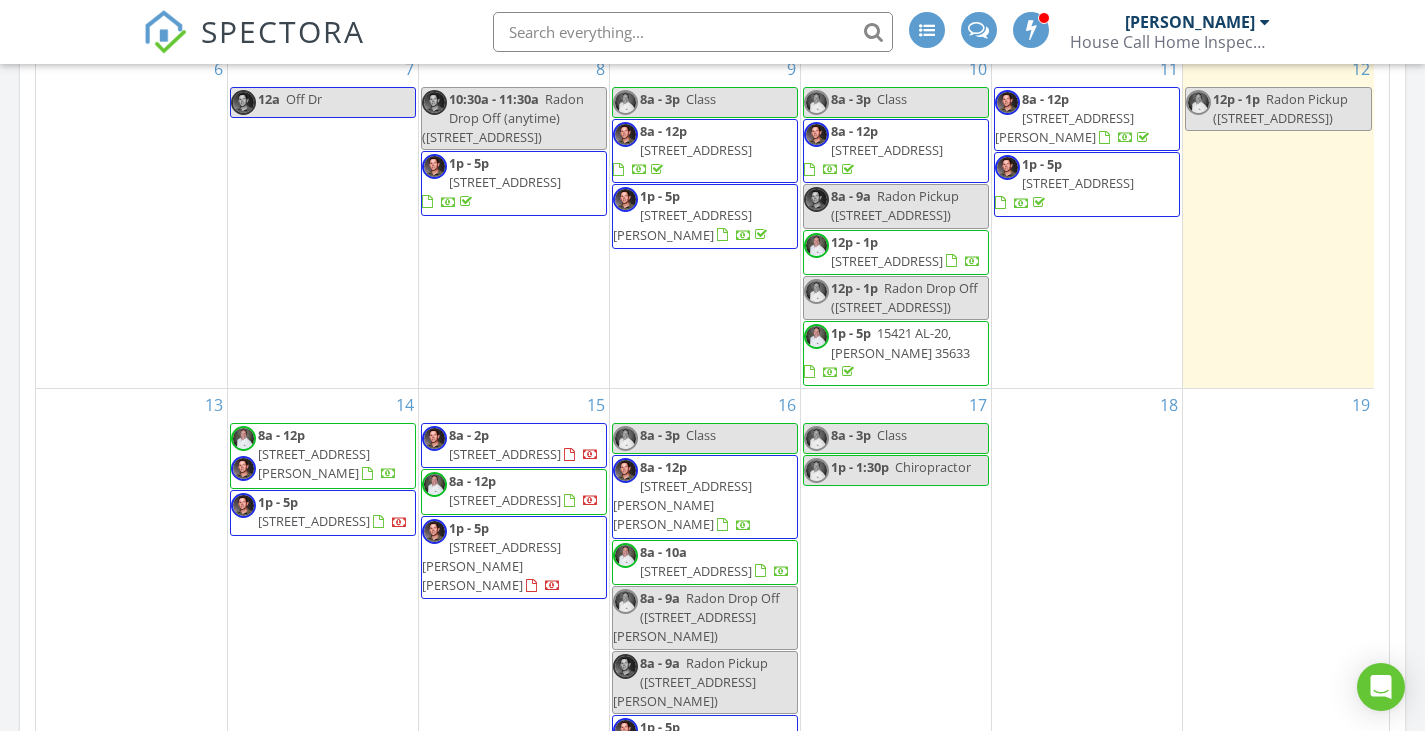 scroll, scrollTop: 400, scrollLeft: 0, axis: vertical 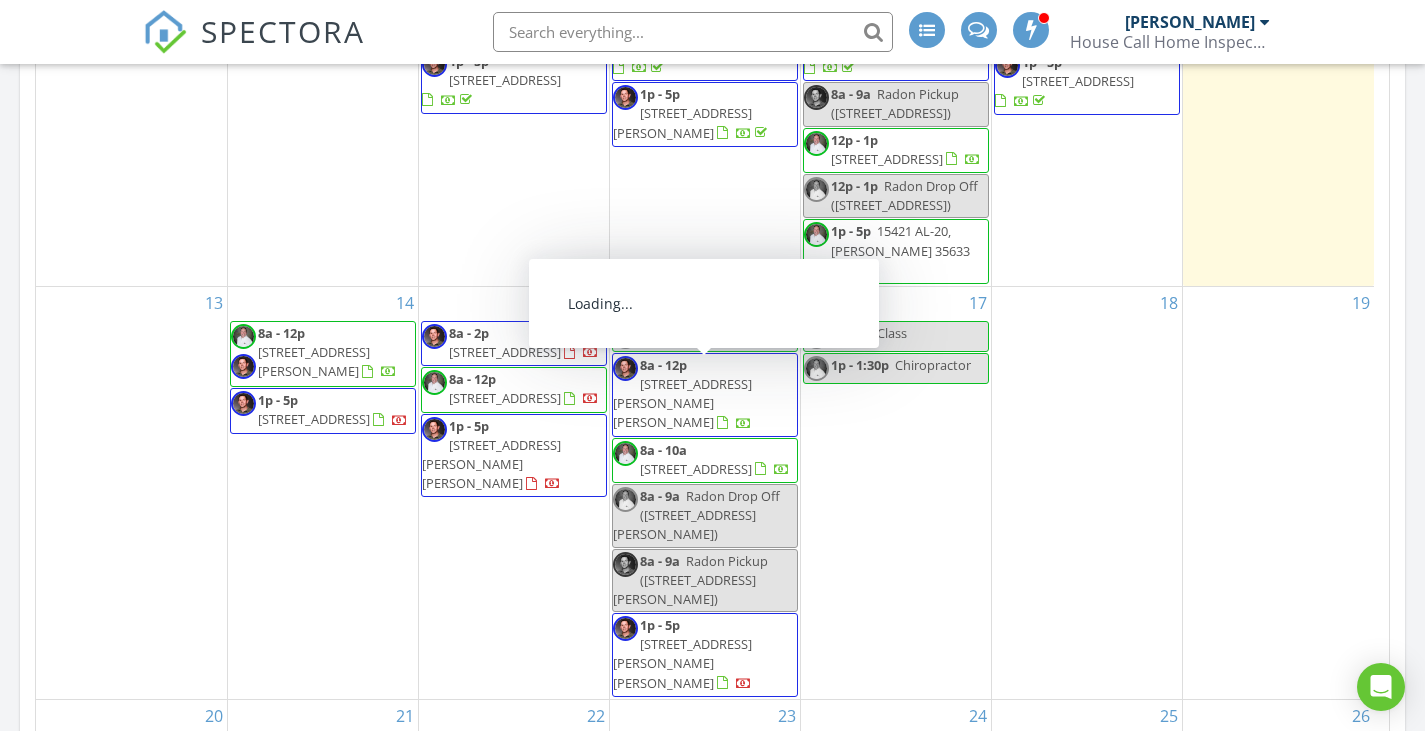 click on "17
8a - 3p
Class
1p - 1:30p
Chiropractor" at bounding box center [896, 493] 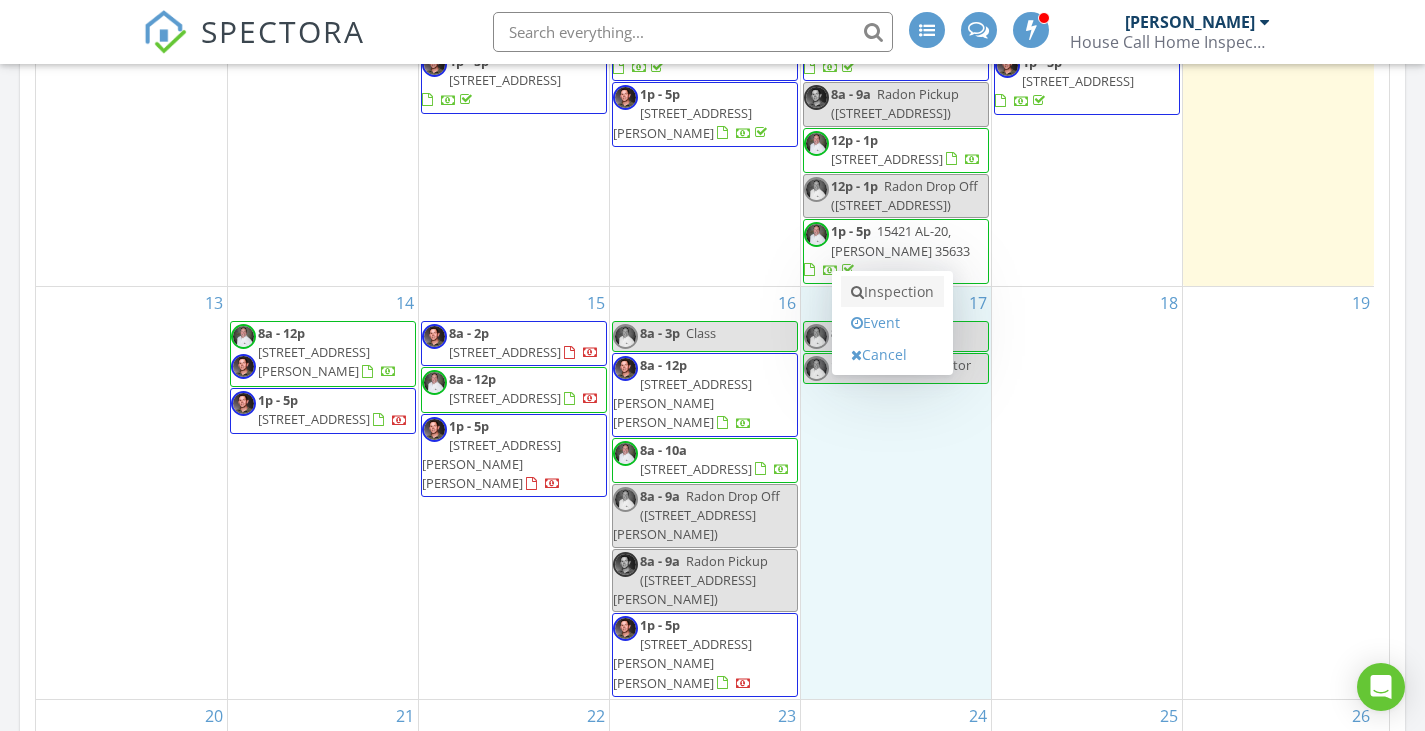 click on "Inspection" at bounding box center [892, 292] 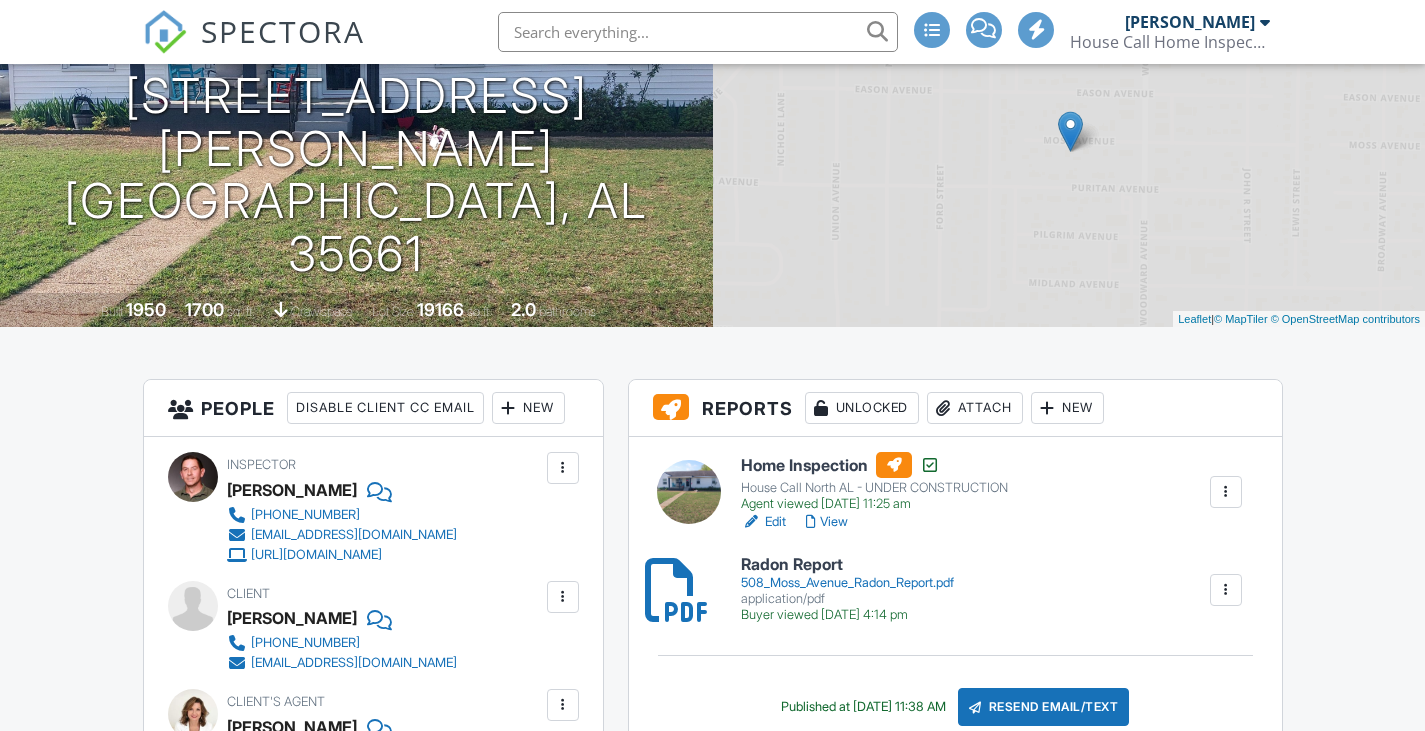scroll, scrollTop: 300, scrollLeft: 0, axis: vertical 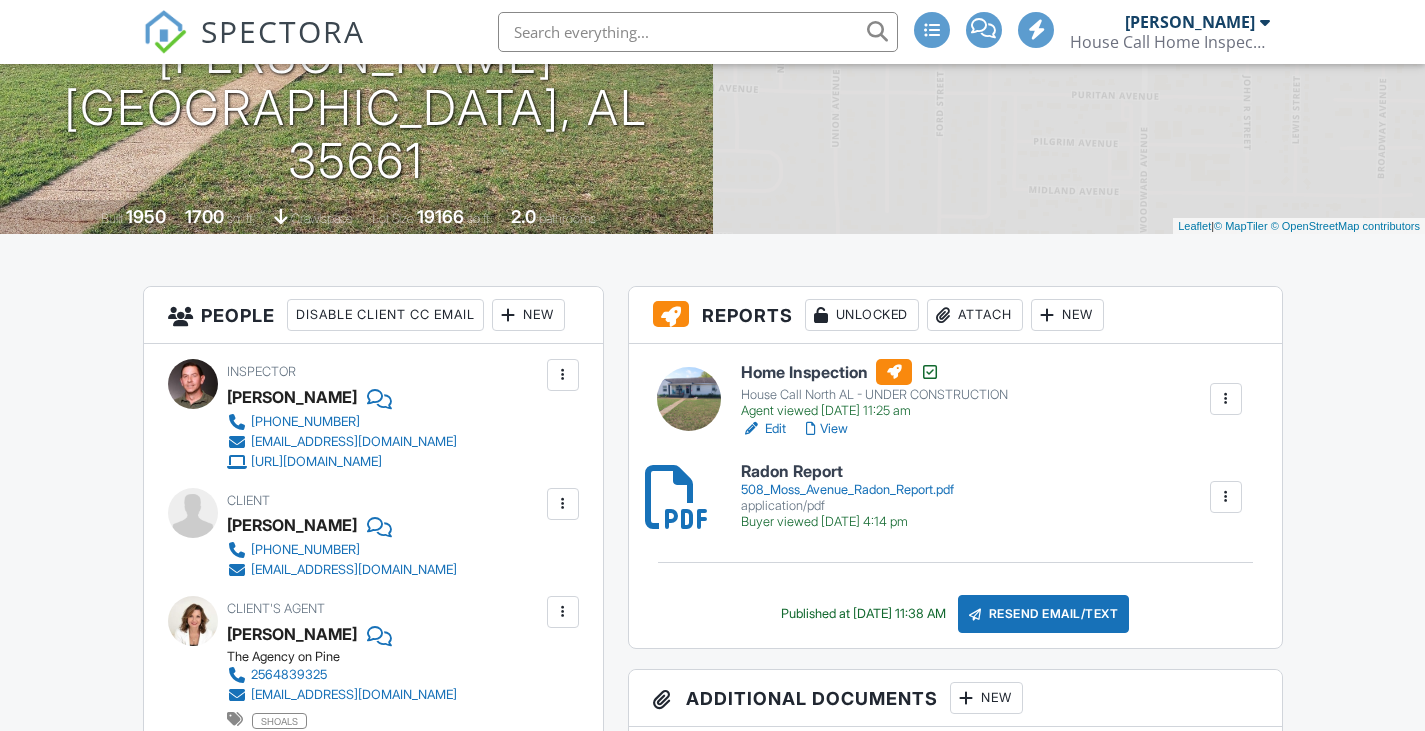 click on "View" at bounding box center [827, 429] 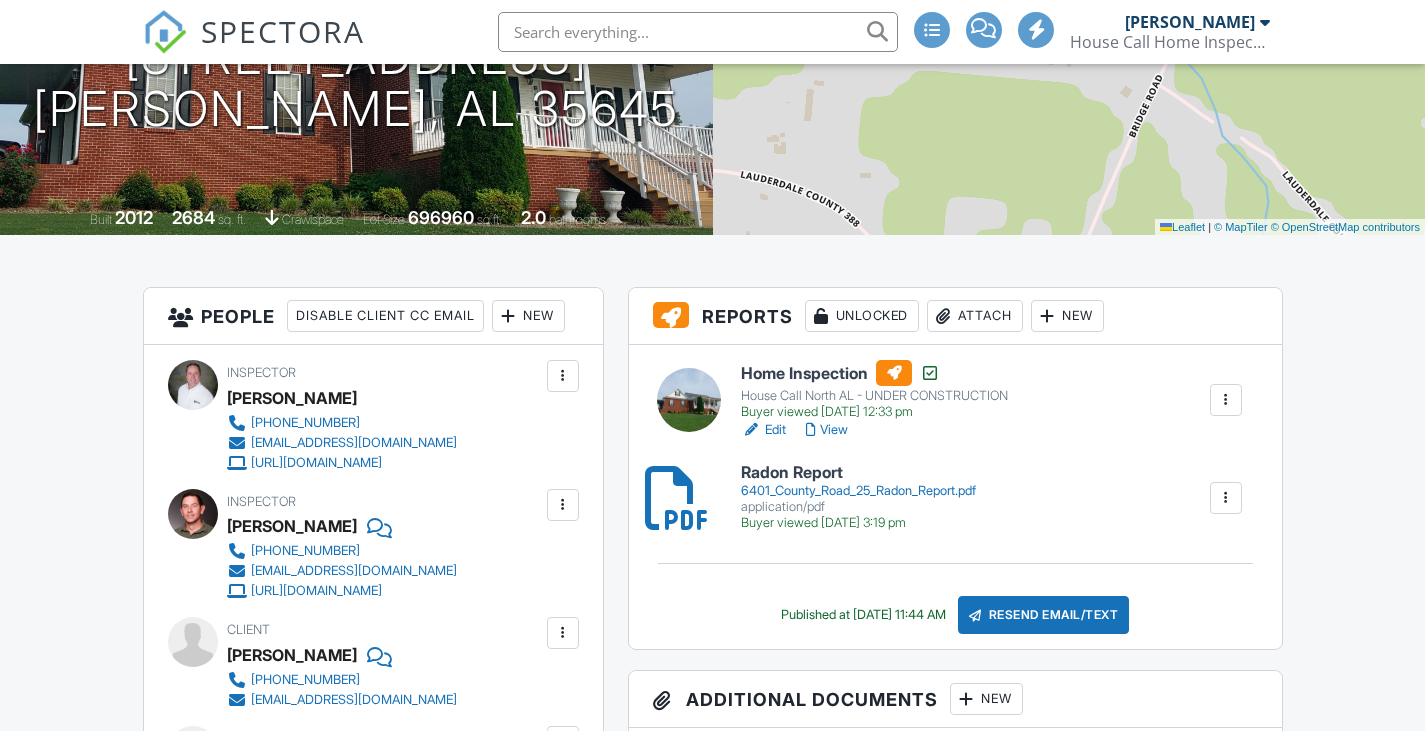 scroll, scrollTop: 100, scrollLeft: 0, axis: vertical 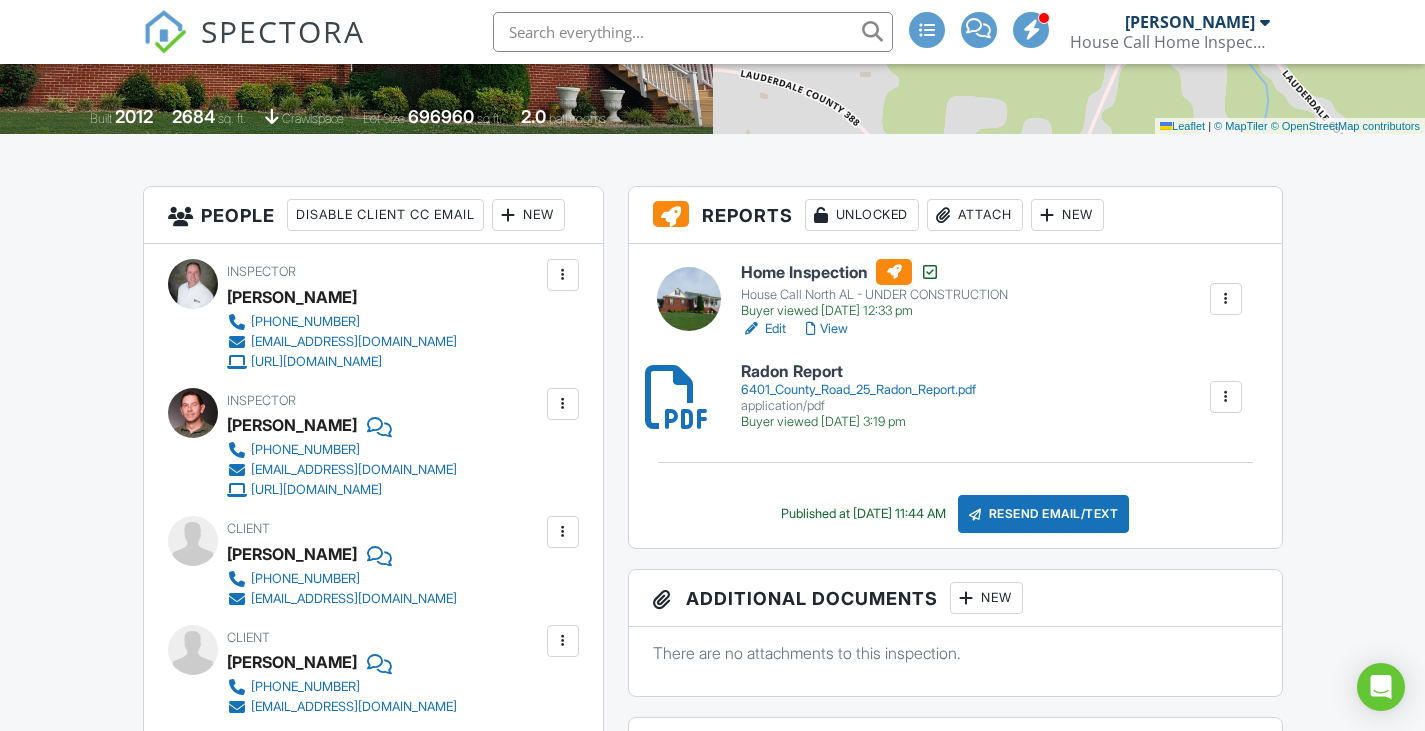 click on "View" at bounding box center [827, 329] 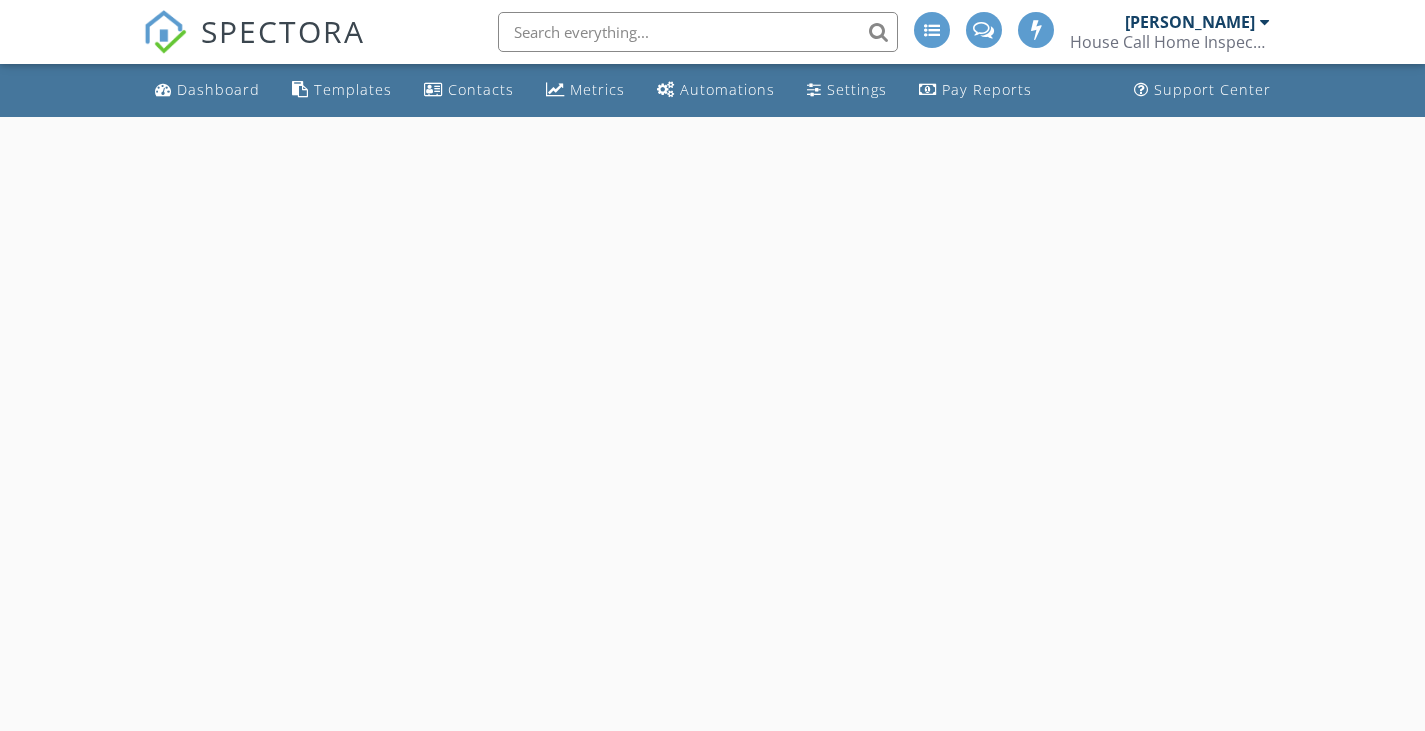 scroll, scrollTop: 0, scrollLeft: 0, axis: both 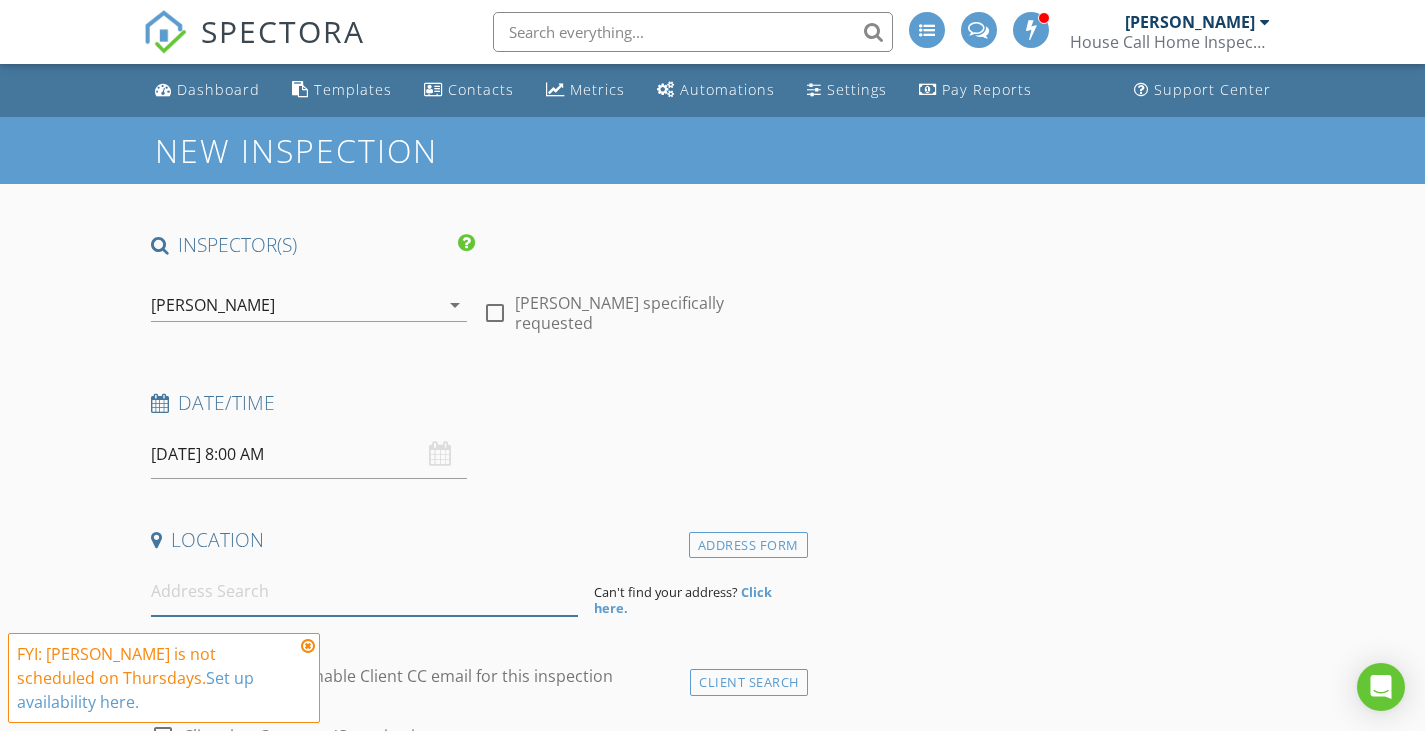 click at bounding box center (364, 591) 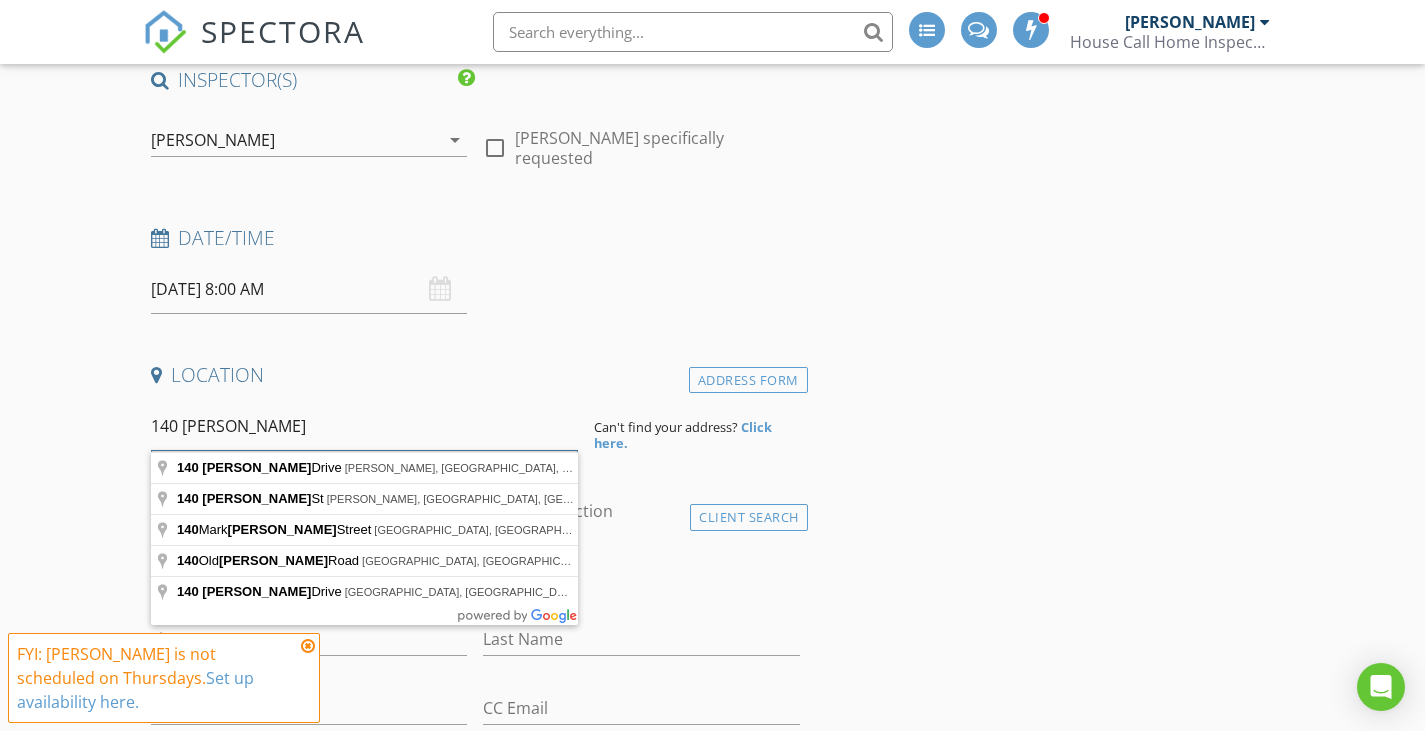 scroll, scrollTop: 200, scrollLeft: 0, axis: vertical 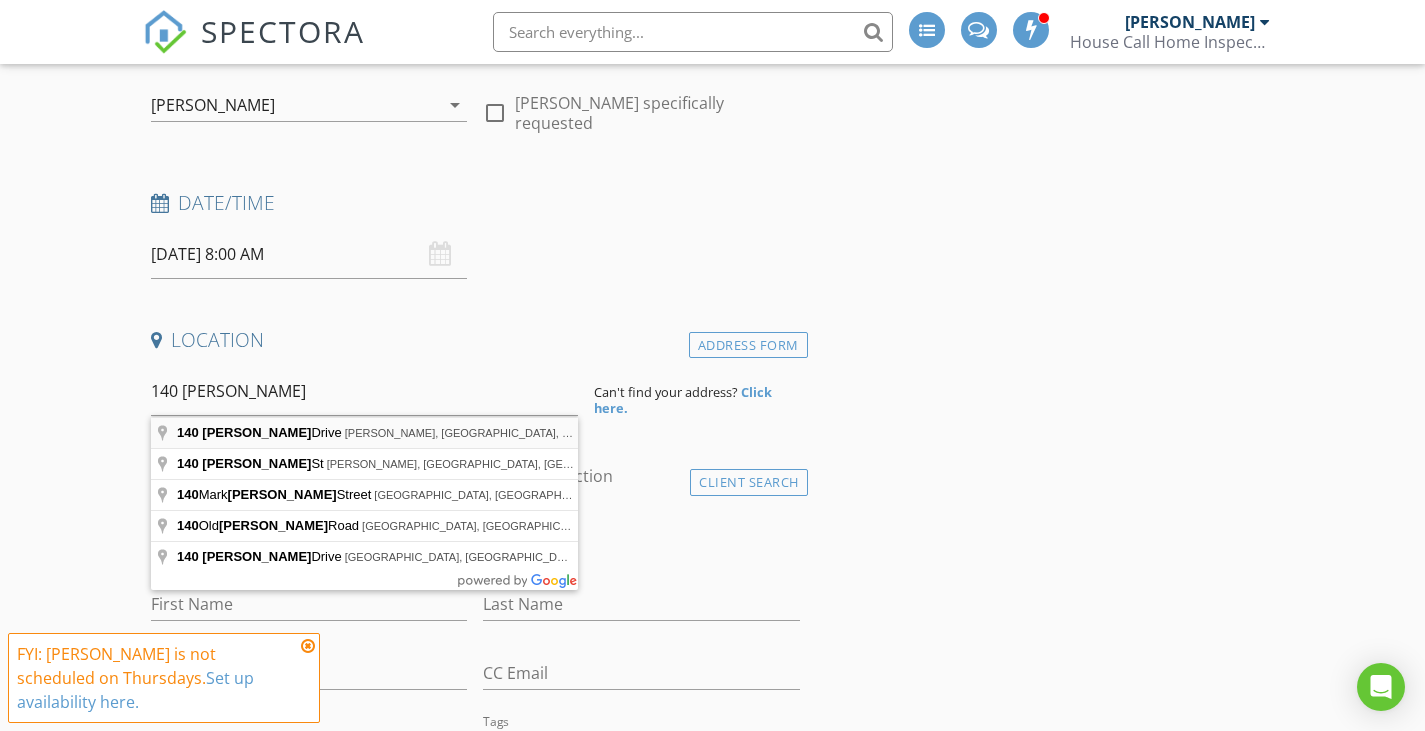 type on "[STREET_ADDRESS][PERSON_NAME][PERSON_NAME]" 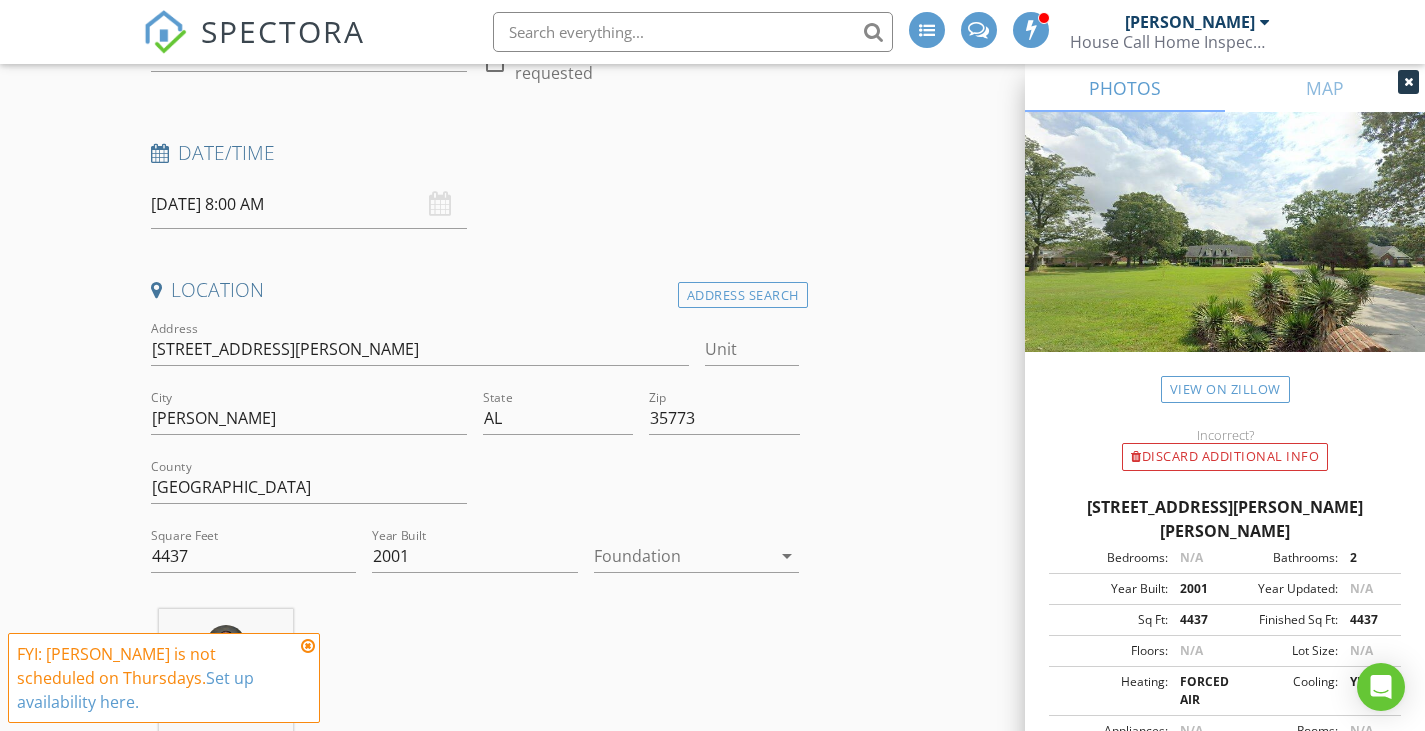 scroll, scrollTop: 300, scrollLeft: 0, axis: vertical 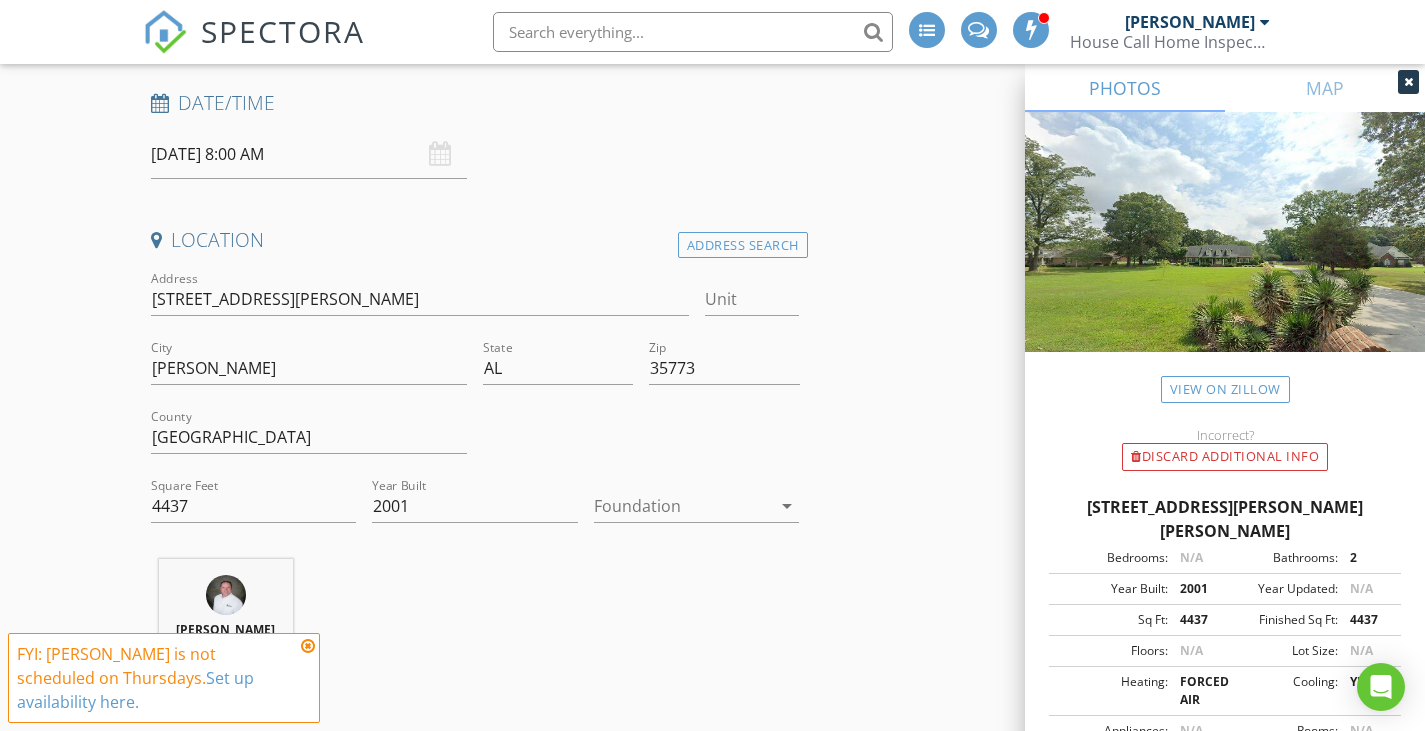click at bounding box center (683, 506) 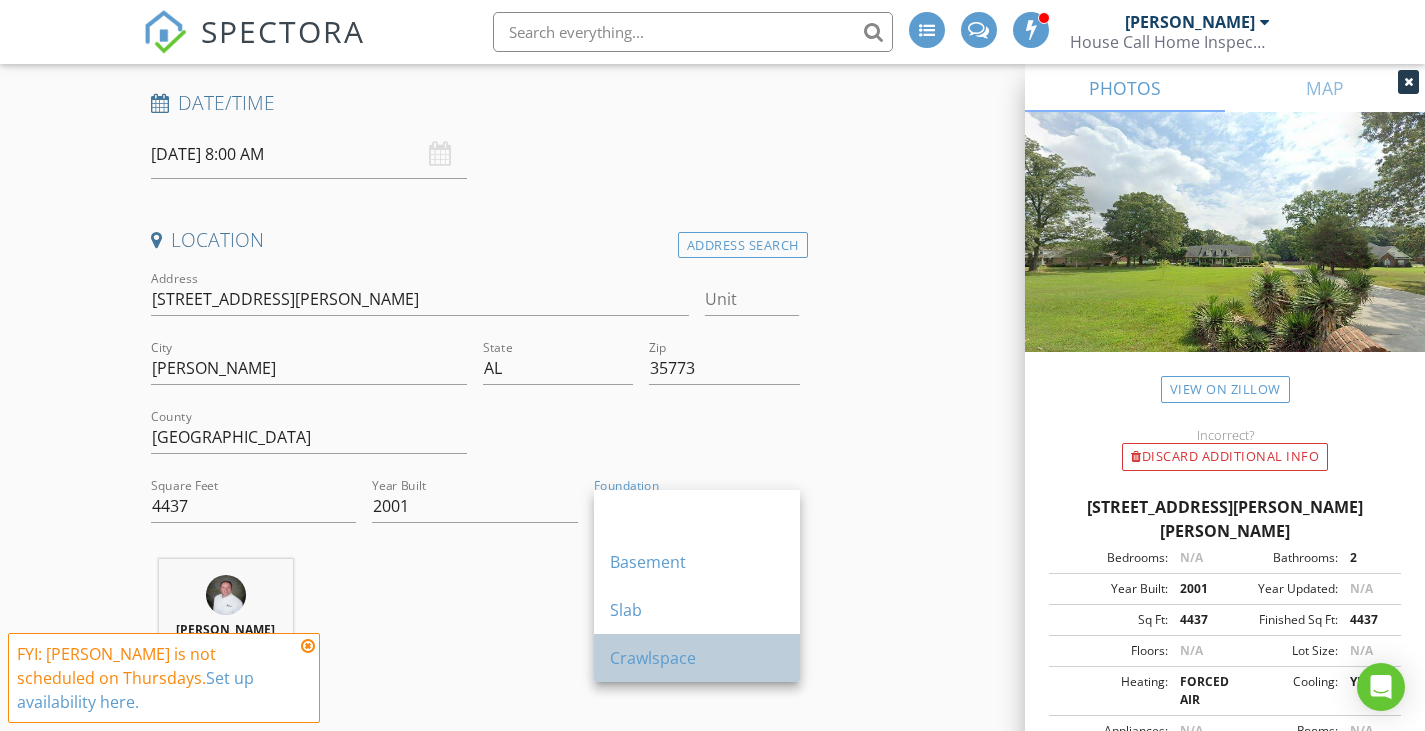 click on "Crawlspace" at bounding box center (697, 658) 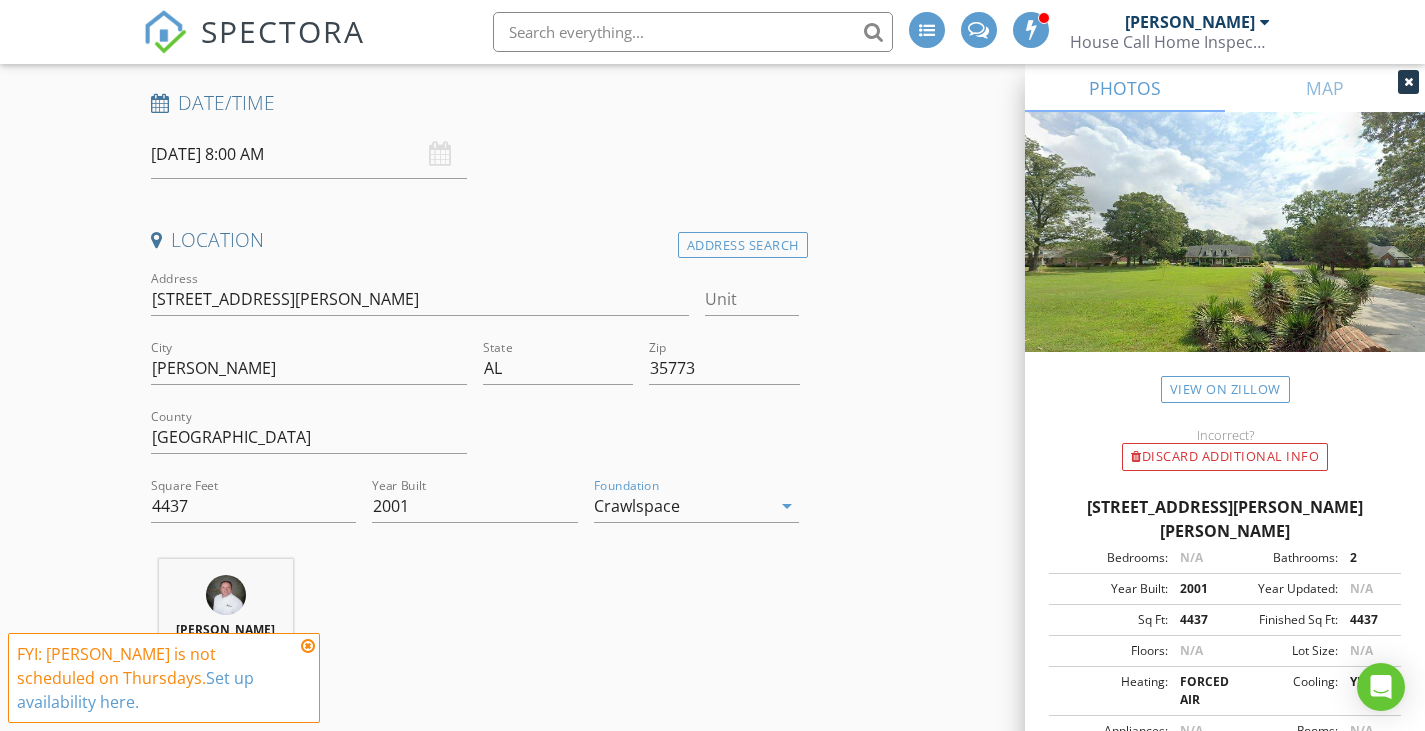 click on "INSPECTOR(S)
check_box   [PERSON_NAME]   PRIMARY   check_box_outline_blank   [PERSON_NAME]     [PERSON_NAME] arrow_drop_down   check_box_outline_blank [PERSON_NAME] specifically requested
Date/Time
[DATE] 8:00 AM
Location
Address Search       Address [STREET_ADDRESS][PERSON_NAME][US_STATE]   County Madison     Square Feet 4437   Year Built 2001   Foundation Crawlspace arrow_drop_down     [PERSON_NAME]     76.7 miles     (2 hours)
client
check_box Enable Client CC email for this inspection   Client Search     check_box_outline_blank Client is a Company/Organization     First Name   Last Name   Email   CC Email   Phone         Tags         Notes   Private Notes
ADD ADDITIONAL client
SERVICES
check_box_outline_blank   Home Inspection AL" at bounding box center [713, 1821] 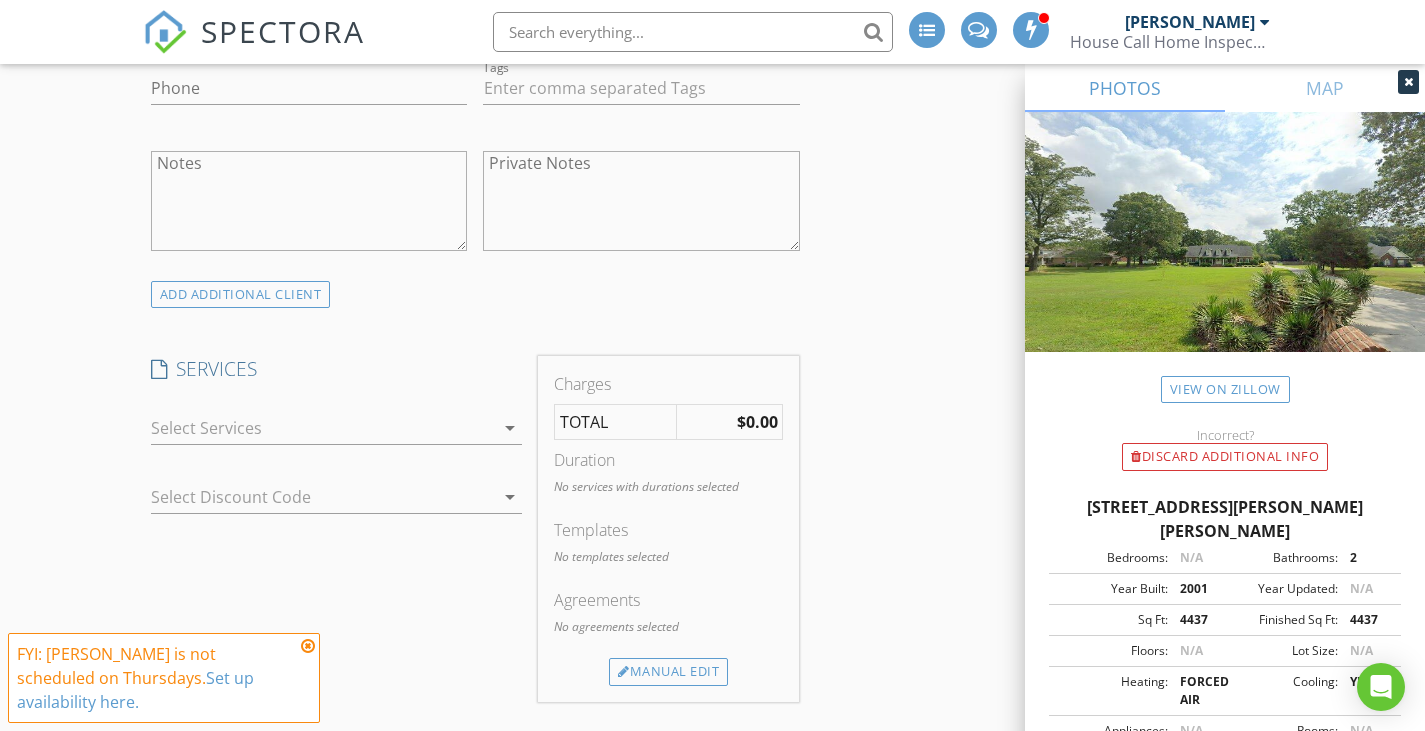 scroll, scrollTop: 1300, scrollLeft: 0, axis: vertical 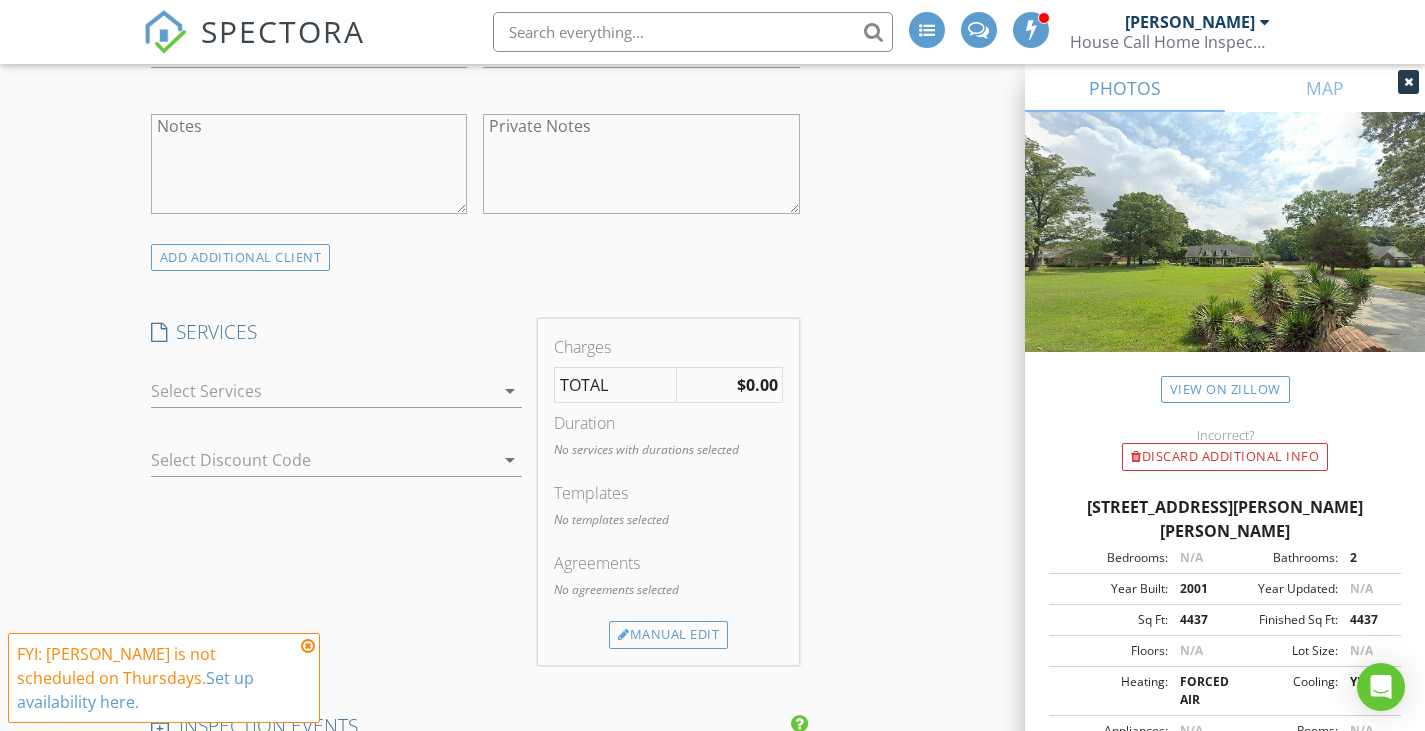 click at bounding box center (323, 391) 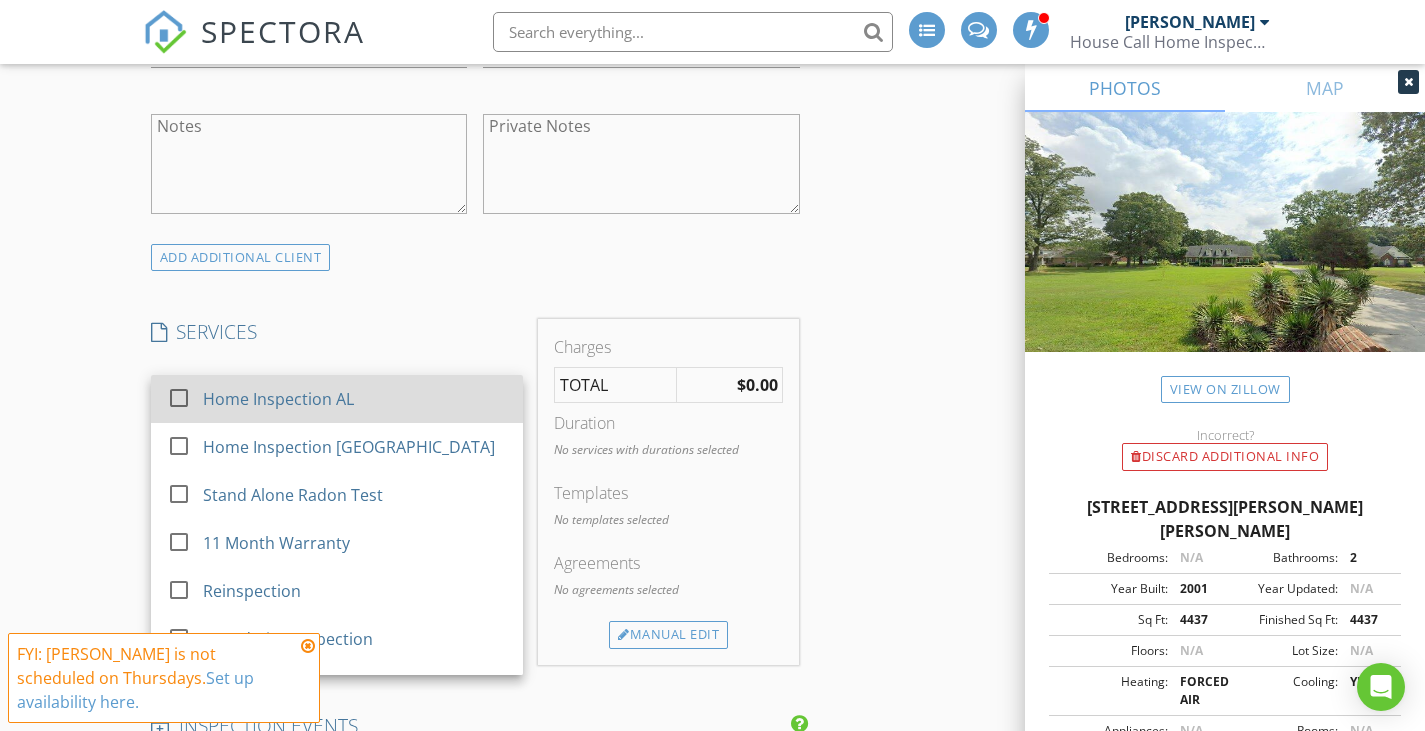 click on "Home Inspection AL" at bounding box center (355, 399) 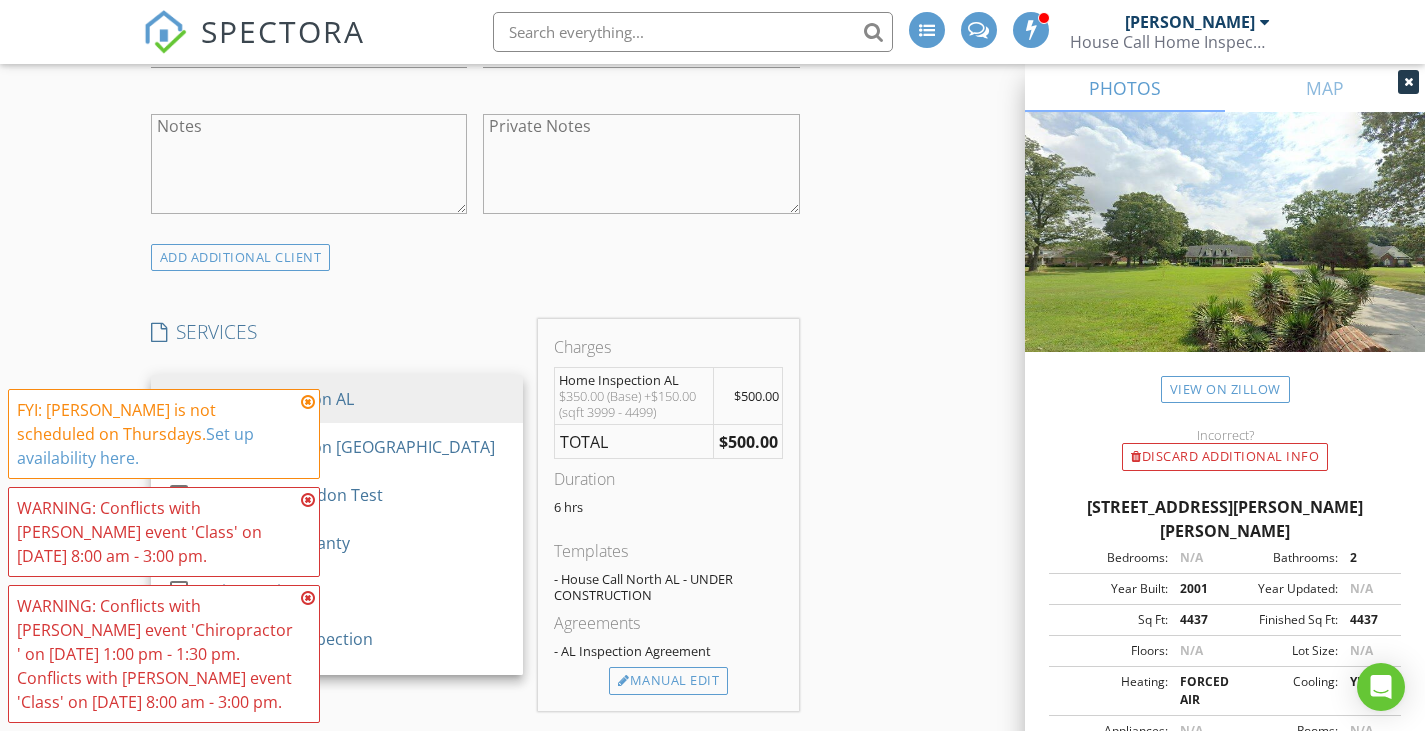 click on "INSPECTOR(S)
check_box   Devin Forsythe   PRIMARY   check_box_outline_blank   Cory Hebert     Devin Forsythe arrow_drop_down   check_box_outline_blank Devin Forsythe specifically requested
Date/Time
07/17/2025 8:00 AM
Location
Address Search       Address 140 Whitfield Dr   Unit   City Toney   State AL   Zip 35773   County Madison     Square Feet 4437   Year Built 2001   Foundation Crawlspace arrow_drop_down     Devin Forsythe     76.7 miles     (2 hours)
client
check_box Enable Client CC email for this inspection   Client Search     check_box_outline_blank Client is a Company/Organization     First Name   Last Name   Email   CC Email   Phone         Tags         Notes   Private Notes
ADD ADDITIONAL client
SERVICES
check_box   Home Inspection AL   check_box_outline_blank" at bounding box center [713, 845] 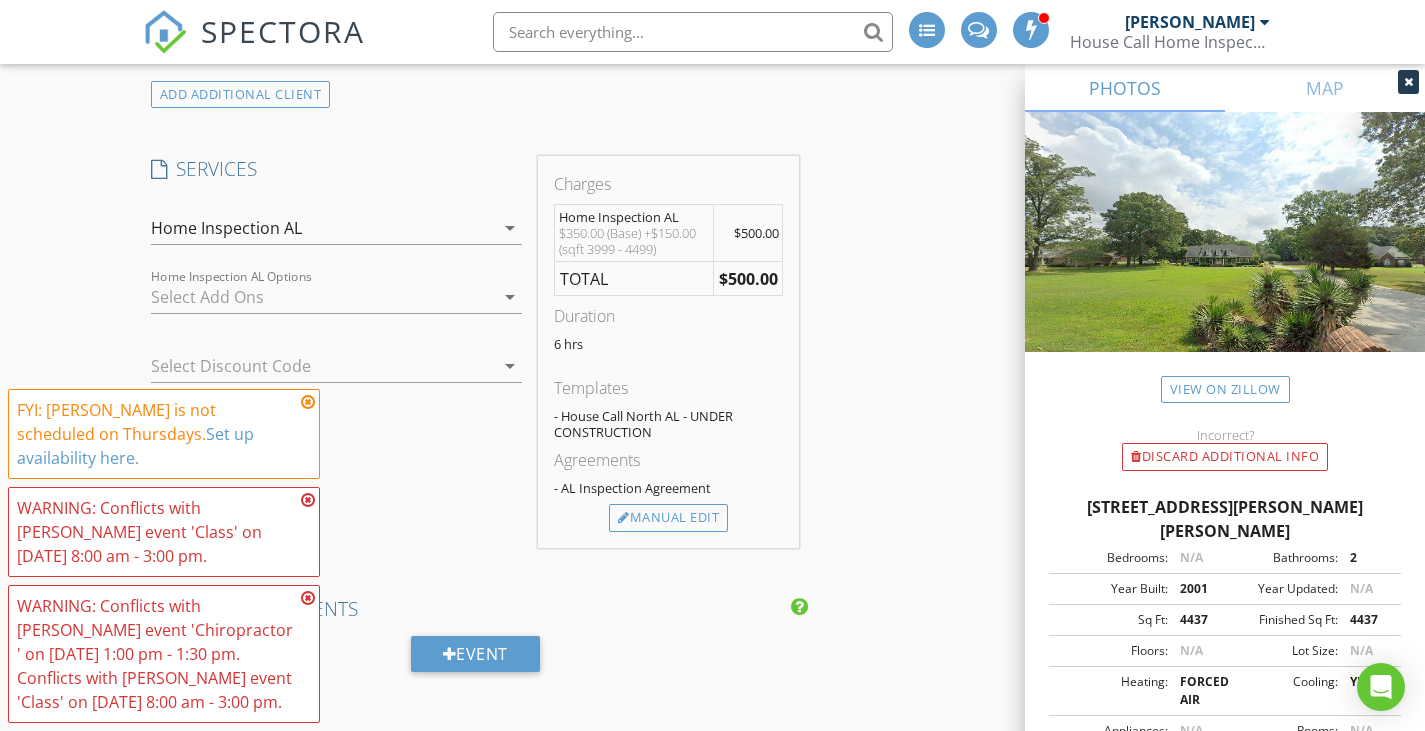 scroll, scrollTop: 1500, scrollLeft: 0, axis: vertical 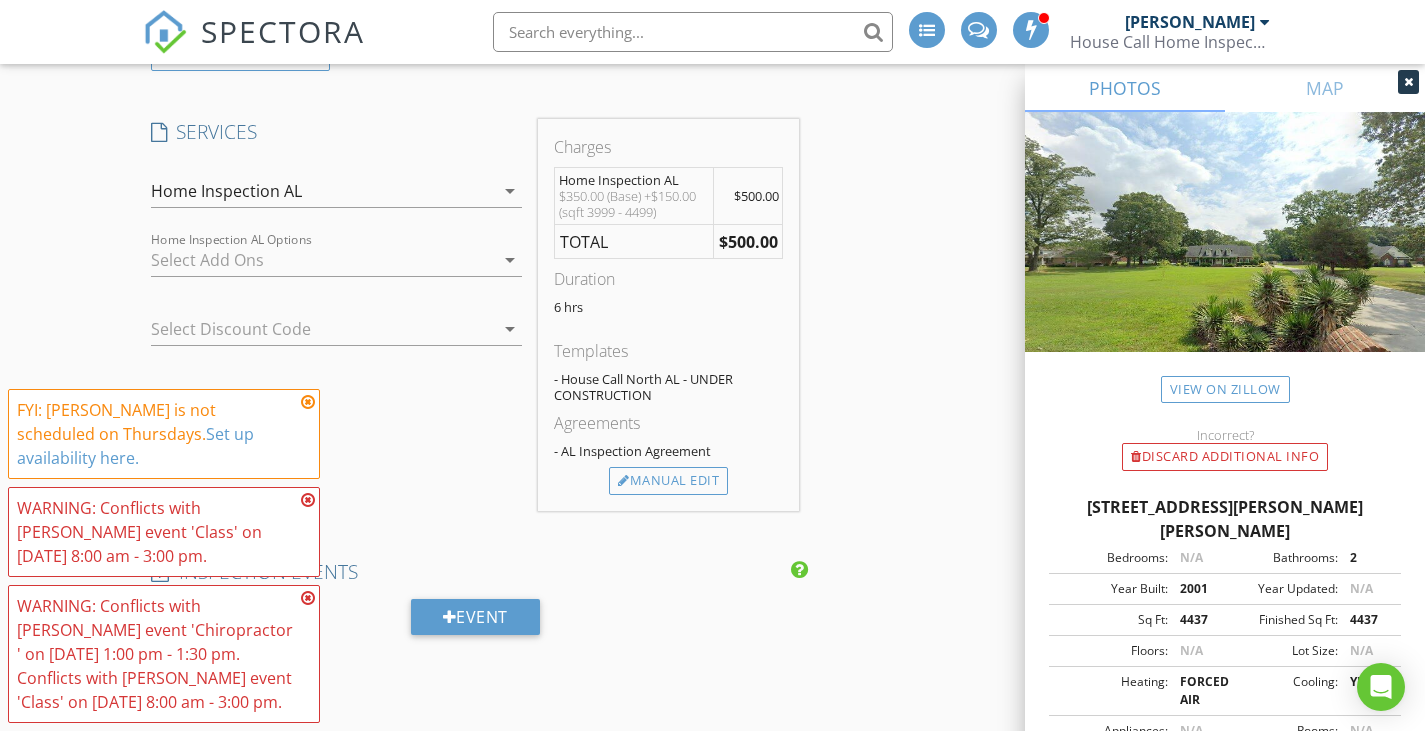 click at bounding box center [323, 260] 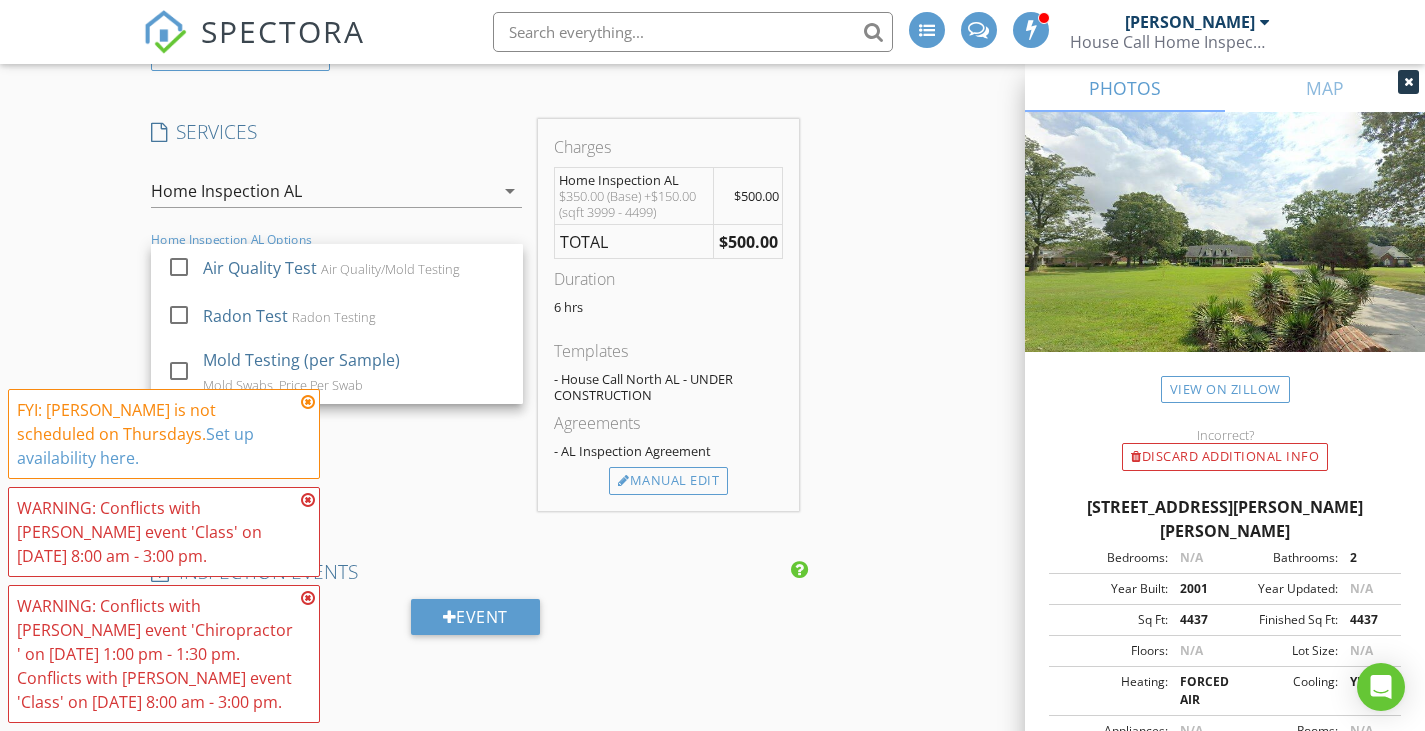 click on "INSPECTOR(S)
check_box   Devin Forsythe   PRIMARY   check_box_outline_blank   Cory Hebert     Devin Forsythe arrow_drop_down   check_box_outline_blank Devin Forsythe specifically requested
Date/Time
07/17/2025 8:00 AM
Location
Address Search       Address 140 Whitfield Dr   Unit   City Toney   State AL   Zip 35773   County Madison     Square Feet 4437   Year Built 2001   Foundation Crawlspace arrow_drop_down     Devin Forsythe     76.7 miles     (2 hours)
client
check_box Enable Client CC email for this inspection   Client Search     check_box_outline_blank Client is a Company/Organization     First Name   Last Name   Email   CC Email   Phone         Tags         Notes   Private Notes
ADD ADDITIONAL client
SERVICES
check_box   Home Inspection AL   check_box_outline_blank" at bounding box center (713, 645) 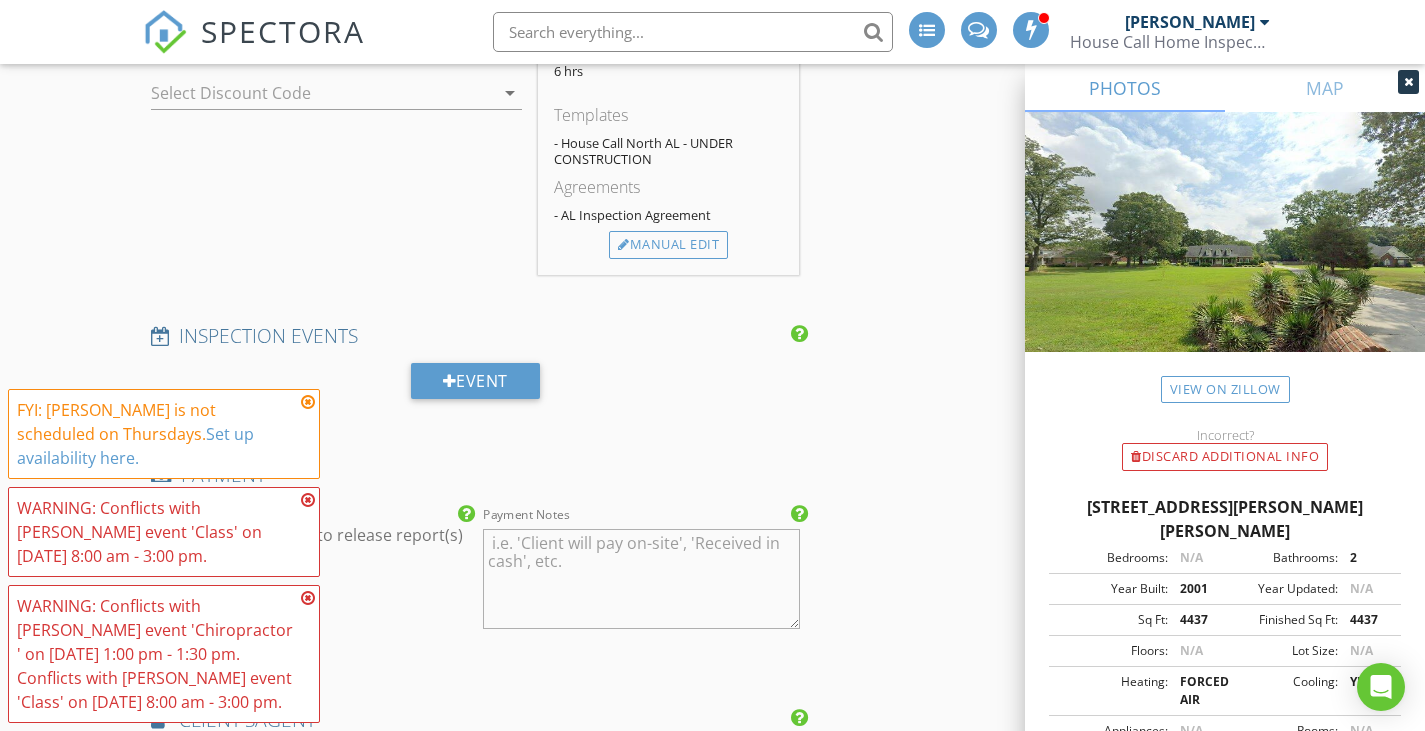 scroll, scrollTop: 1700, scrollLeft: 0, axis: vertical 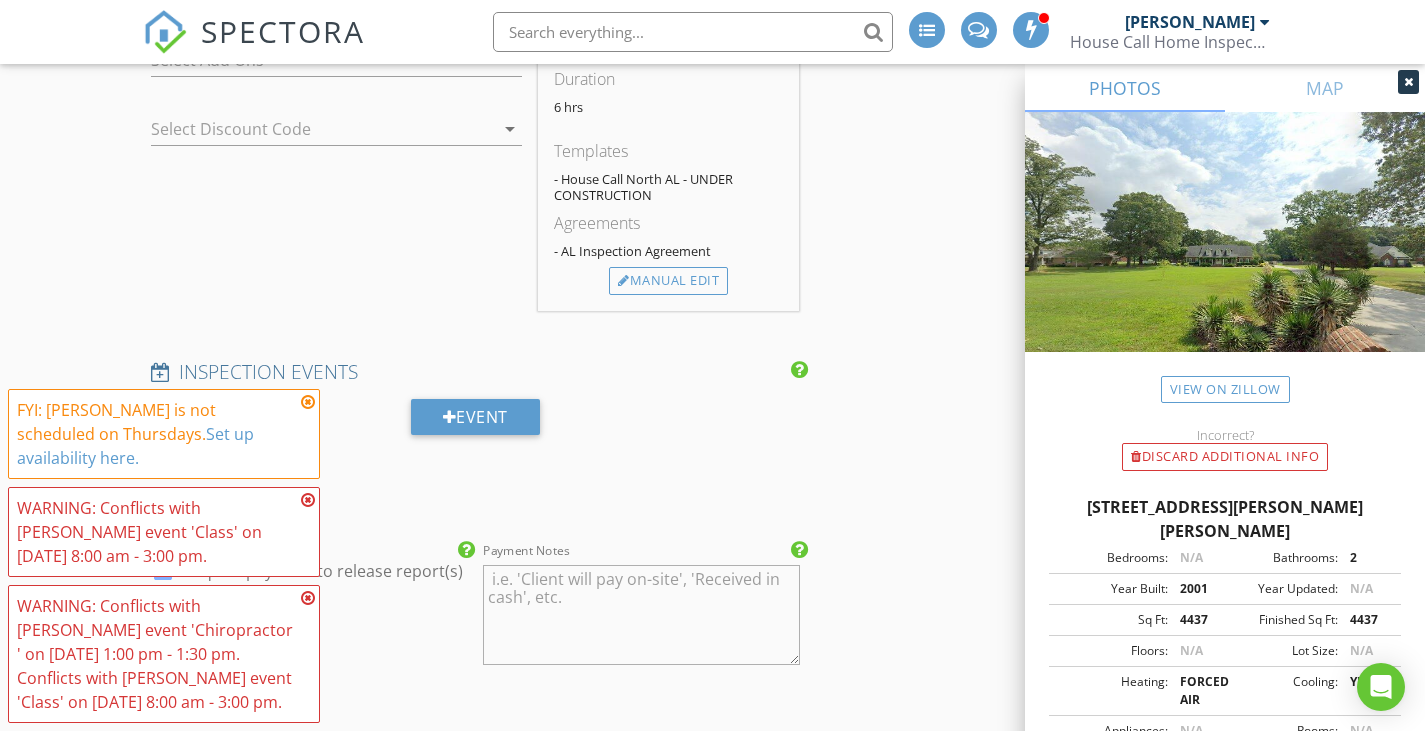 click at bounding box center [309, 129] 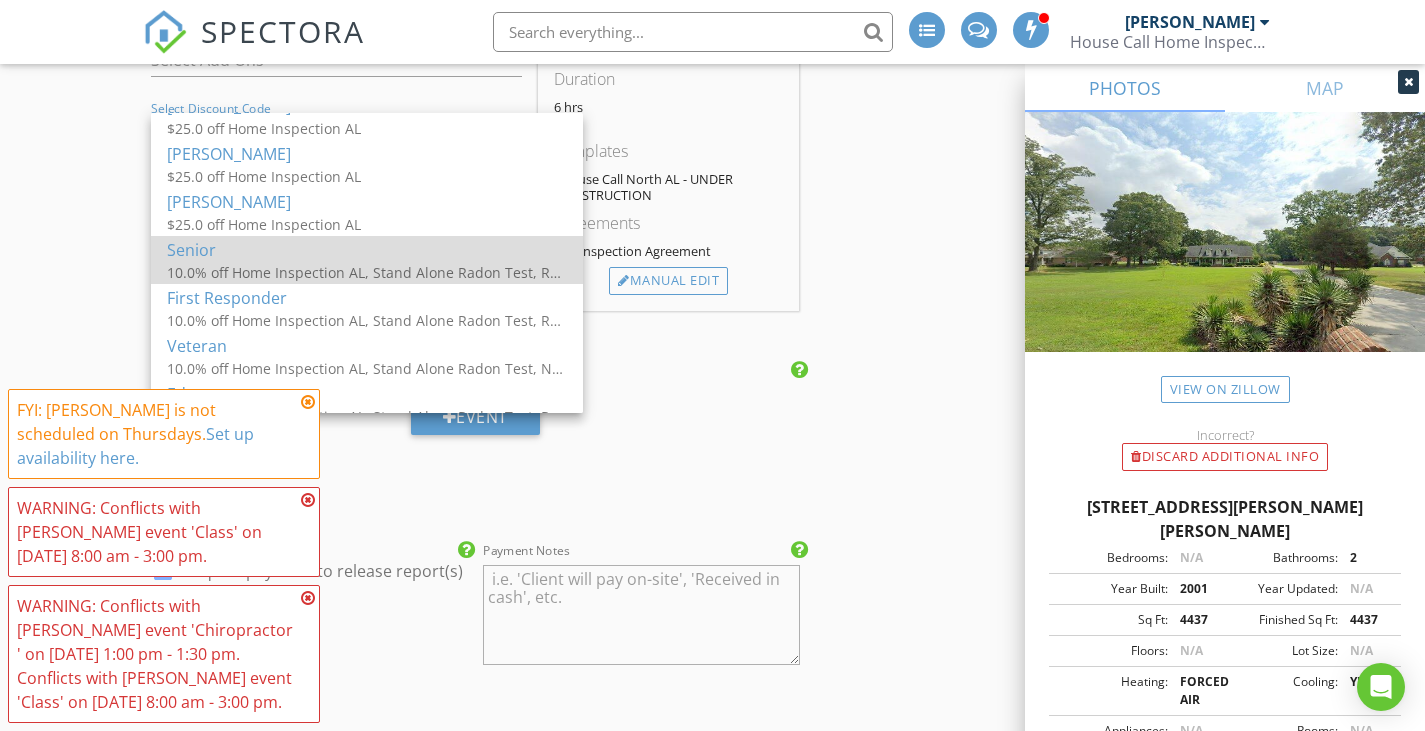 scroll, scrollTop: 200, scrollLeft: 0, axis: vertical 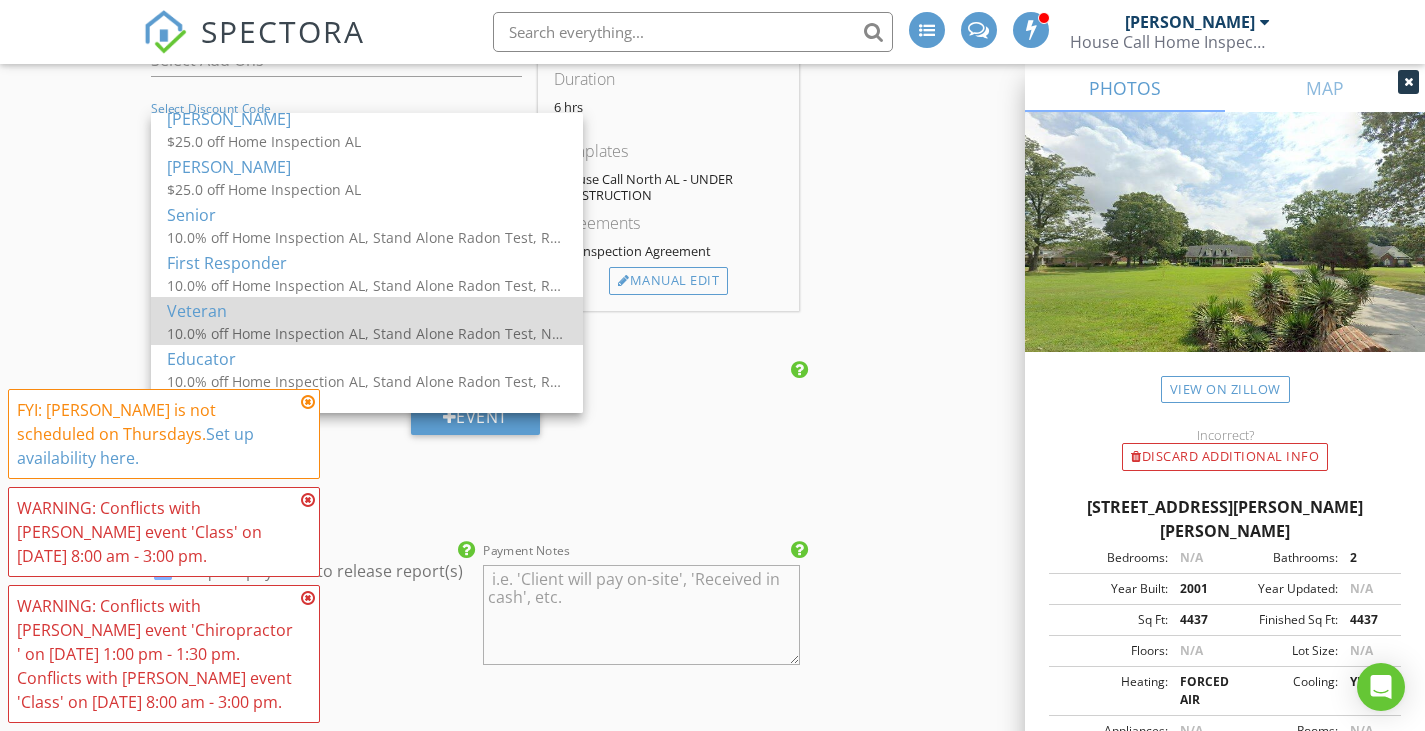 click on "10.0% off Home Inspection AL, Stand Alone Radon Test, New Construction Pre-Pour Foundation, New Construction Pre-Drywall, New Construction Phased Final, Radon Test" at bounding box center (367, 333) 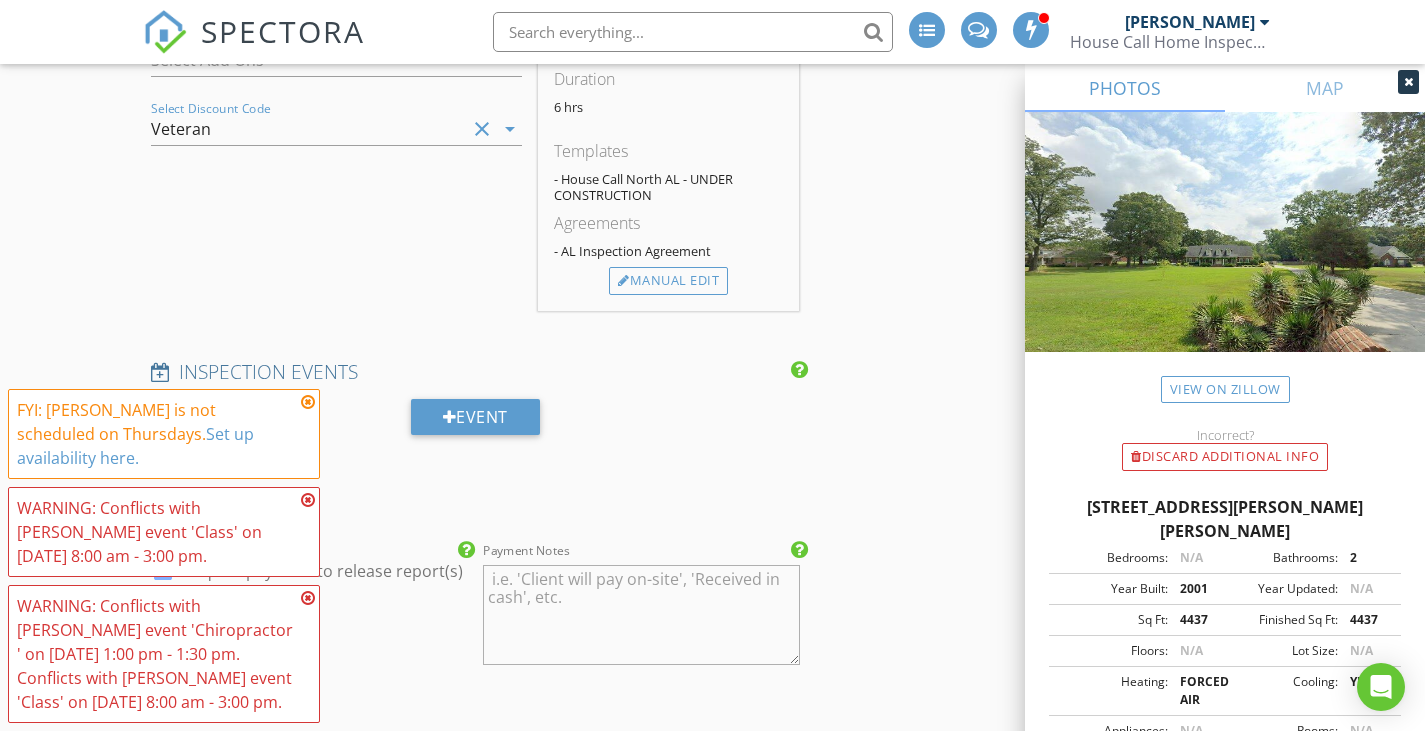 click on "INSPECTOR(S)
check_box   Devin Forsythe   PRIMARY   check_box_outline_blank   Cory Hebert     Devin Forsythe arrow_drop_down   check_box_outline_blank Devin Forsythe specifically requested
Date/Time
07/17/2025 8:00 AM
Location
Address Search       Address 140 Whitfield Dr   Unit   City Toney   State AL   Zip 35773   County Madison     Square Feet 4437   Year Built 2001   Foundation Crawlspace arrow_drop_down     Devin Forsythe     76.7 miles     (2 hours)
client
check_box Enable Client CC email for this inspection   Client Search     check_box_outline_blank Client is a Company/Organization     First Name   Last Name   Email   CC Email   Phone         Tags         Notes   Private Notes
ADD ADDITIONAL client
SERVICES
check_box   Home Inspection AL   check_box_outline_blank" at bounding box center [713, 445] 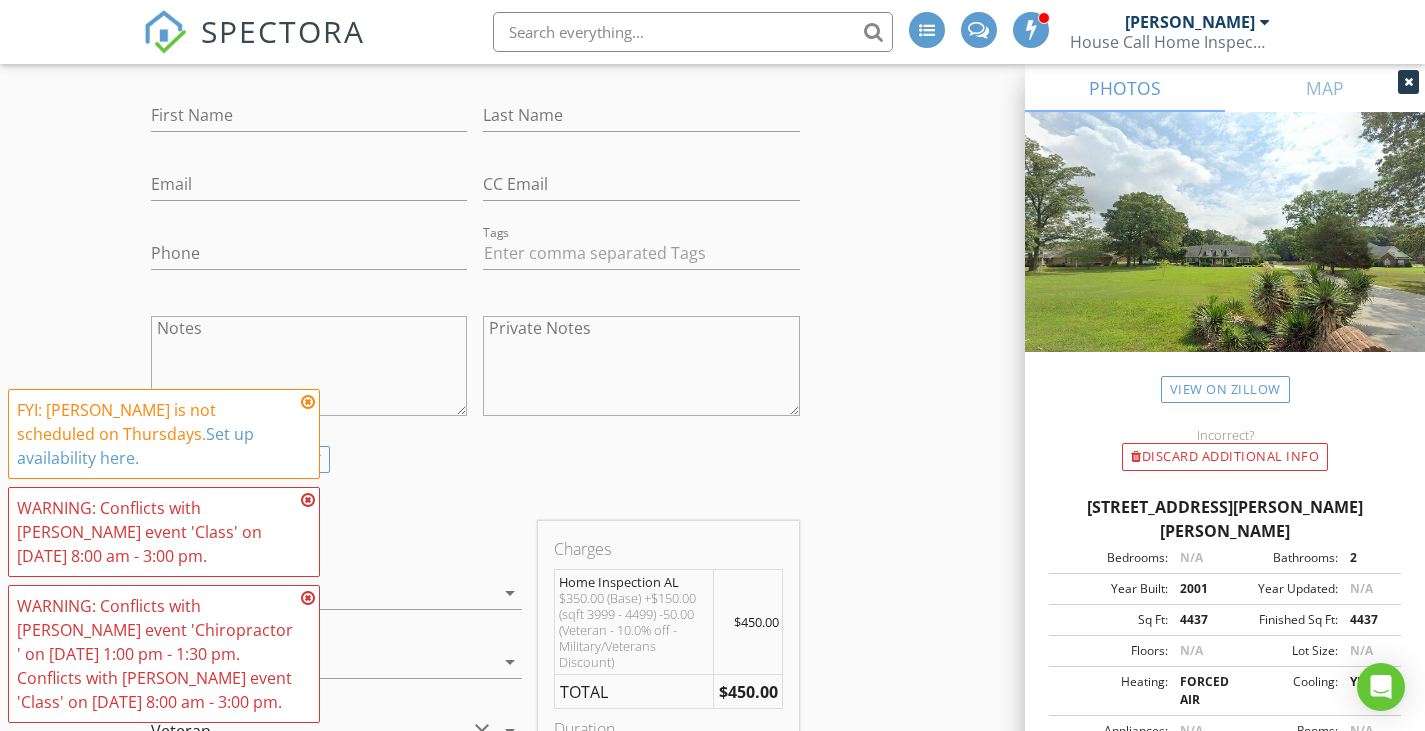 scroll, scrollTop: 1100, scrollLeft: 0, axis: vertical 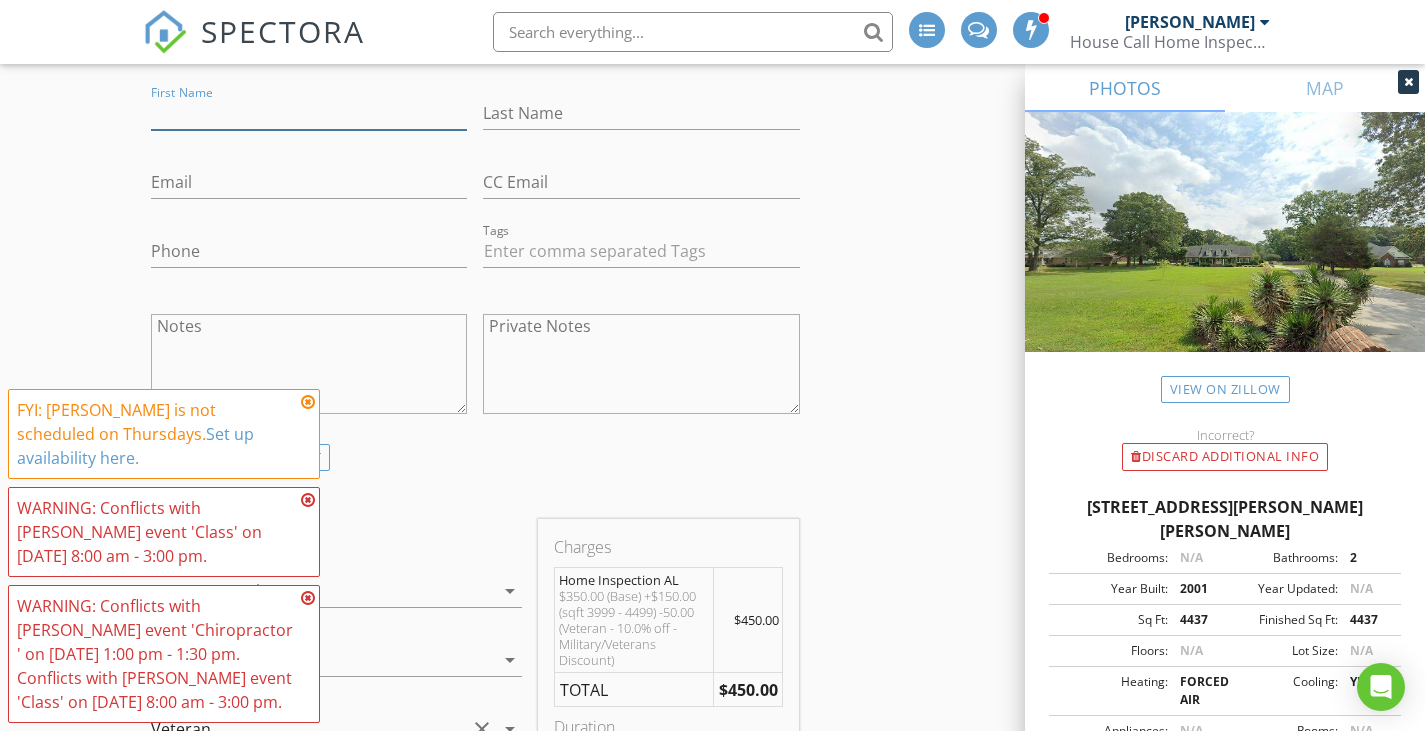 click on "First Name" at bounding box center [309, 113] 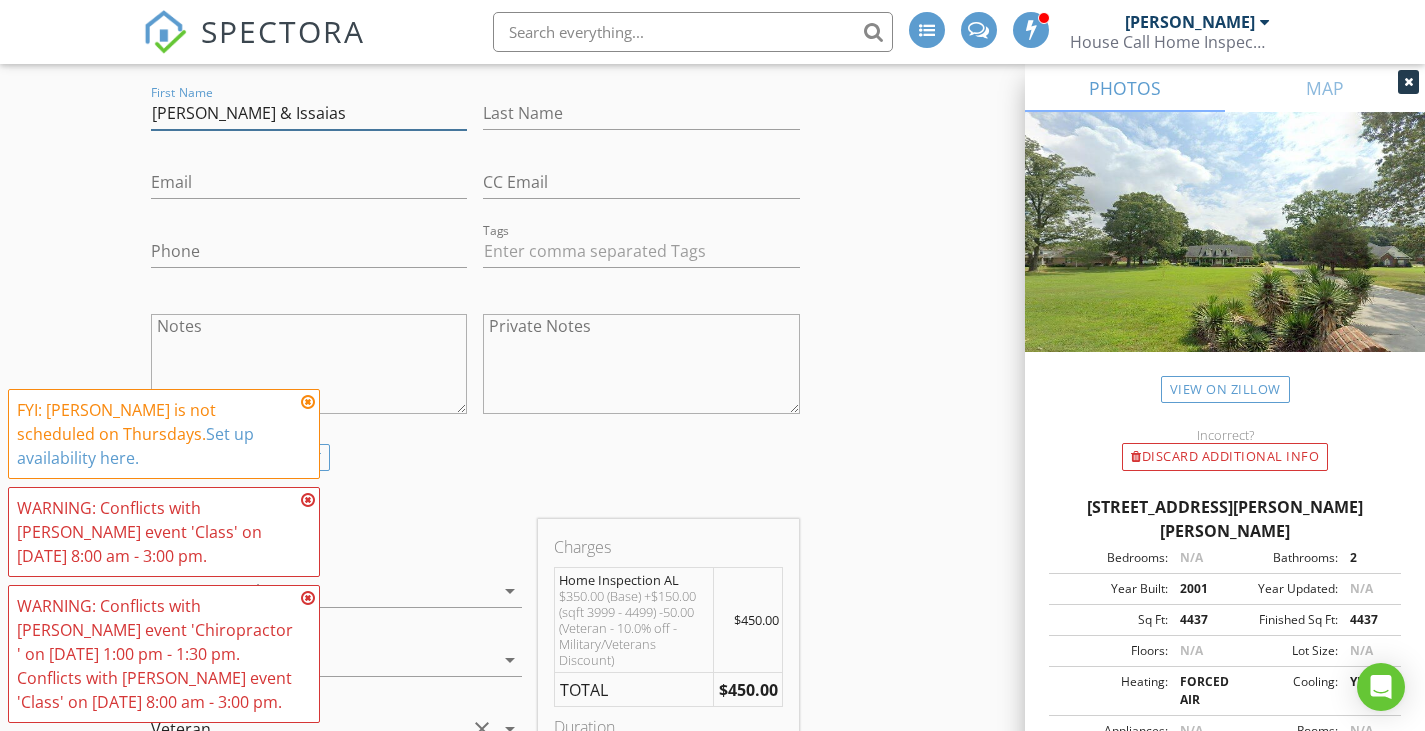 type on "Brandy & Issaias" 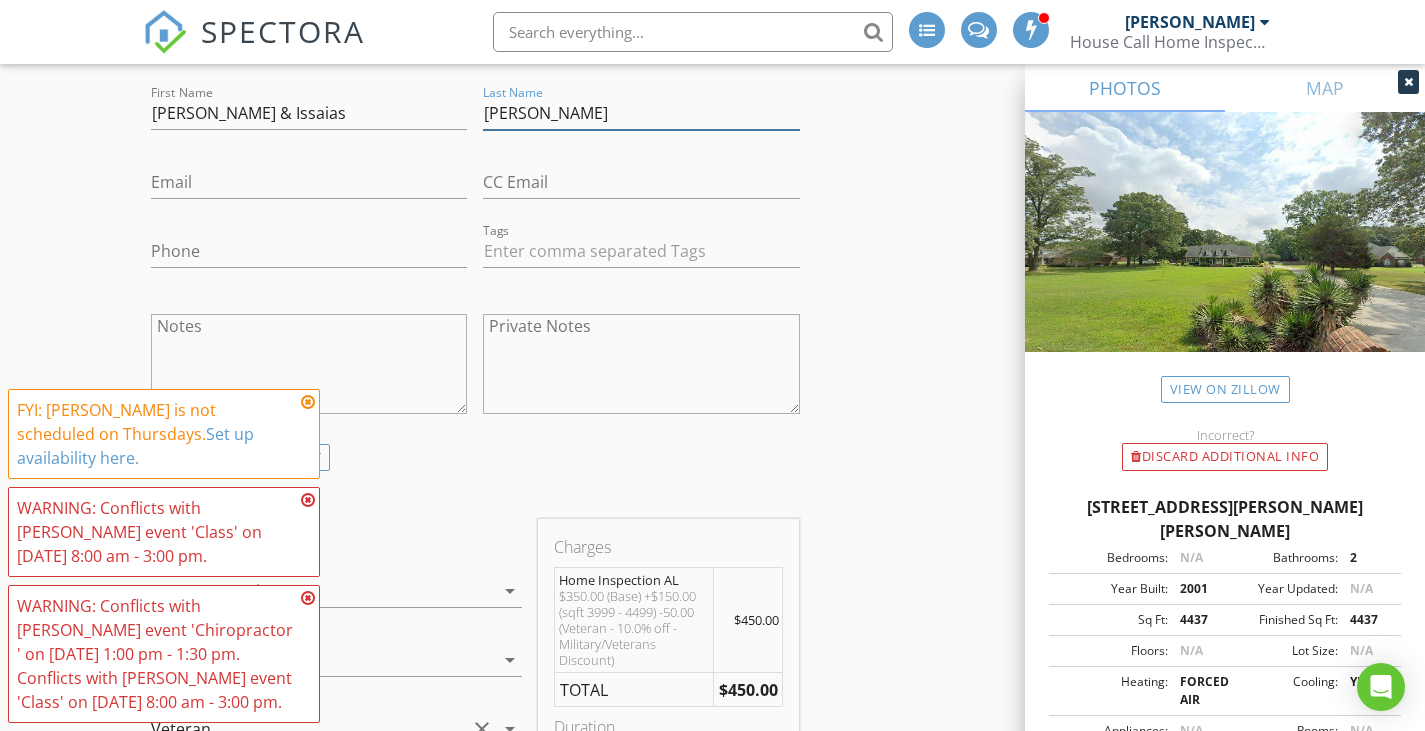 type on "[PERSON_NAME]" 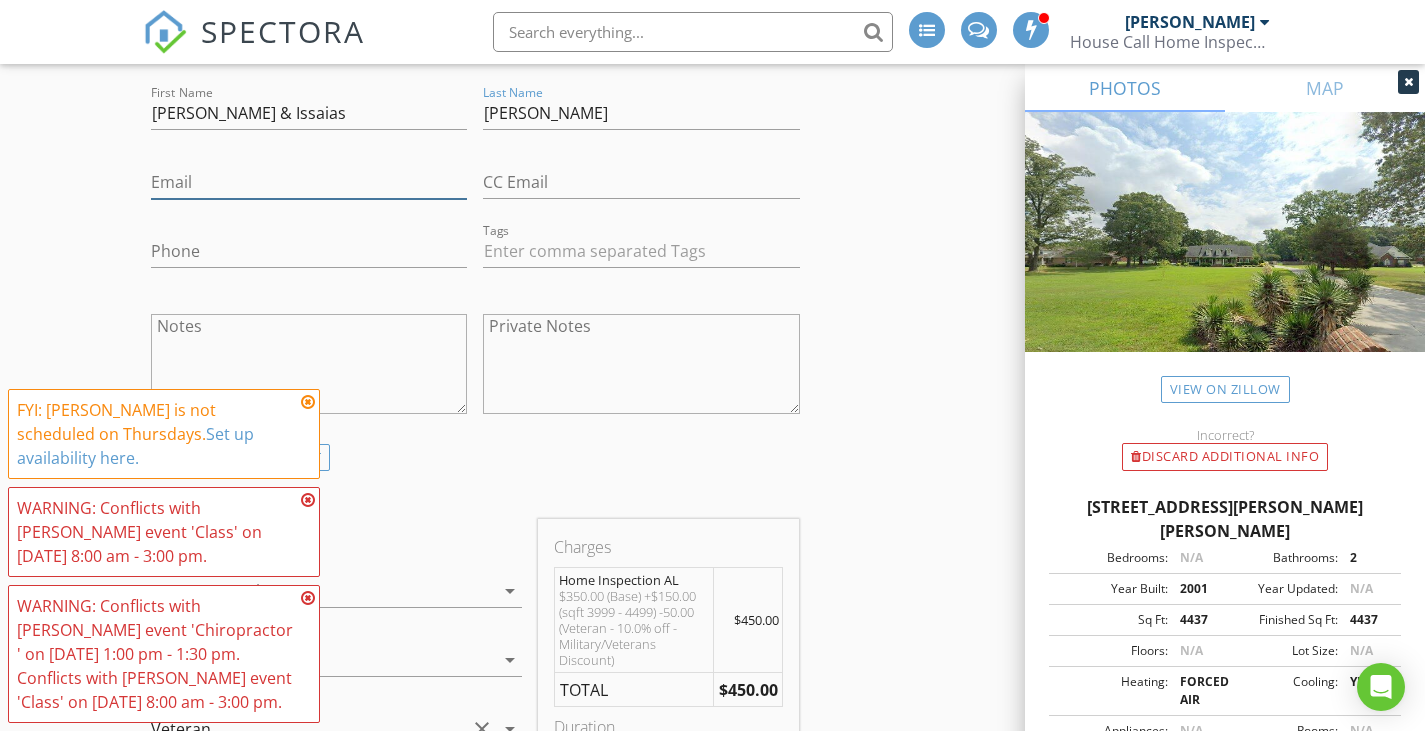 click on "Email" at bounding box center (309, 182) 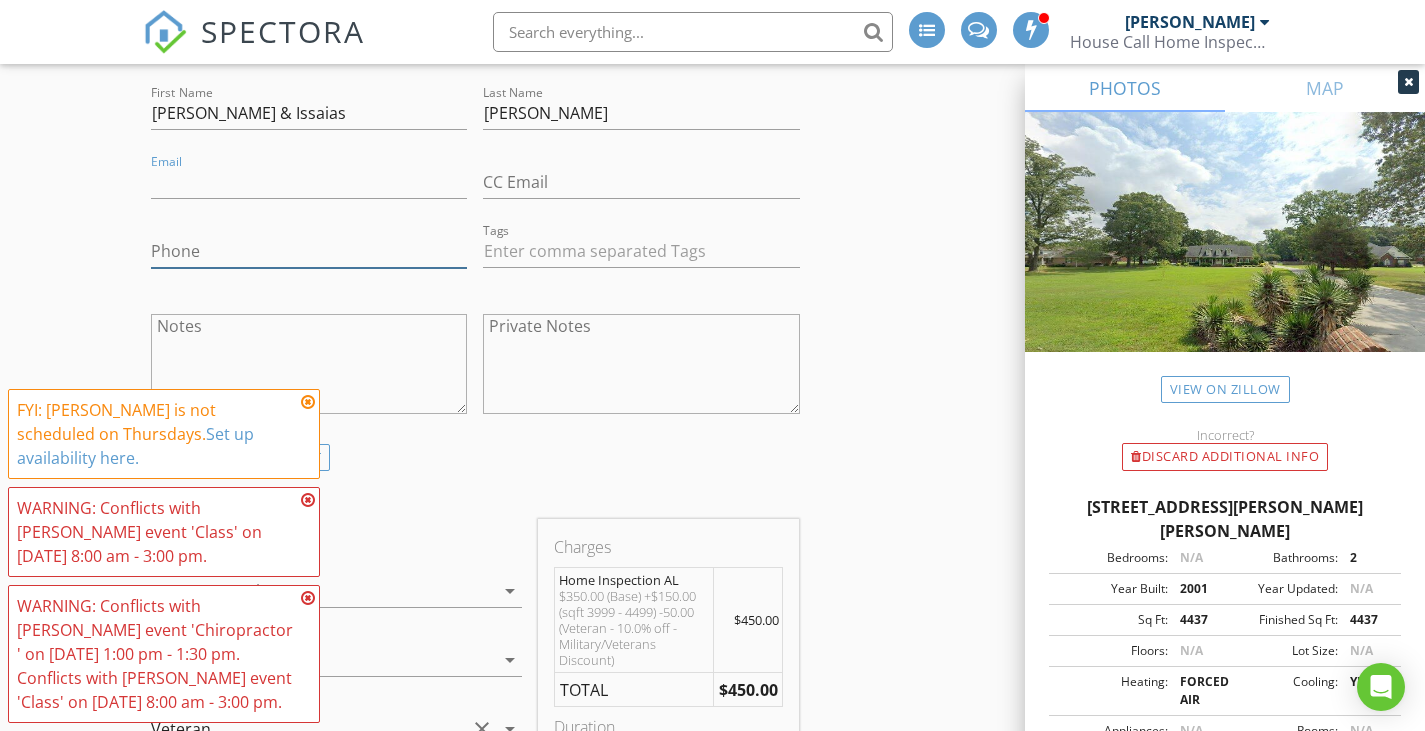 click on "Phone" at bounding box center [309, 251] 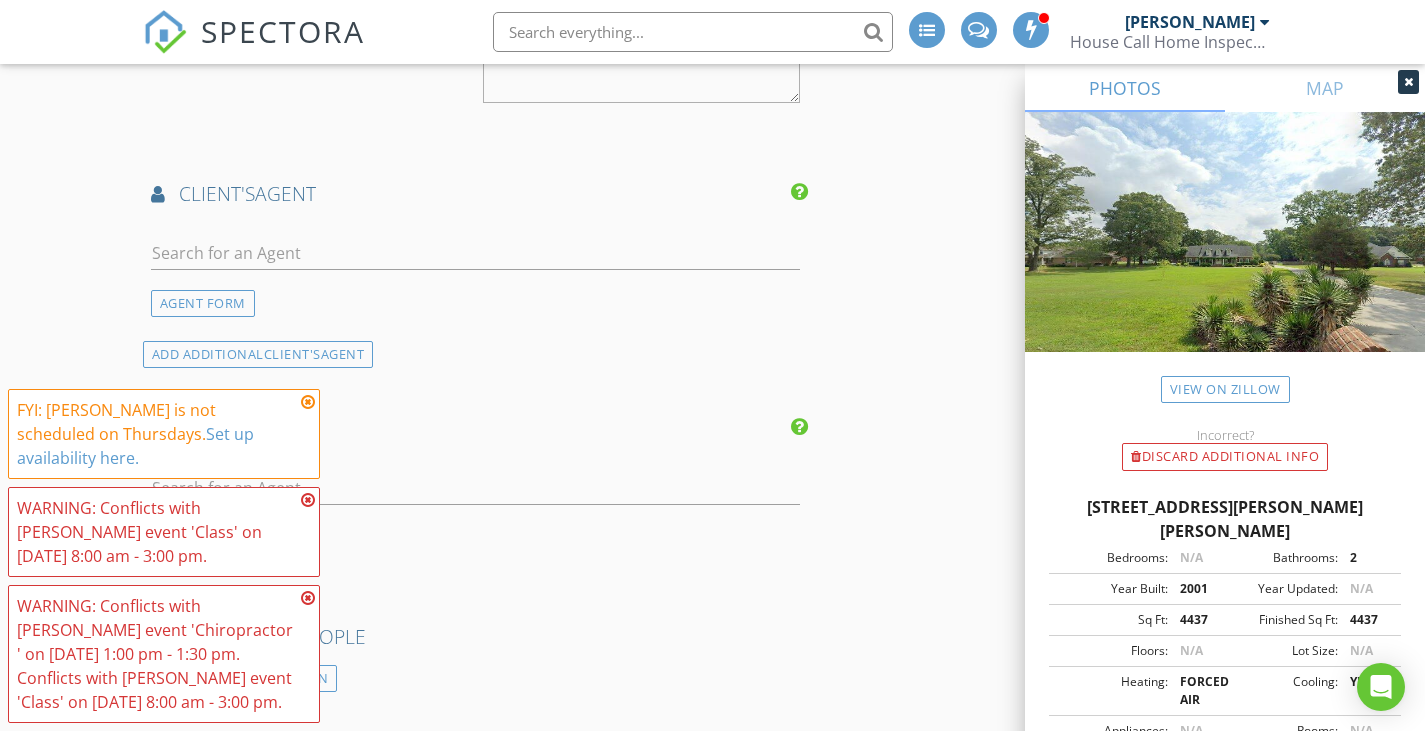 scroll, scrollTop: 2300, scrollLeft: 0, axis: vertical 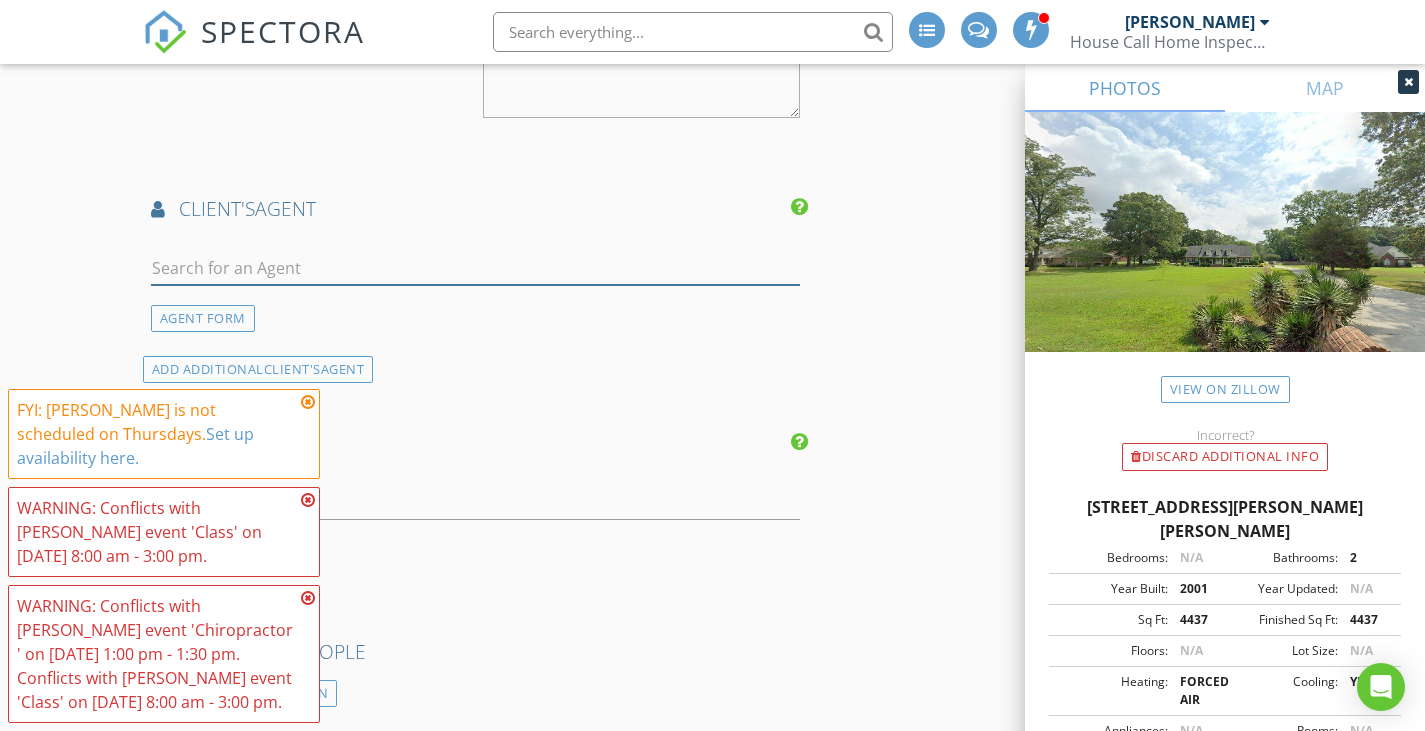 click at bounding box center (475, 268) 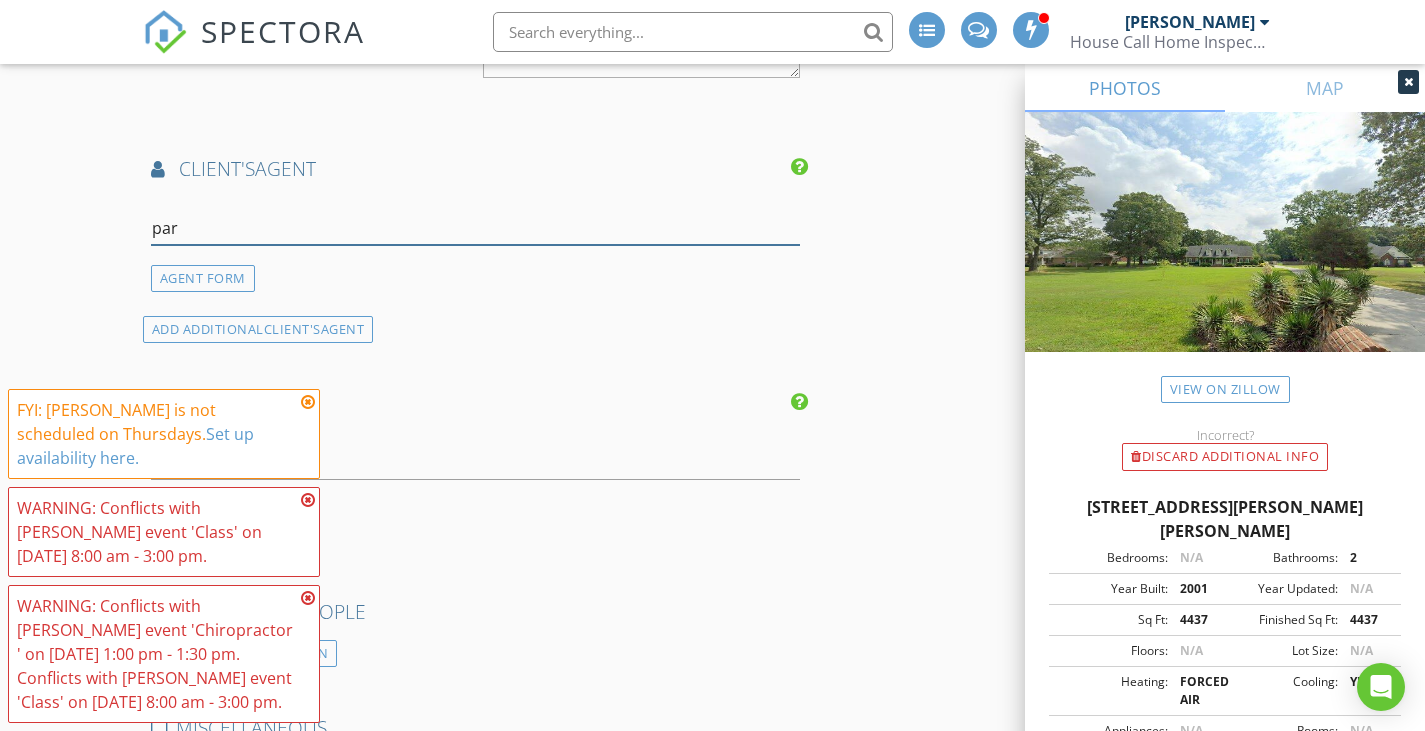 scroll, scrollTop: 2400, scrollLeft: 0, axis: vertical 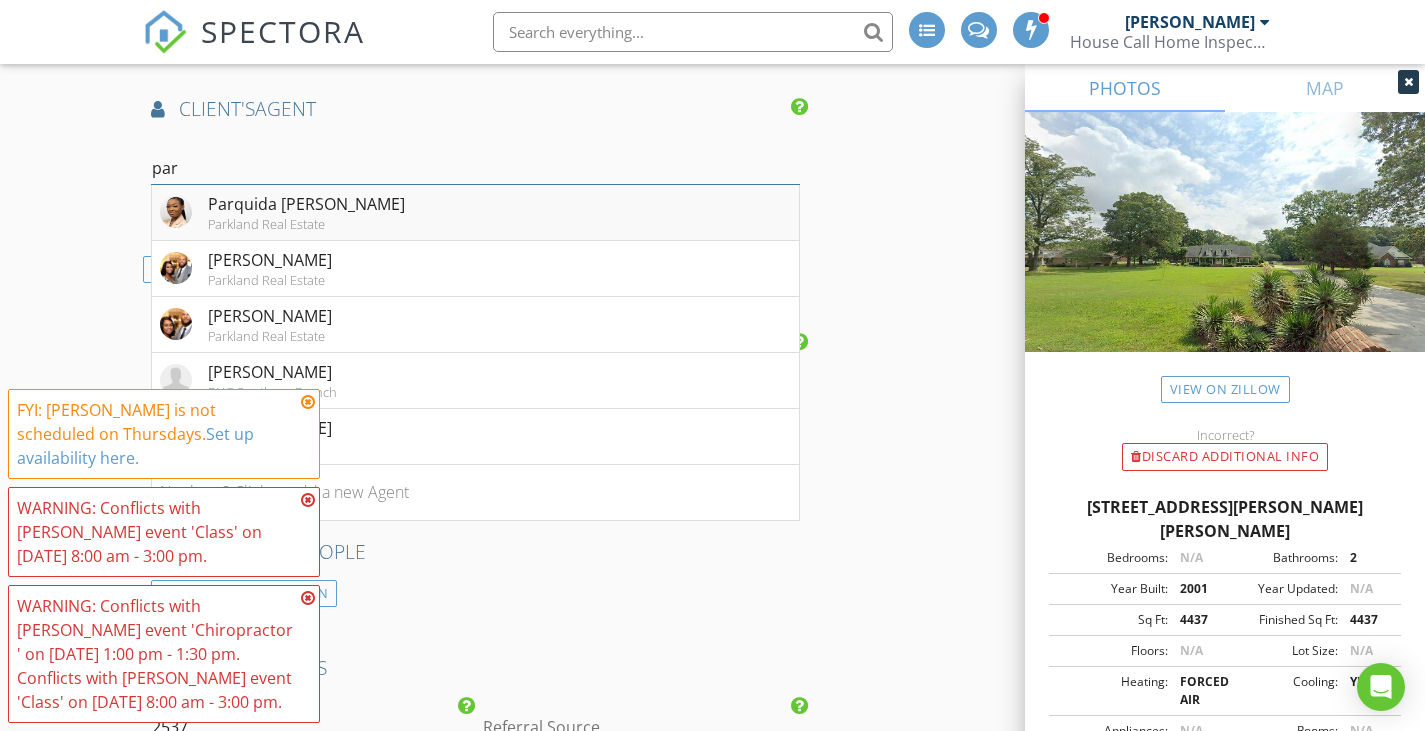 type on "par" 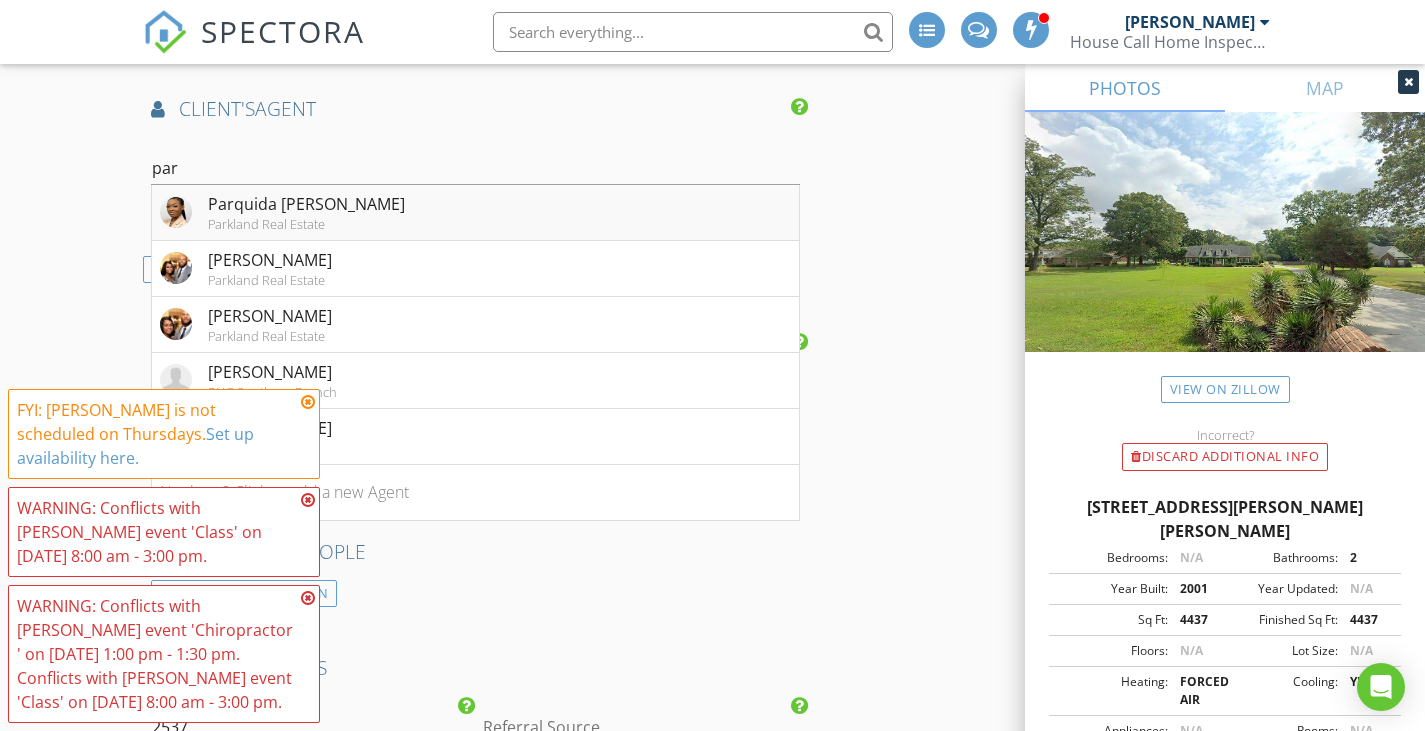click on "Parquida Miller
Parkland Real Estate" at bounding box center [475, 213] 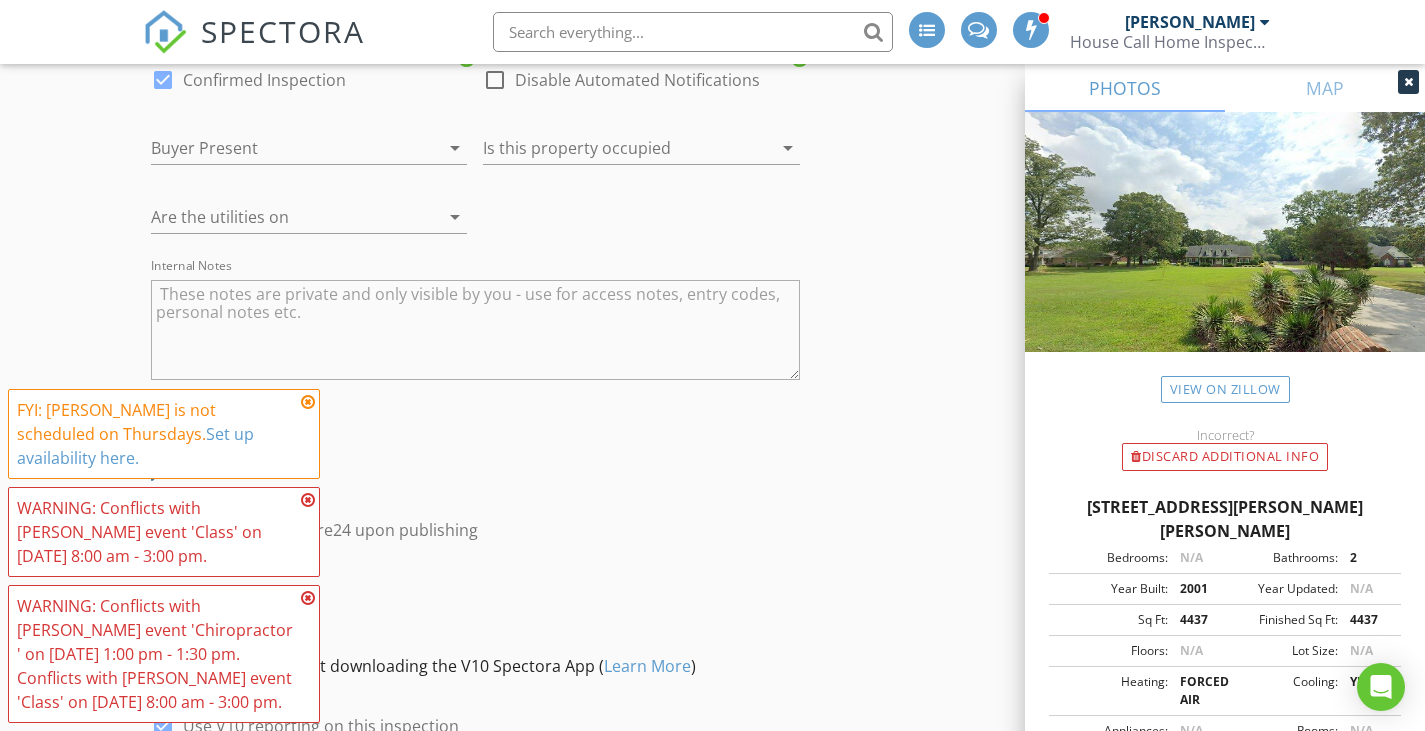 scroll, scrollTop: 3500, scrollLeft: 0, axis: vertical 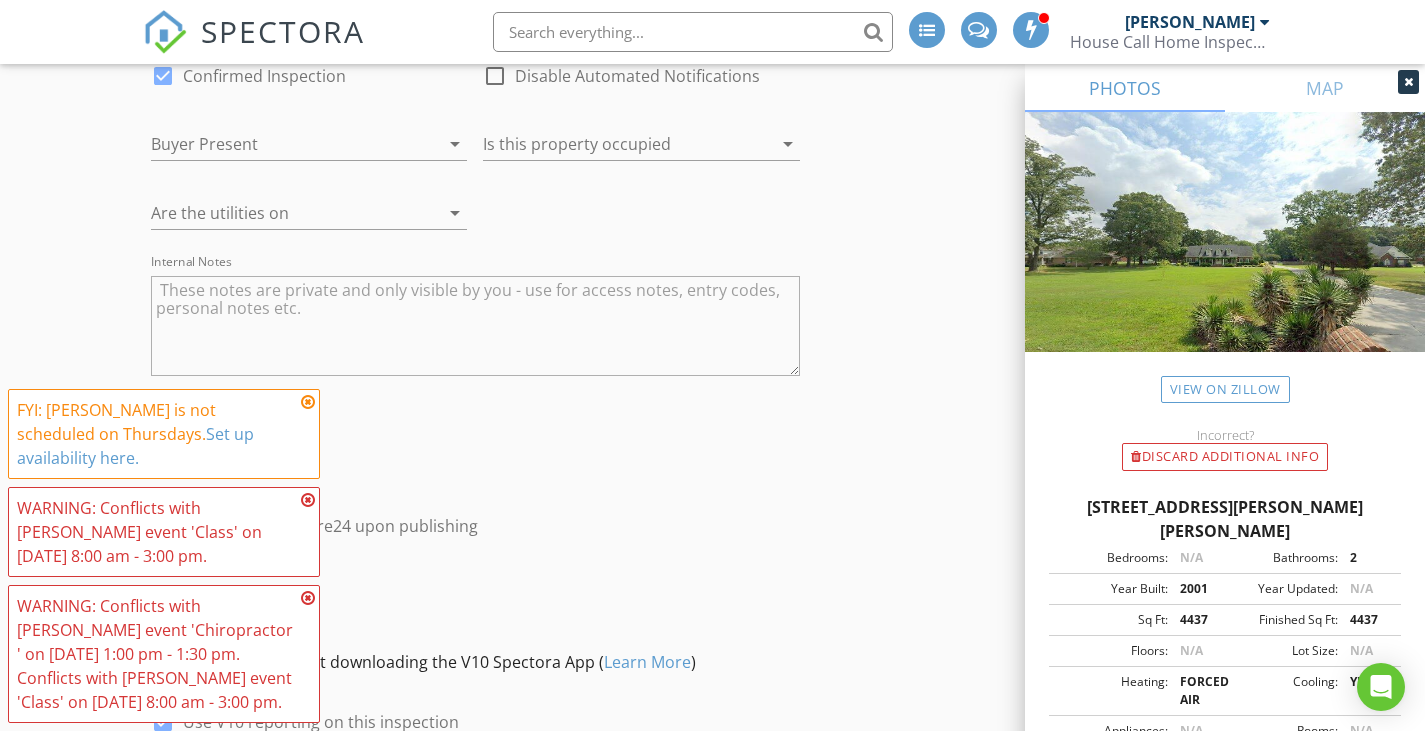 click at bounding box center [475, 326] 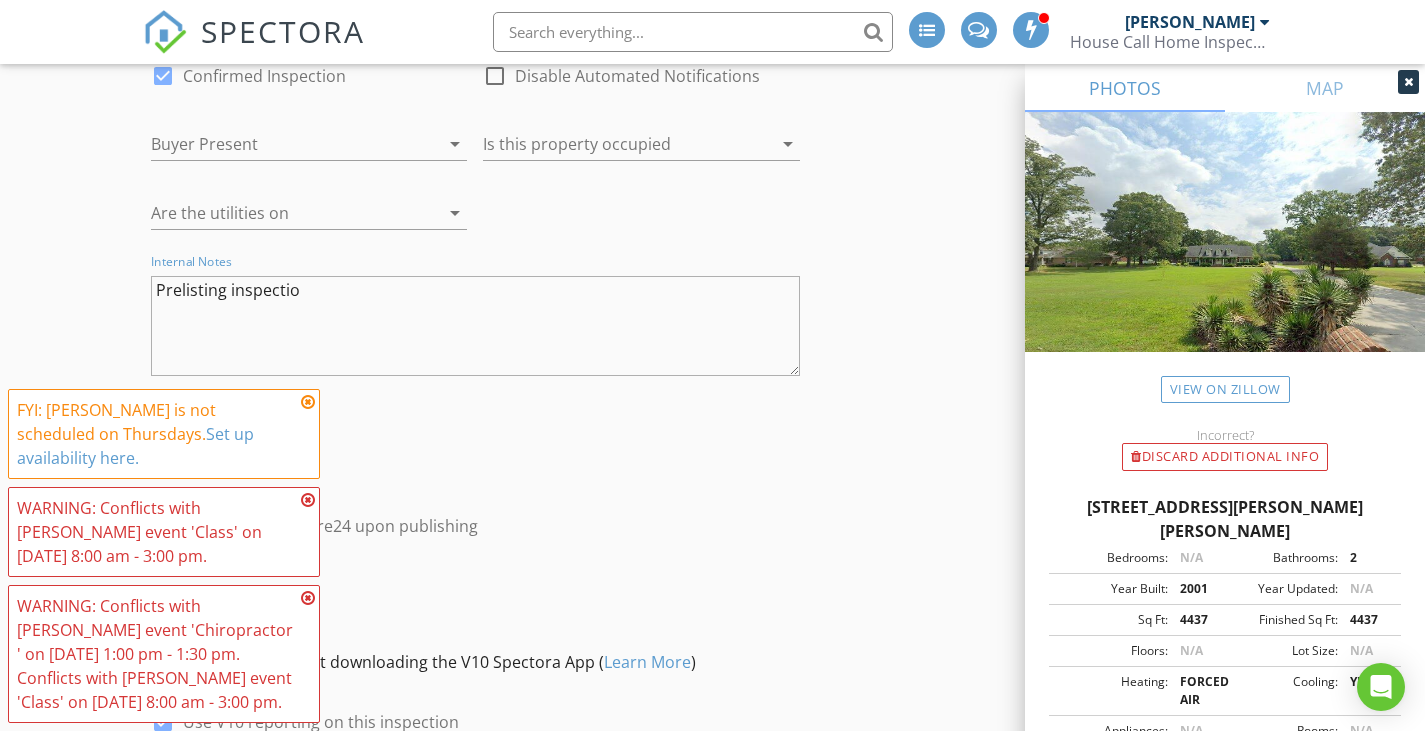 click at bounding box center [613, 144] 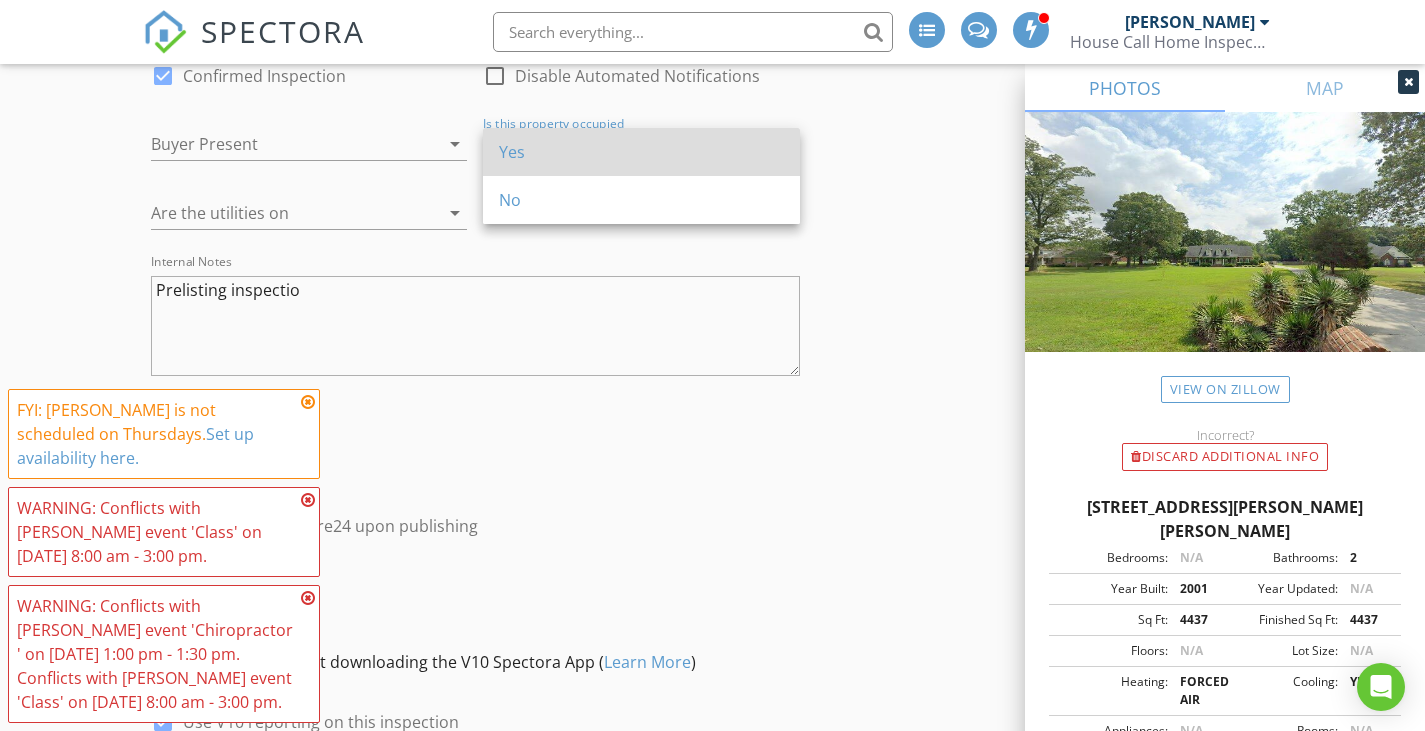 click on "Yes" at bounding box center [641, 152] 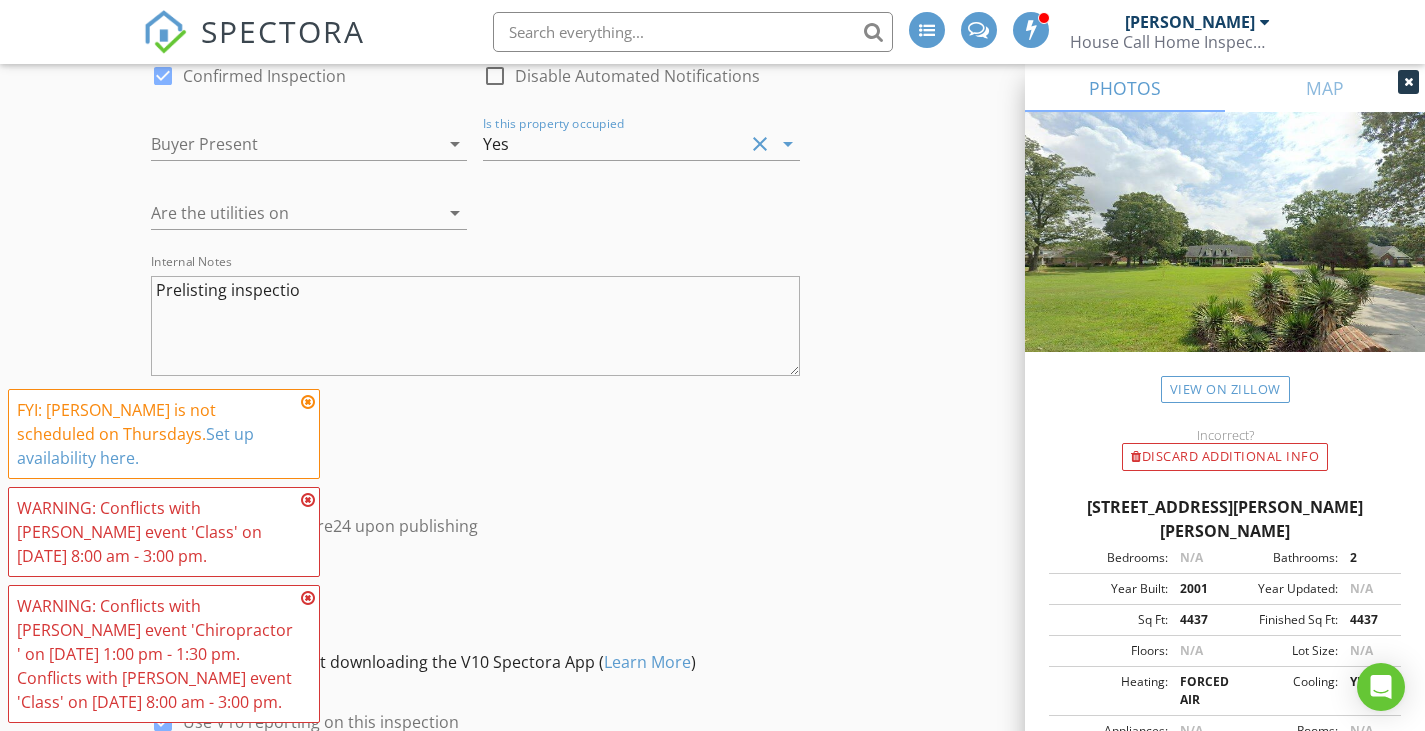 click at bounding box center (425, 213) 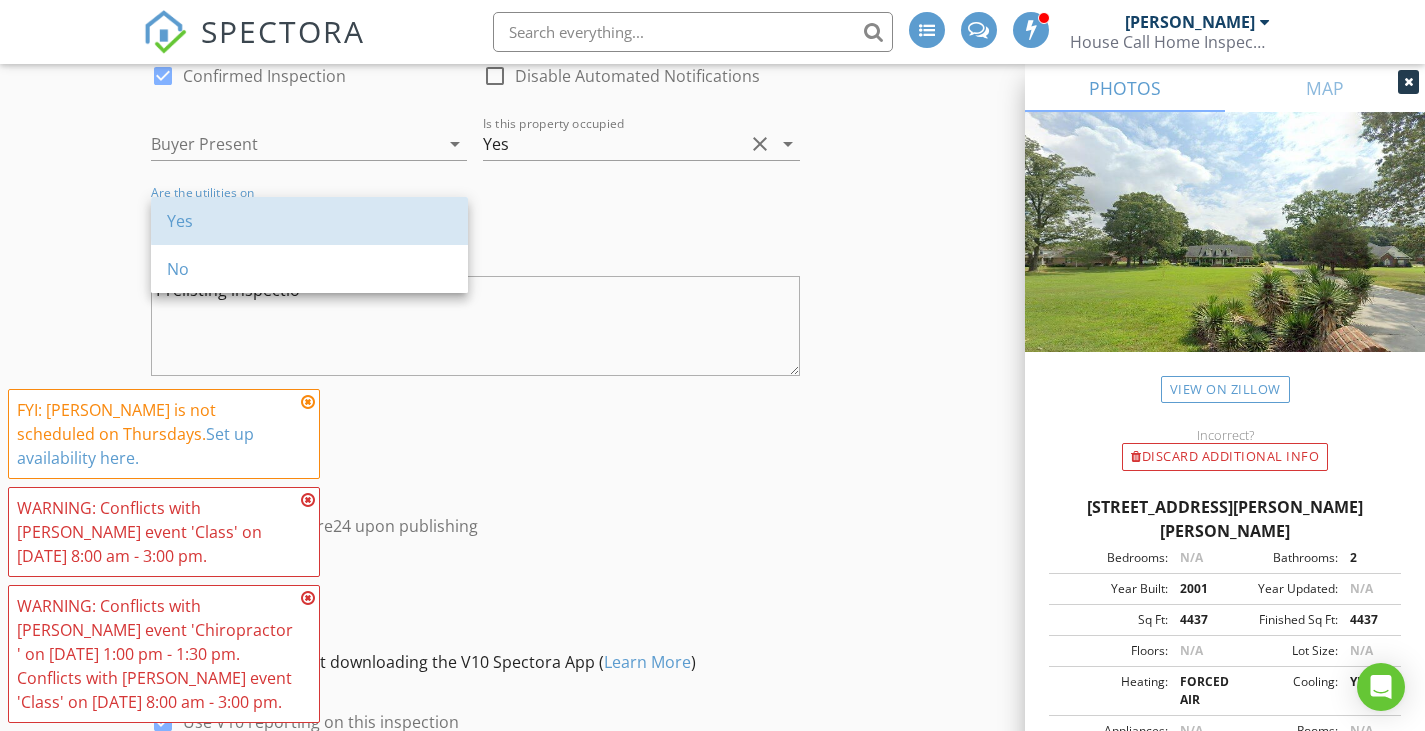 click on "Yes" at bounding box center [309, 221] 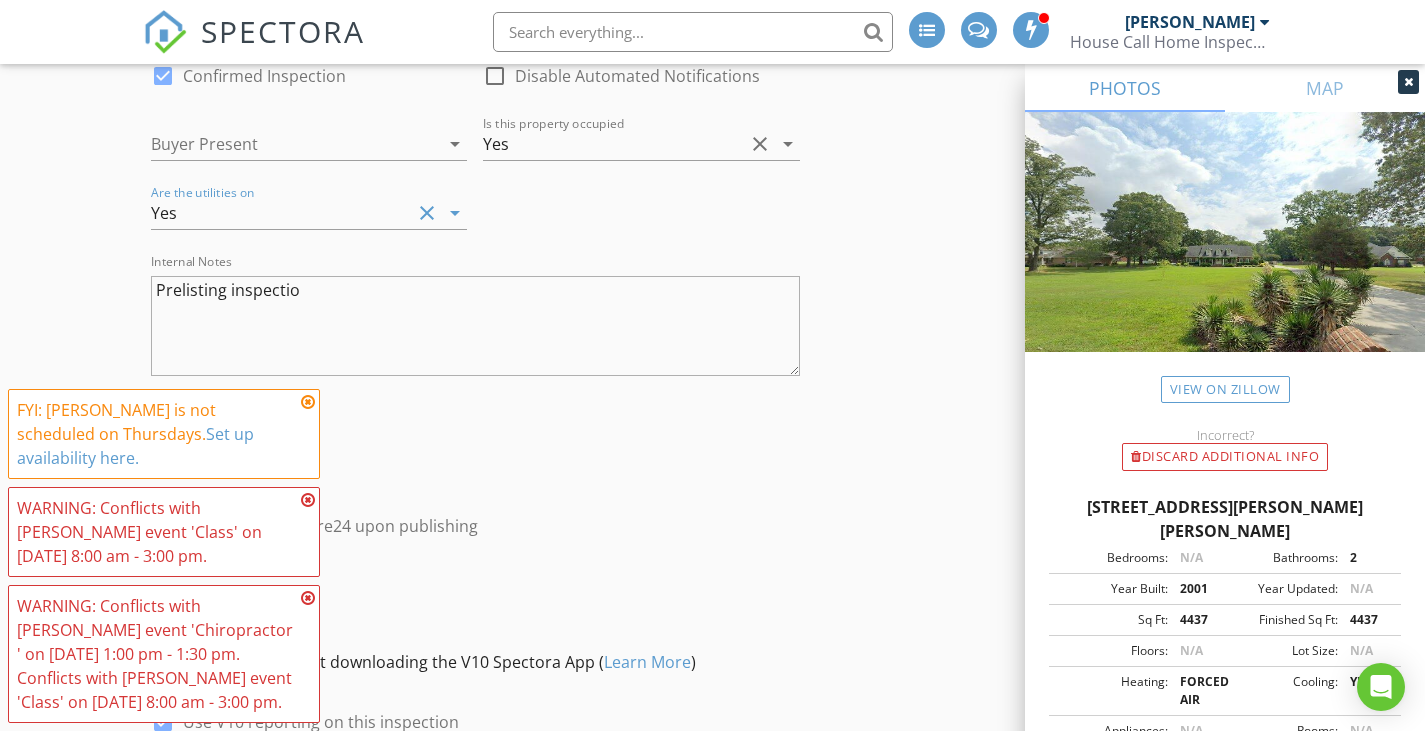 click at bounding box center (281, 144) 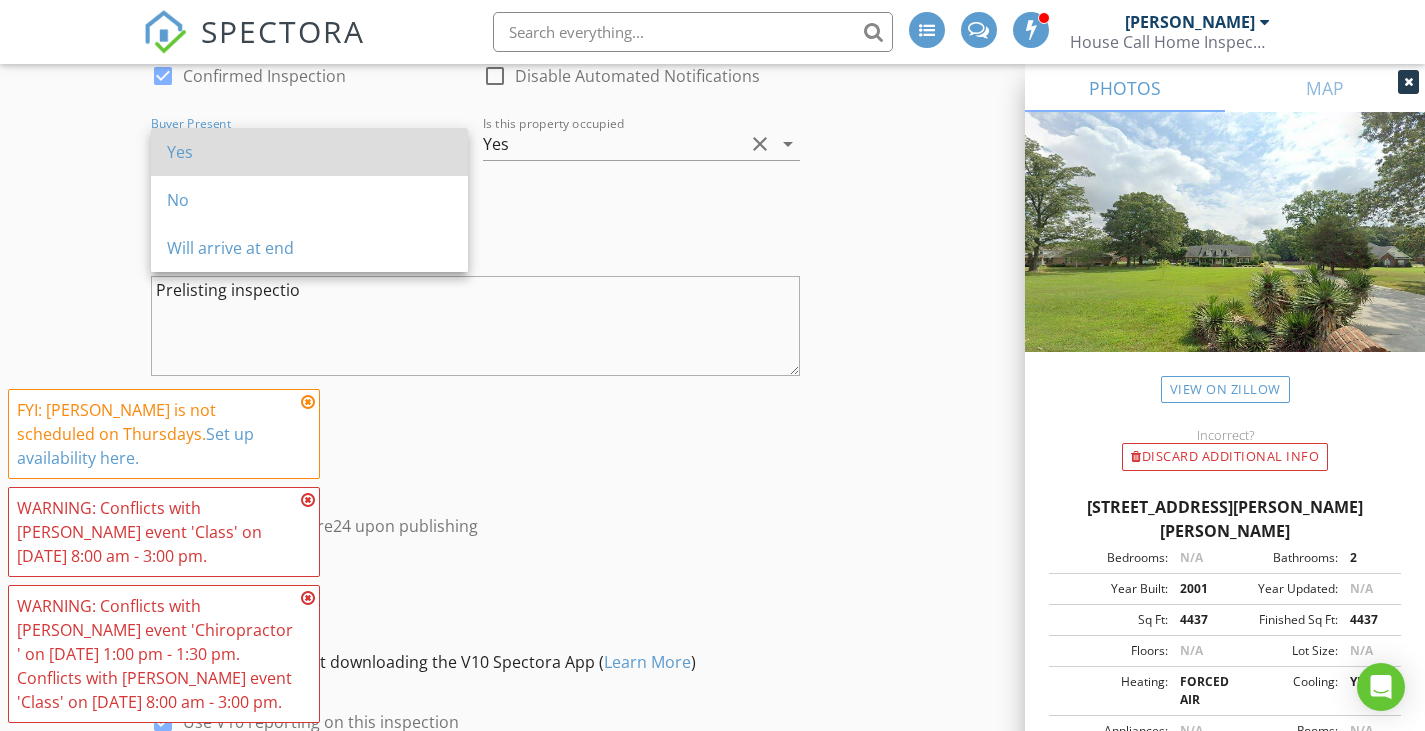 click on "Yes" at bounding box center (309, 152) 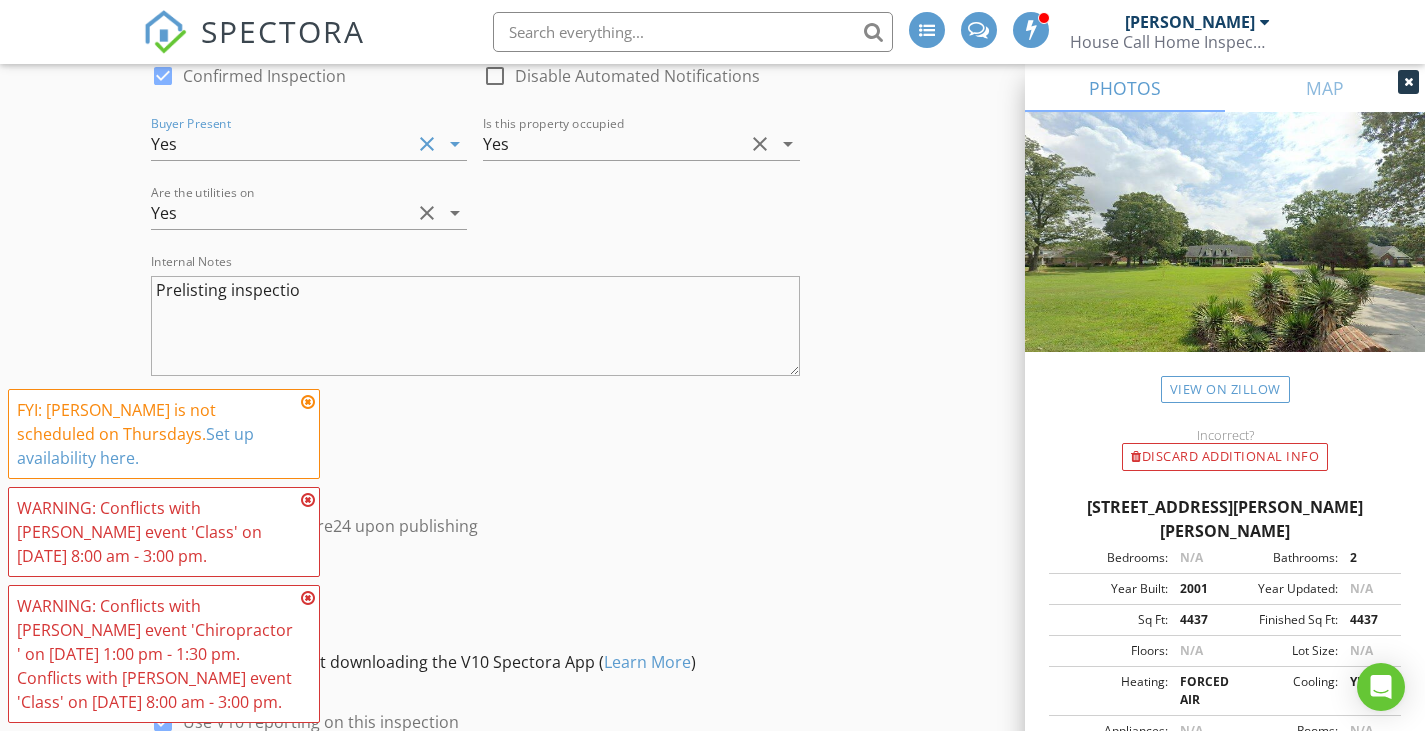 click on "Prelisting inspectio" at bounding box center [475, 326] 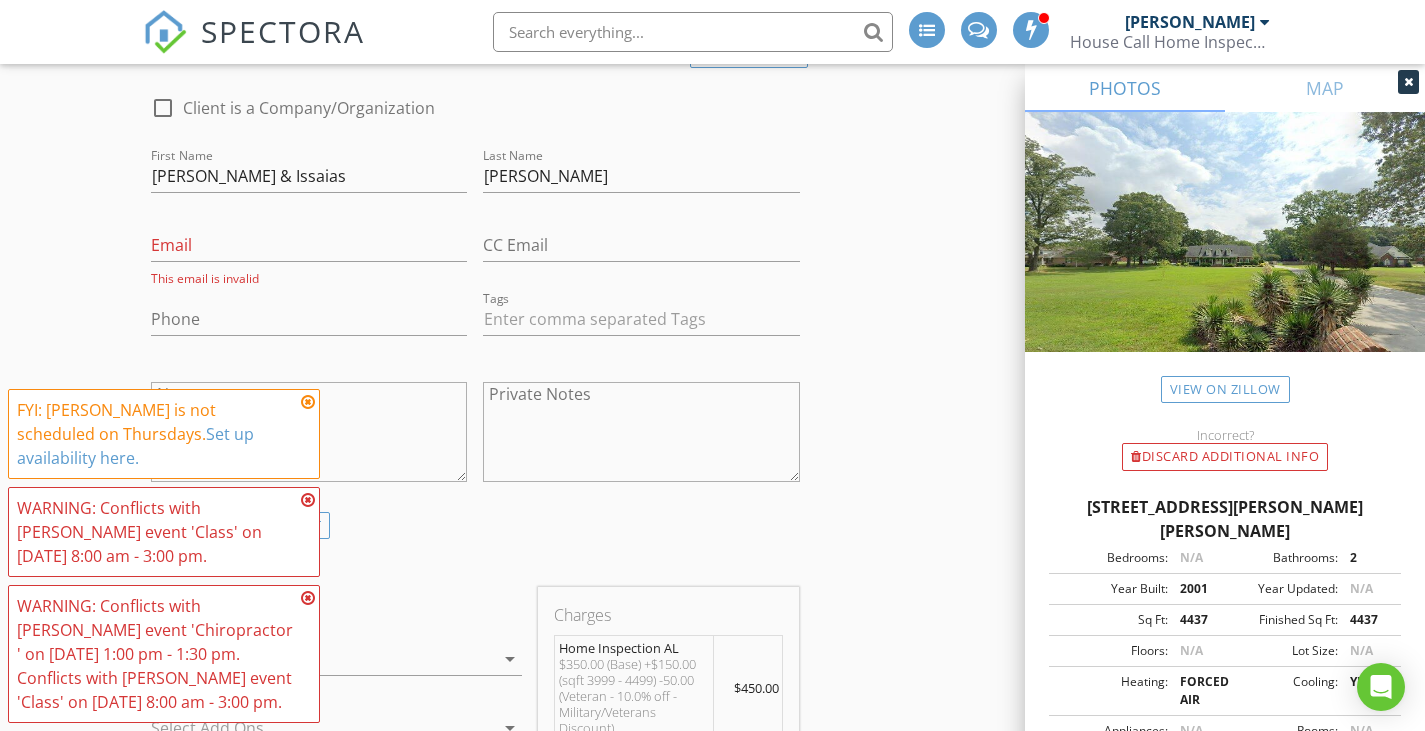 scroll, scrollTop: 1000, scrollLeft: 0, axis: vertical 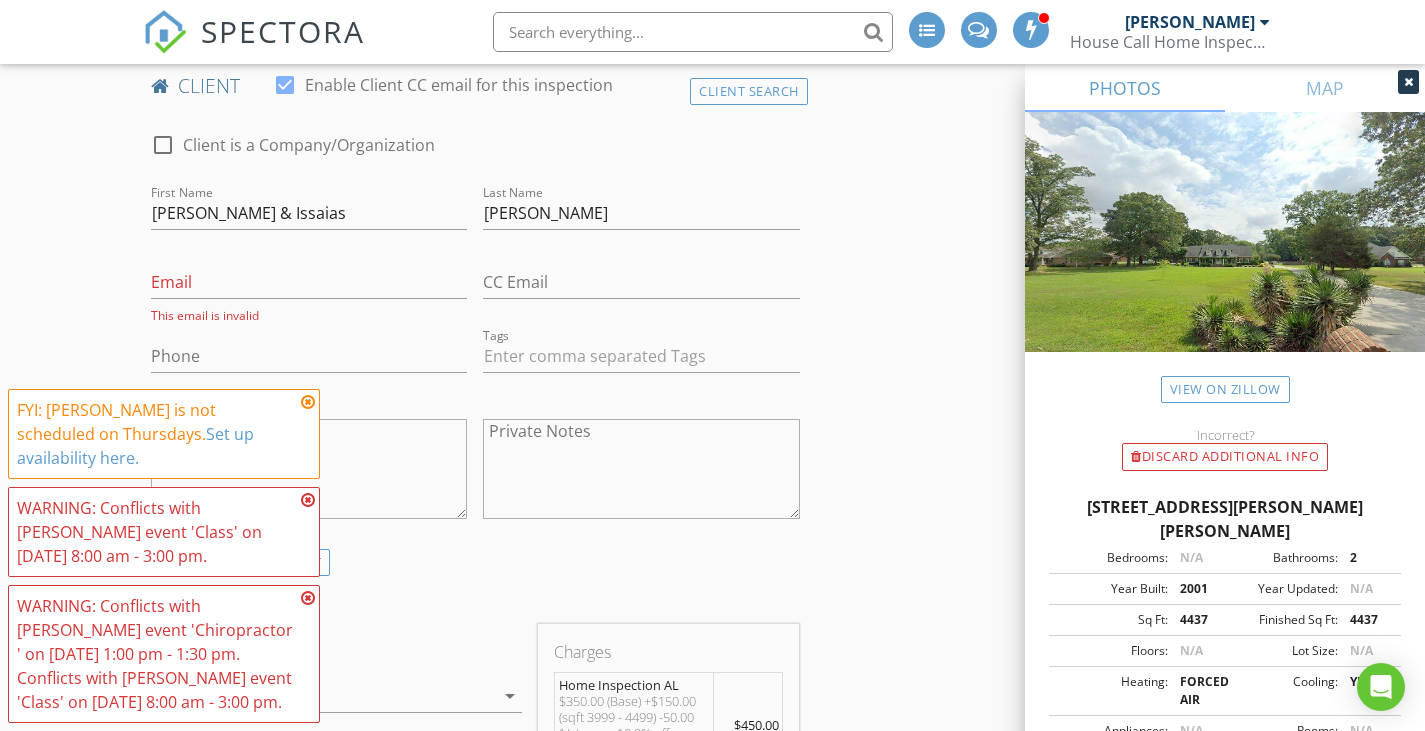 type on "Prelisting inspection
Sellers may be home" 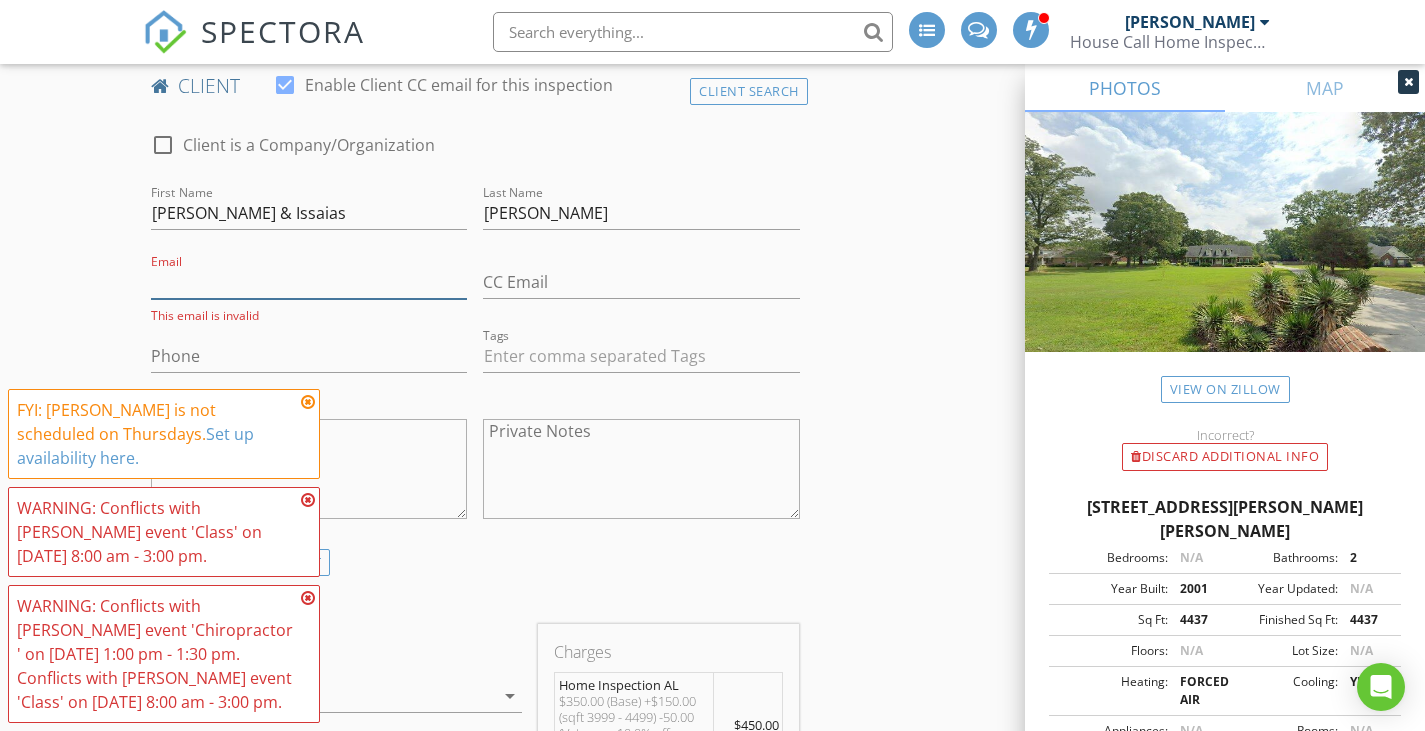 click on "Email" at bounding box center [309, 282] 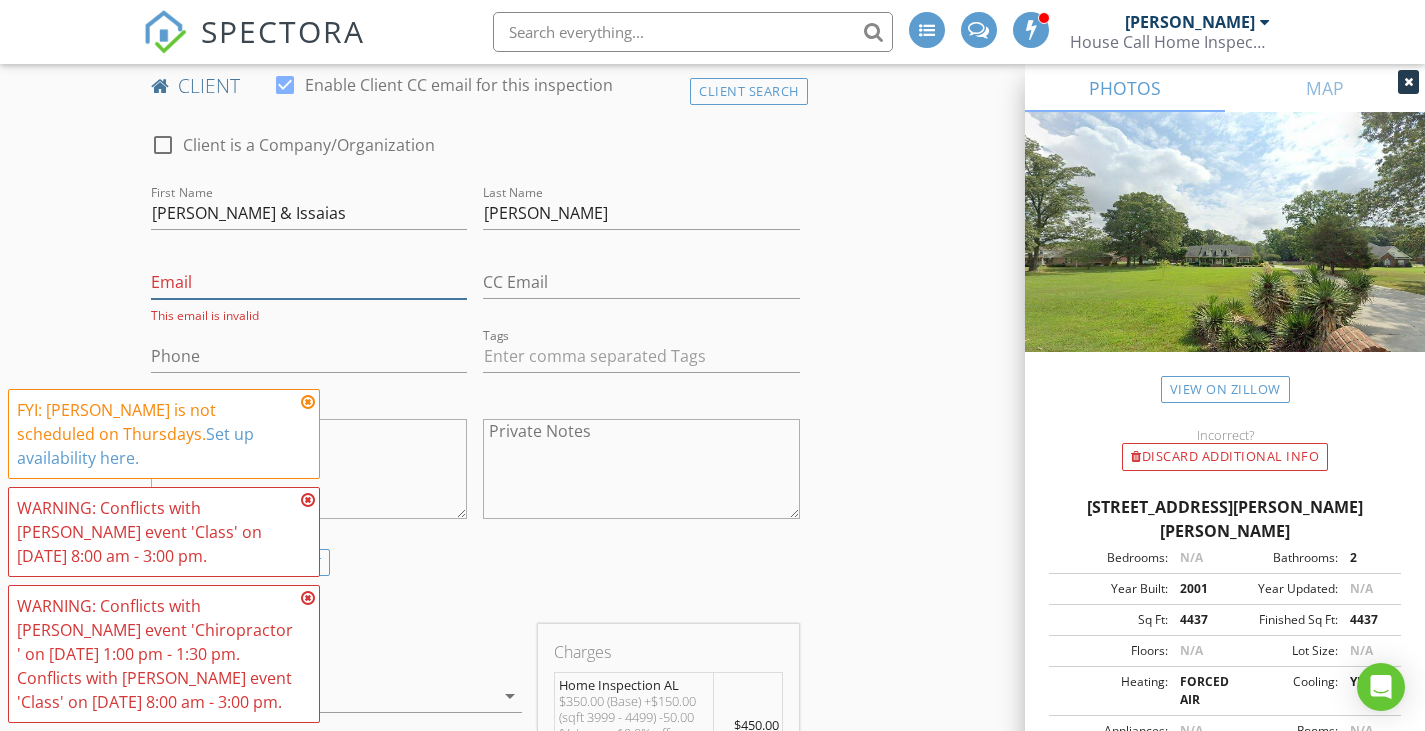 click on "Email" at bounding box center (309, 282) 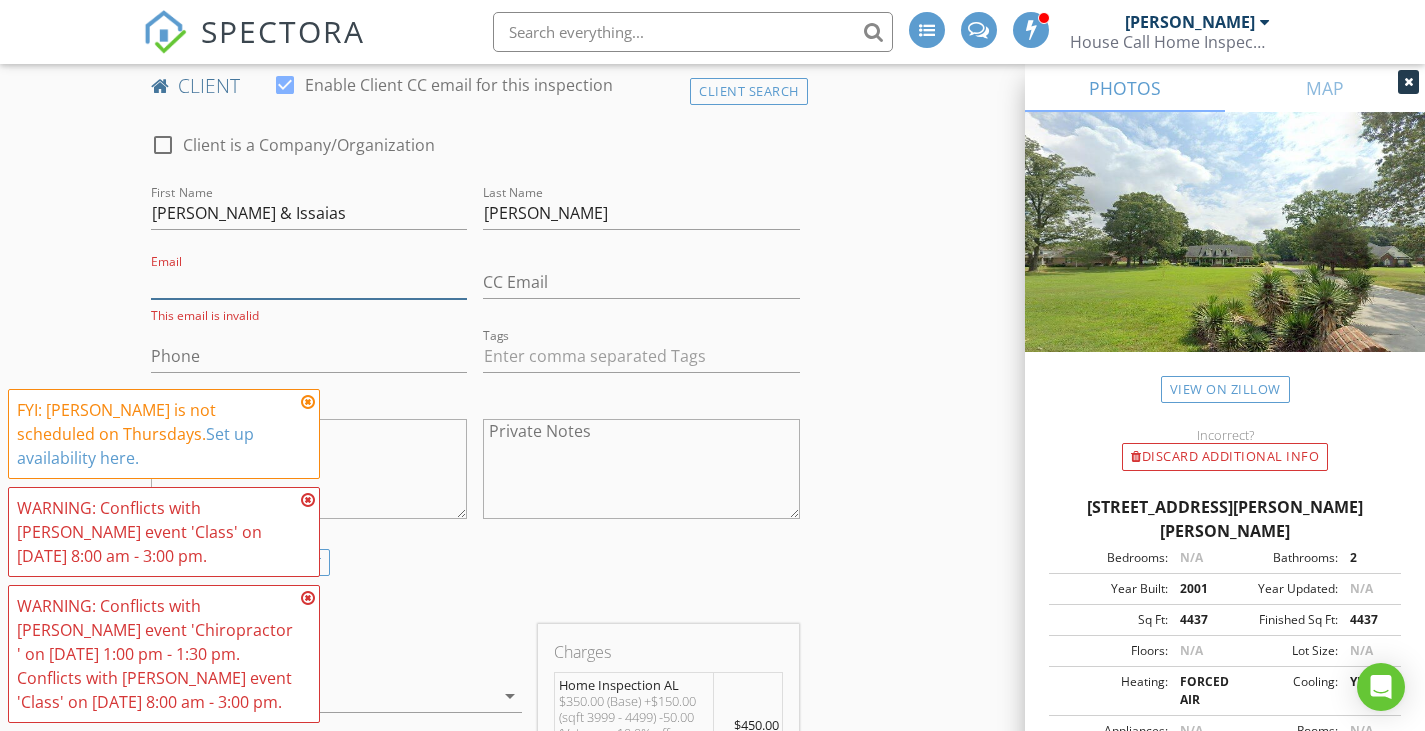 paste on "bdani.ortiz@gmail.com" 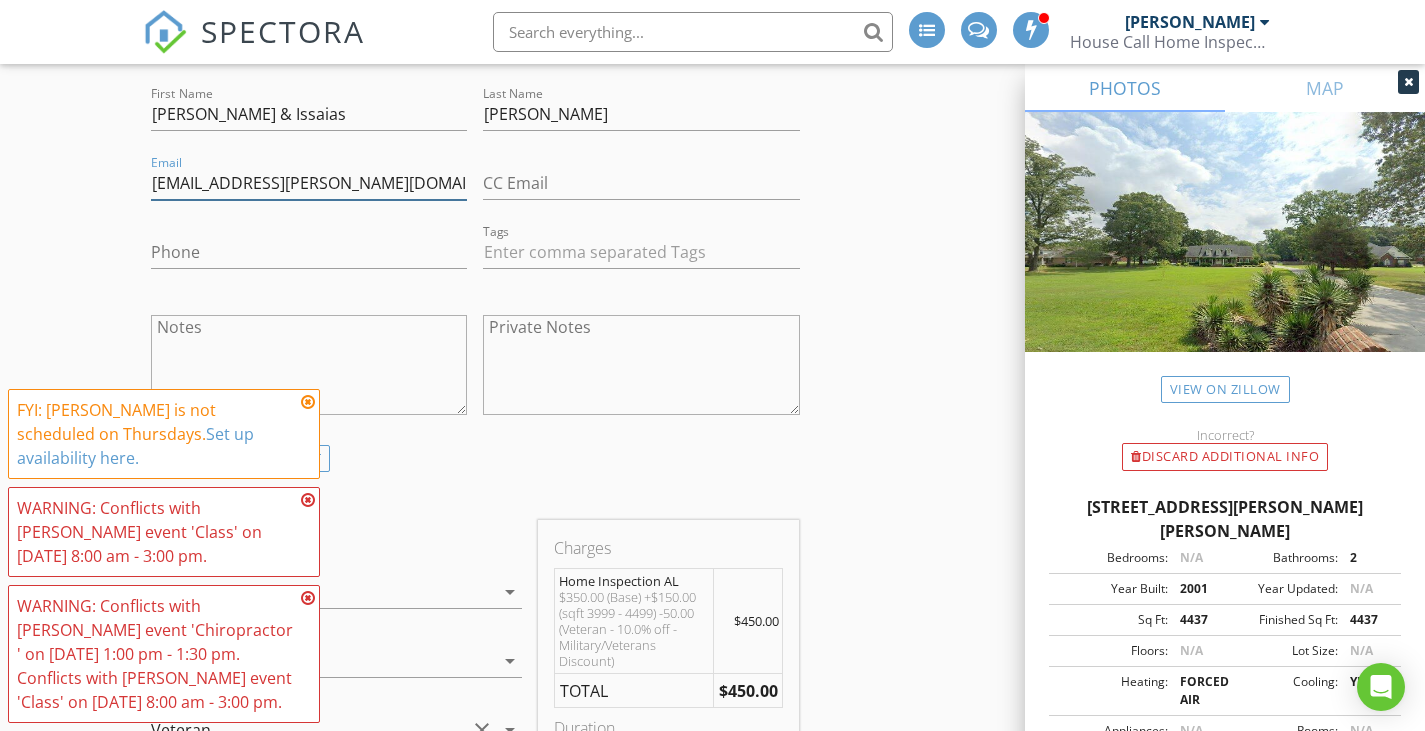 scroll, scrollTop: 1100, scrollLeft: 0, axis: vertical 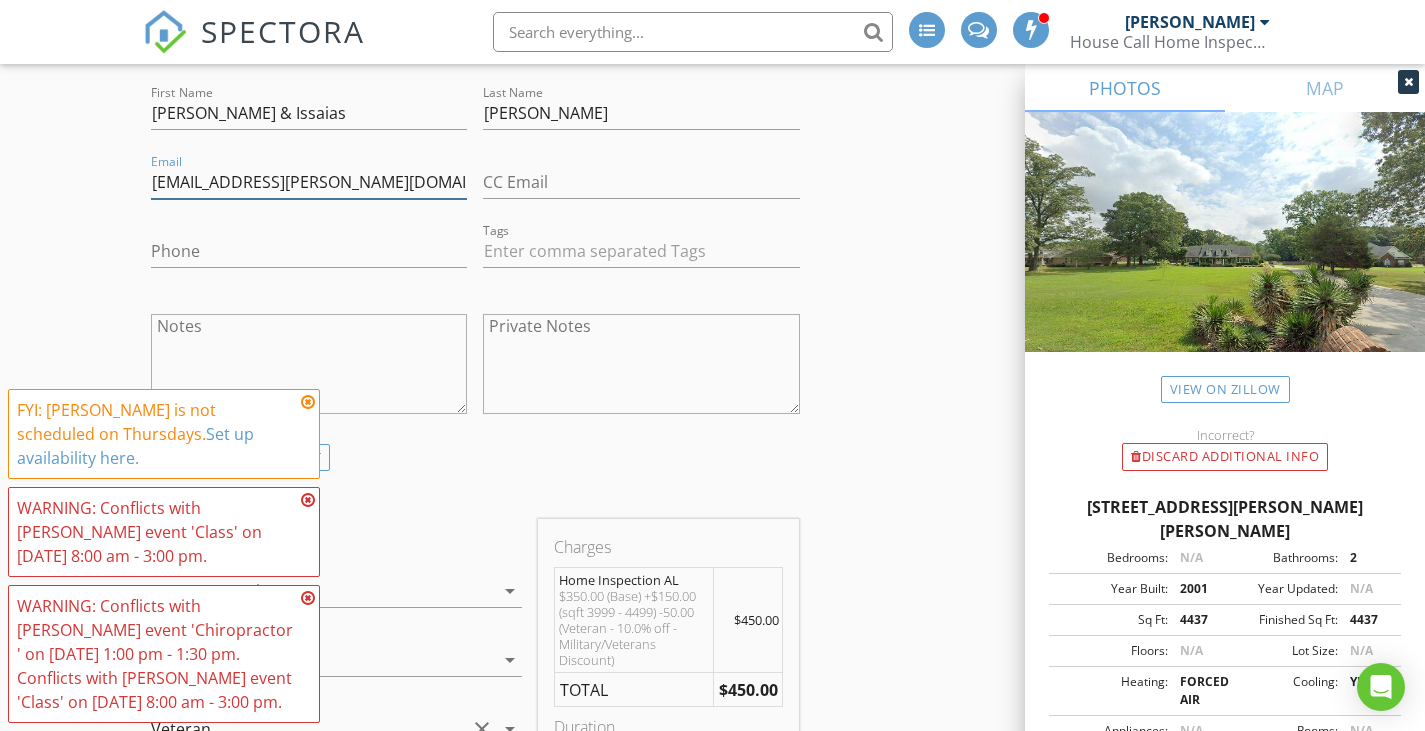 type on "bdani.ortiz@gmail.com" 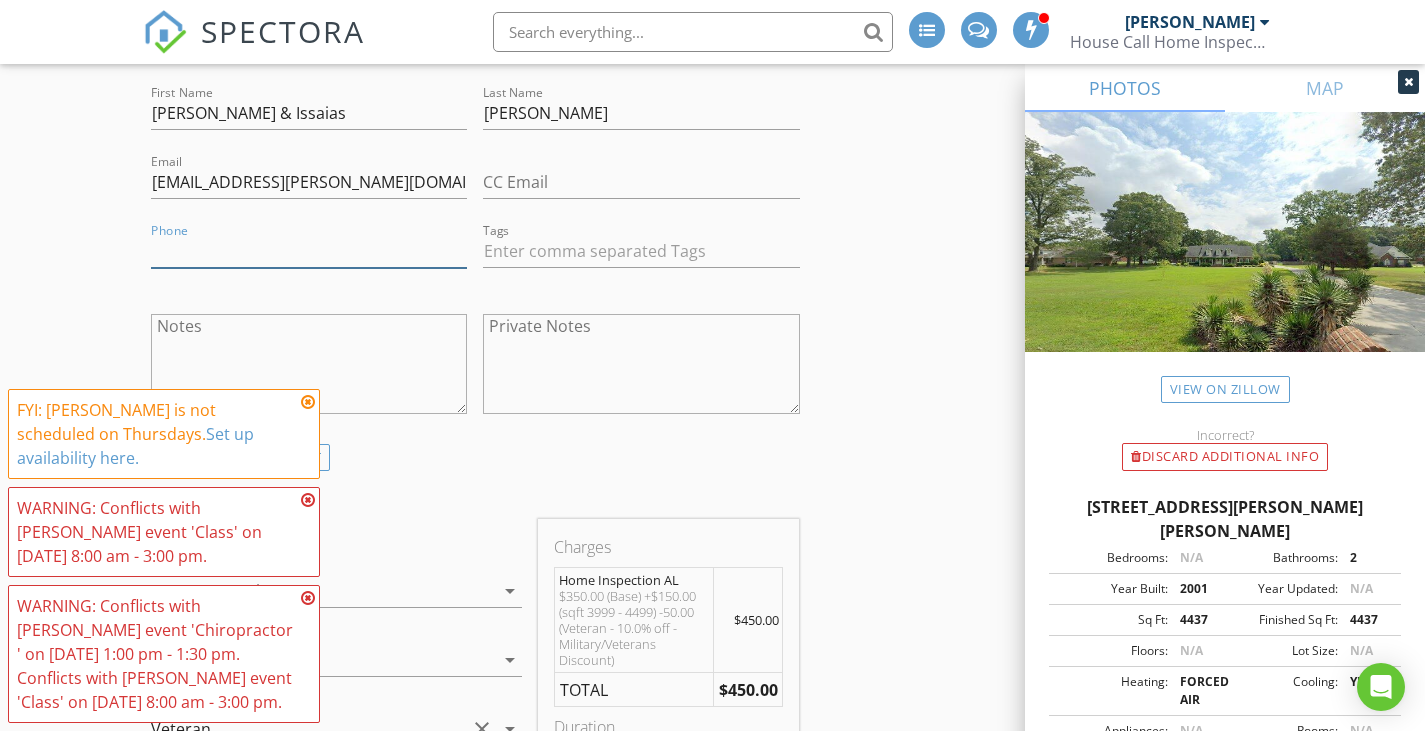 click on "Phone" at bounding box center (309, 251) 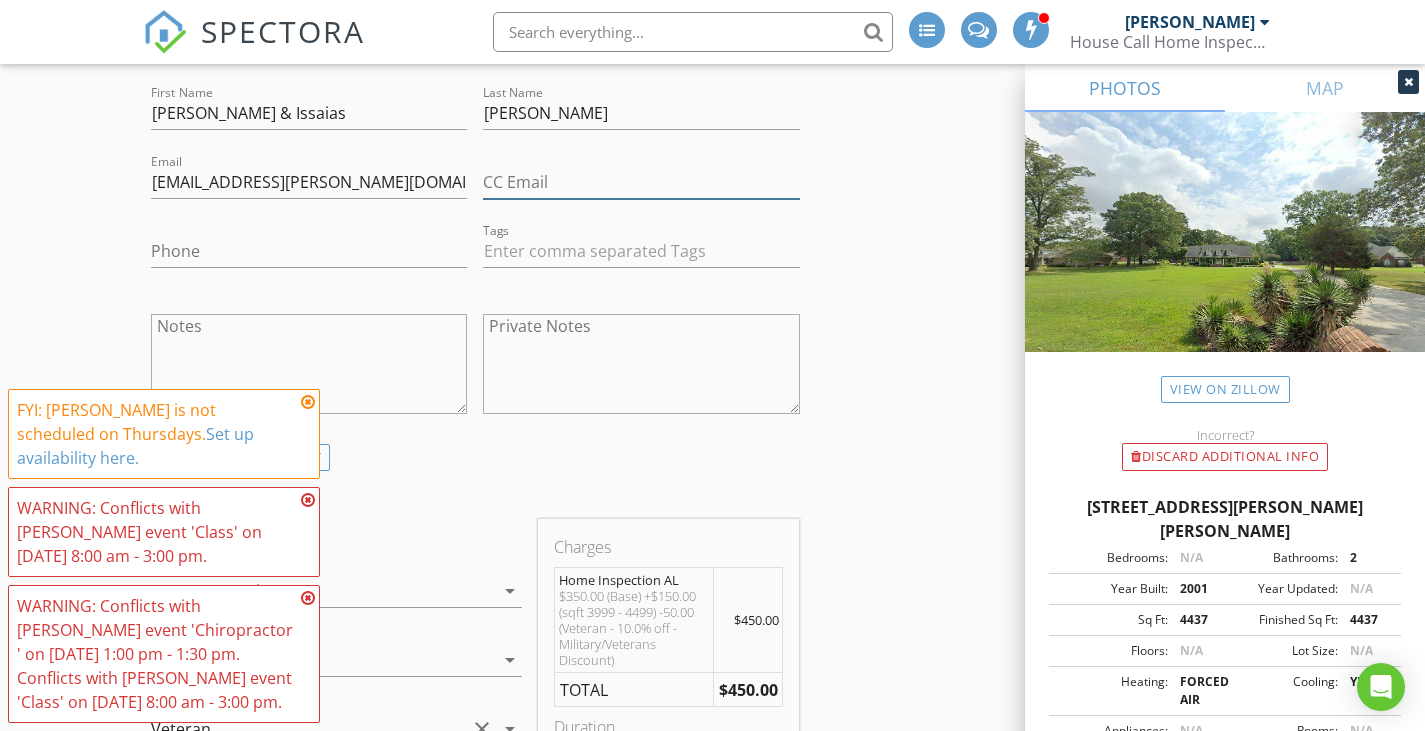 click on "CC Email" at bounding box center (641, 182) 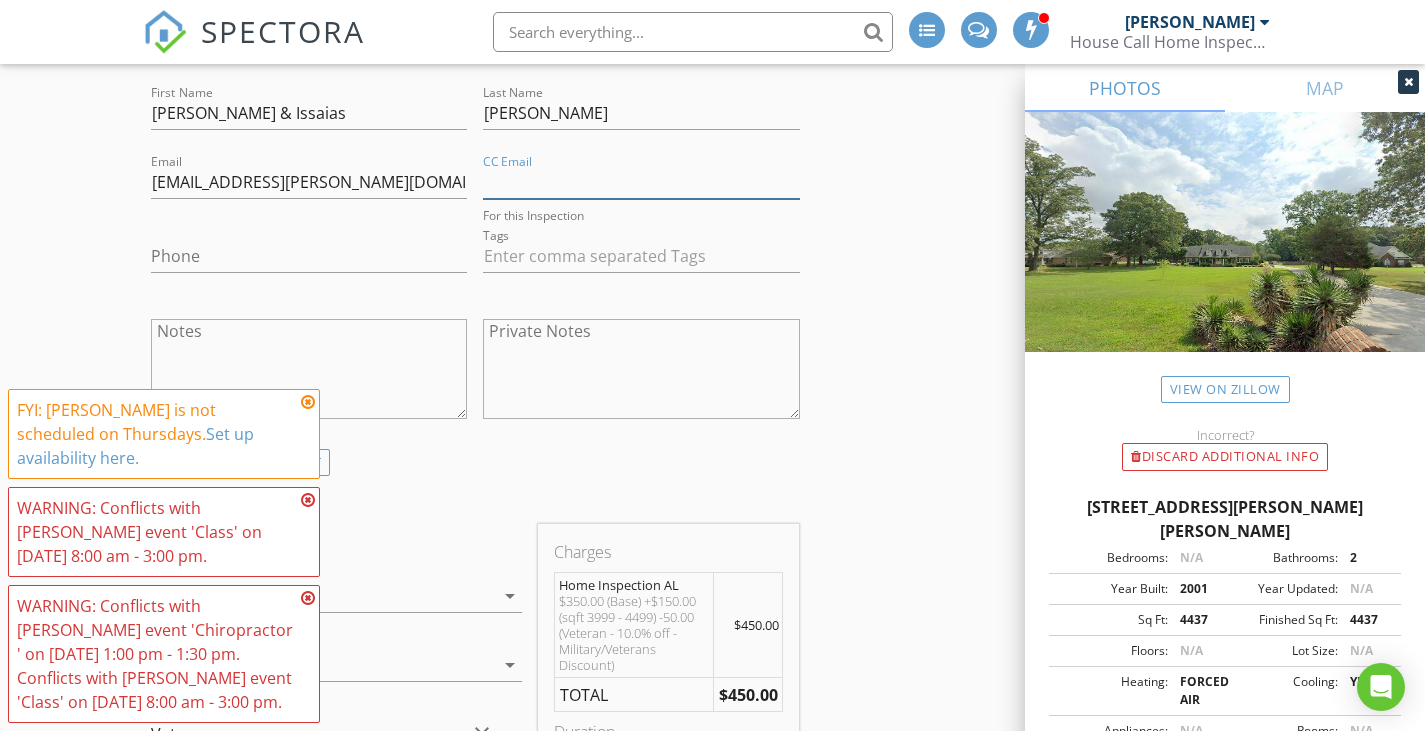 paste on "issaiasortis8@hotmail.com" 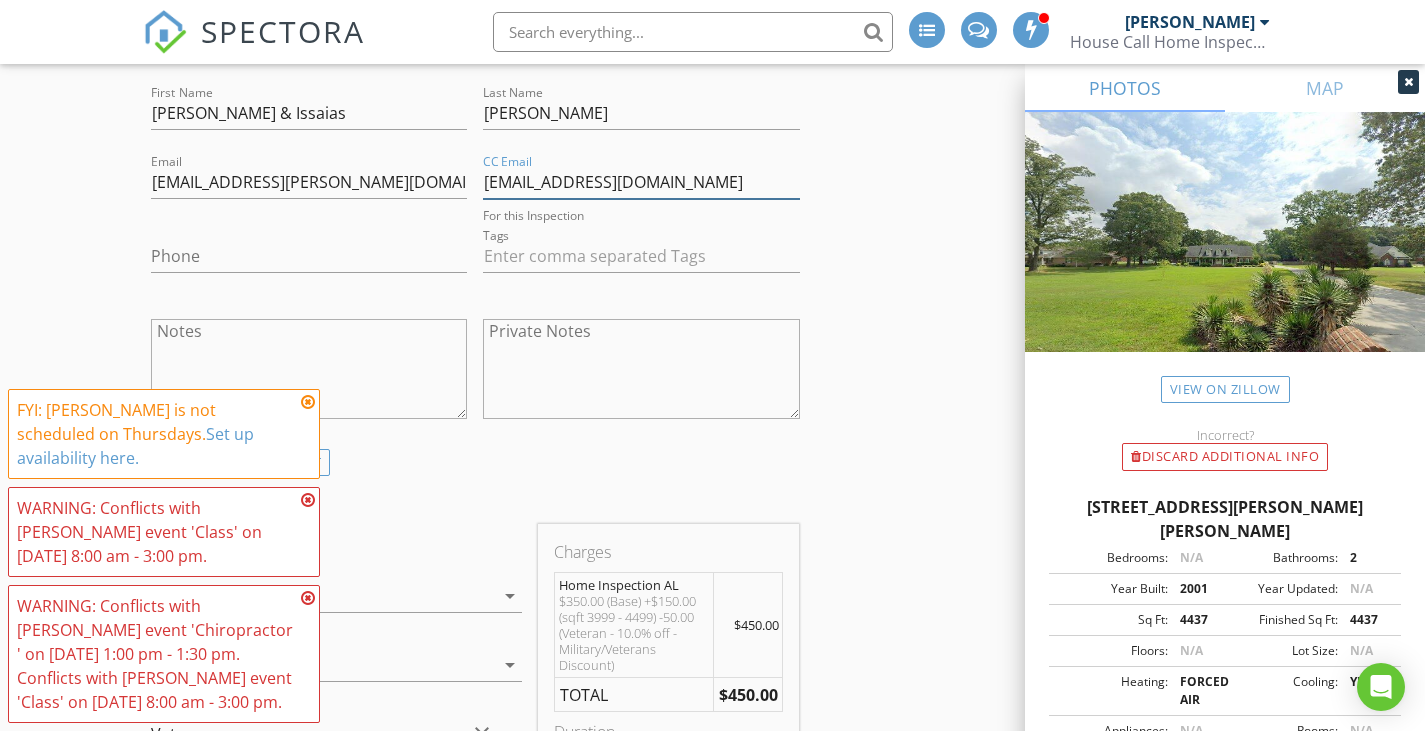 type on "issaiasortis8@hotmail.com" 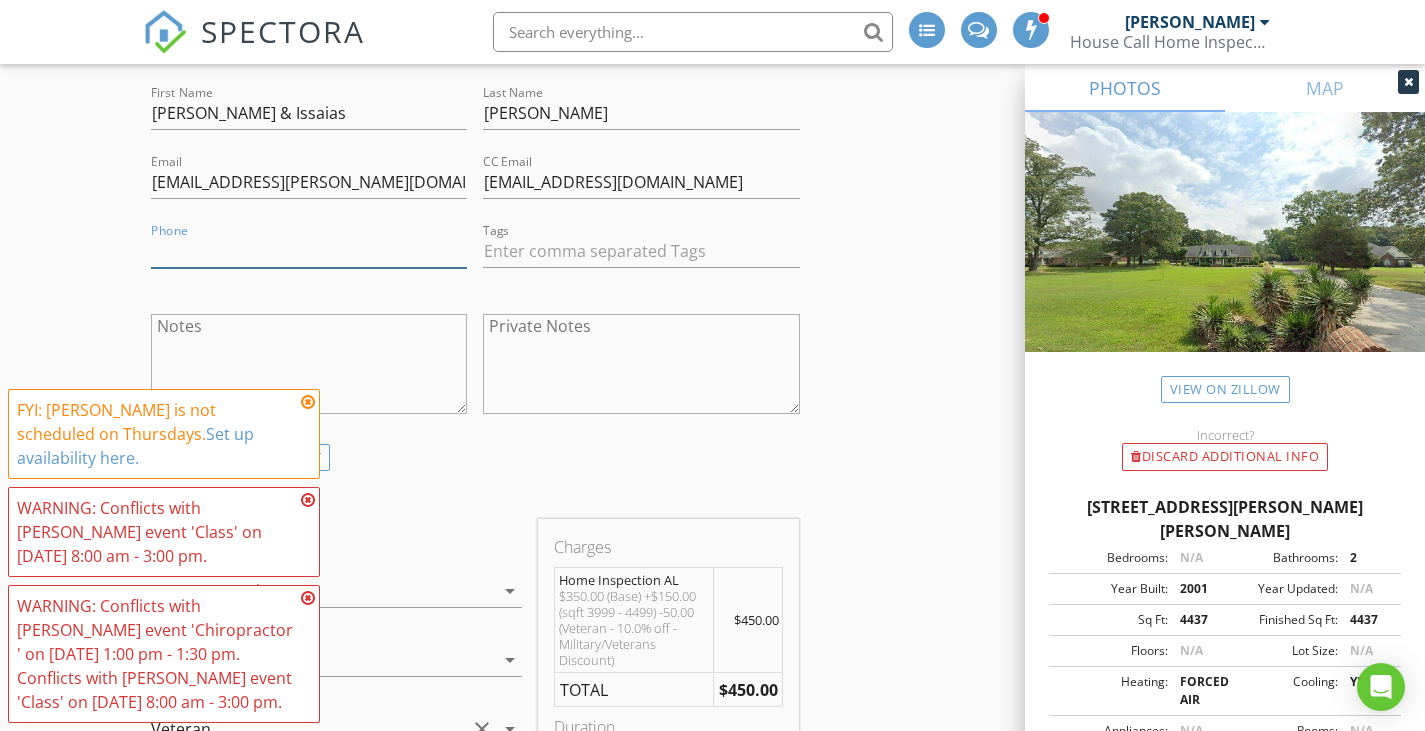 click on "Phone" at bounding box center [309, 251] 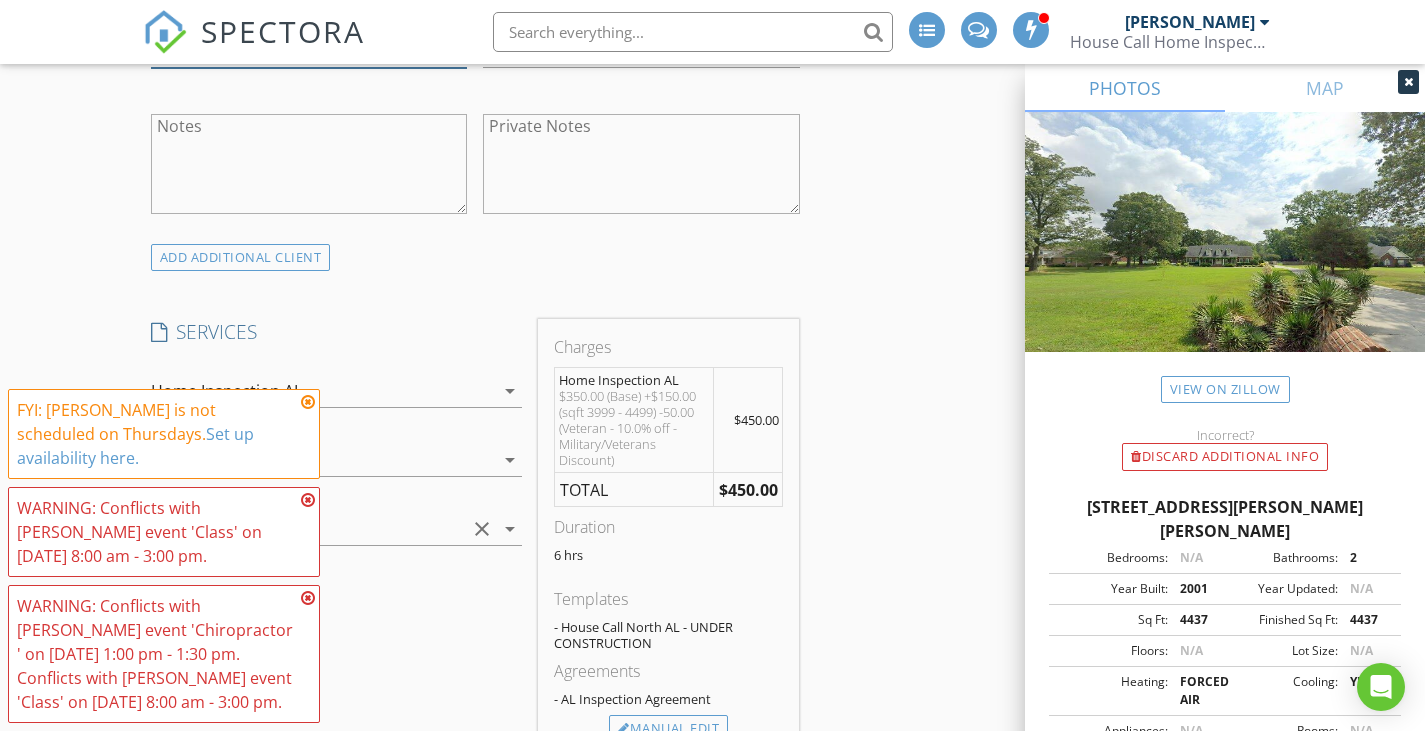 scroll, scrollTop: 1400, scrollLeft: 0, axis: vertical 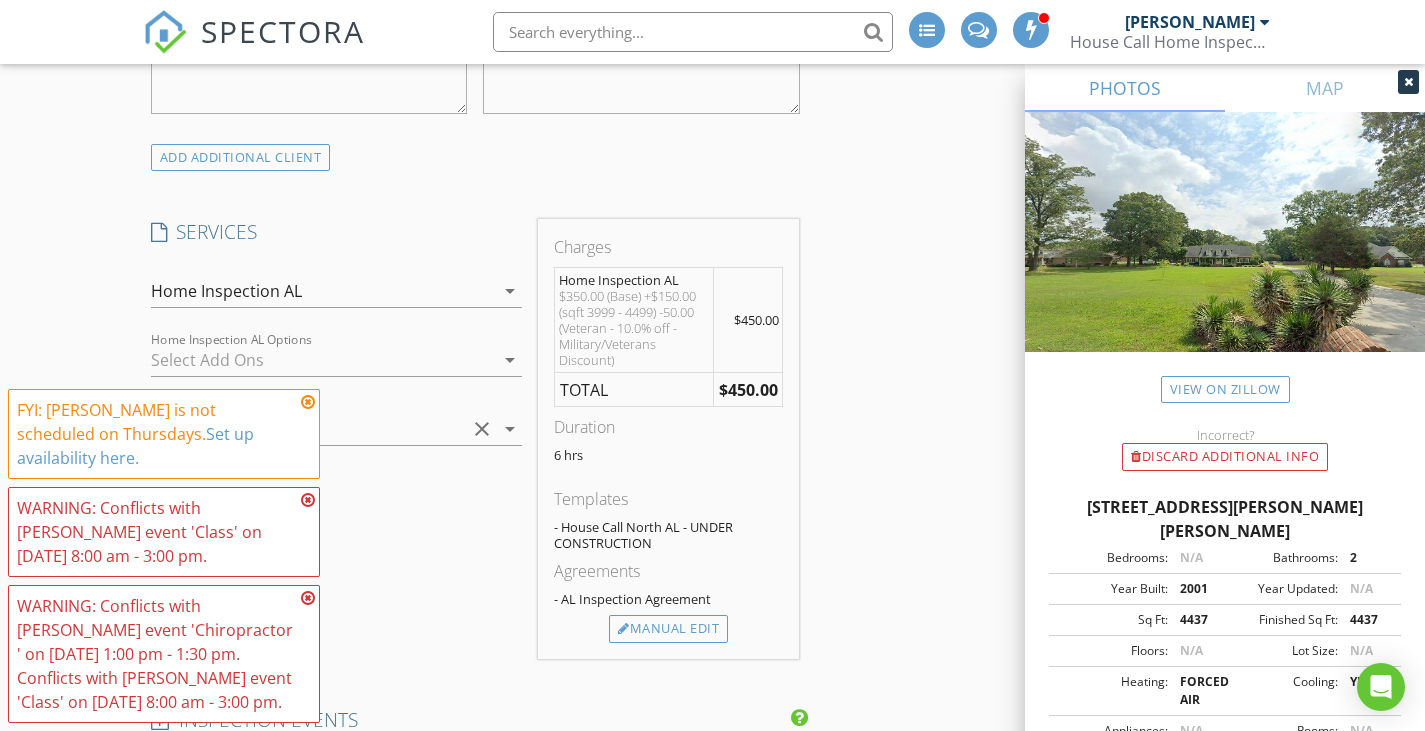 type on "256-585-7936" 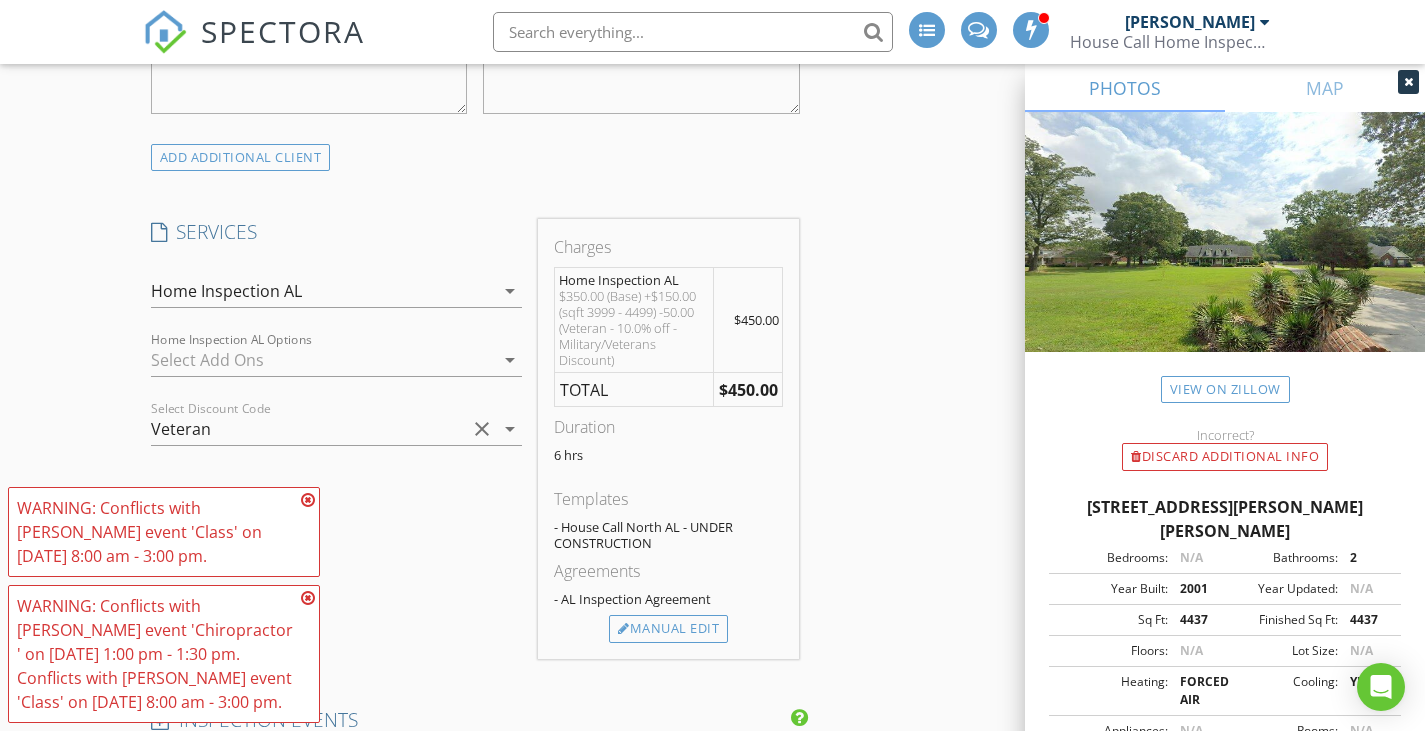 click at bounding box center [308, 500] 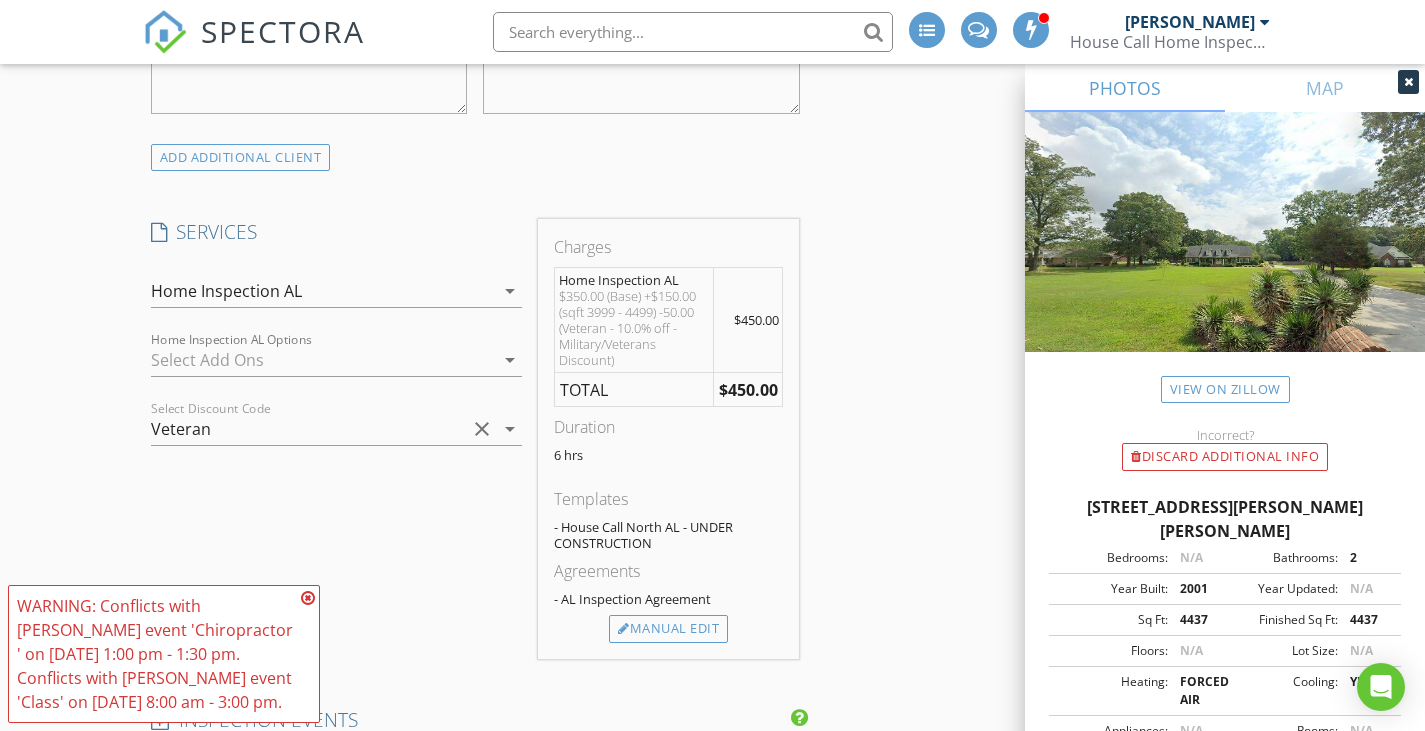 click at bounding box center [308, 598] 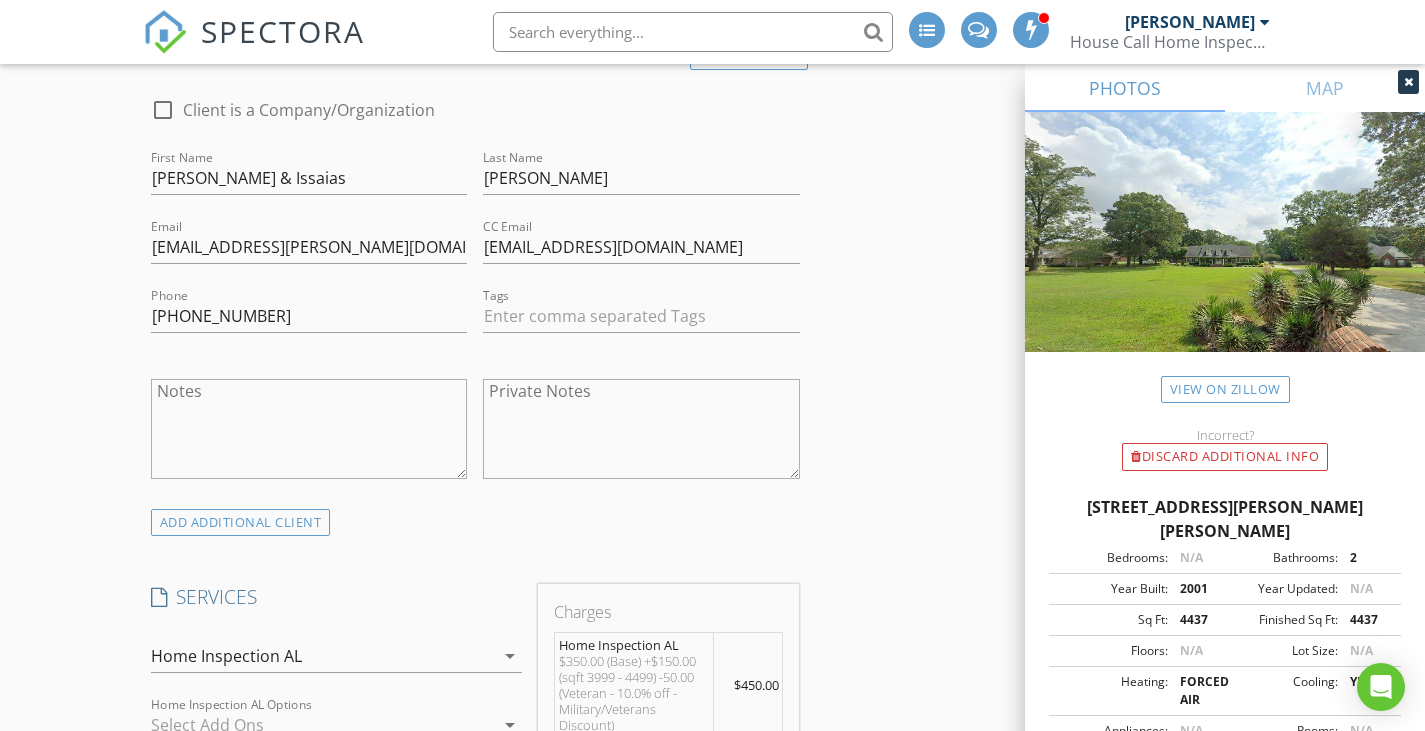scroll, scrollTop: 1000, scrollLeft: 0, axis: vertical 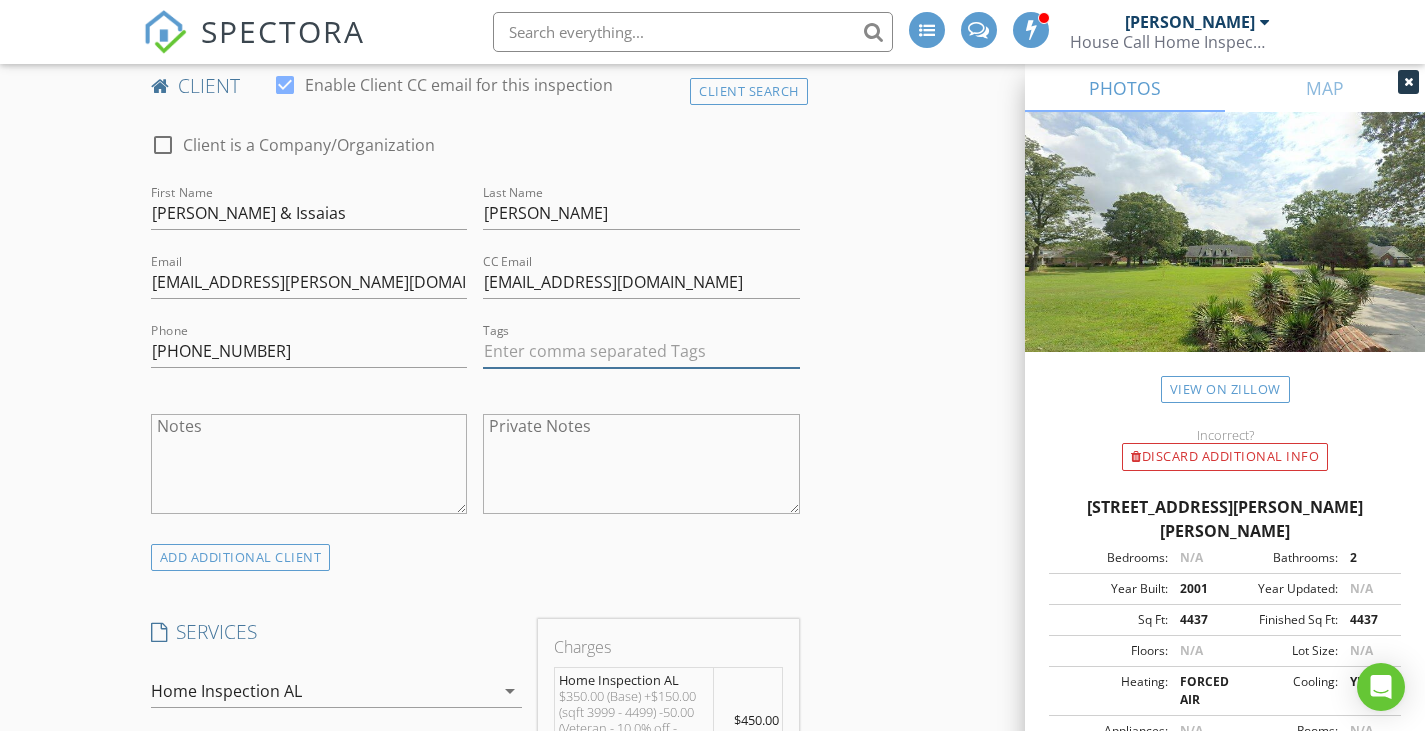 click at bounding box center (641, 351) 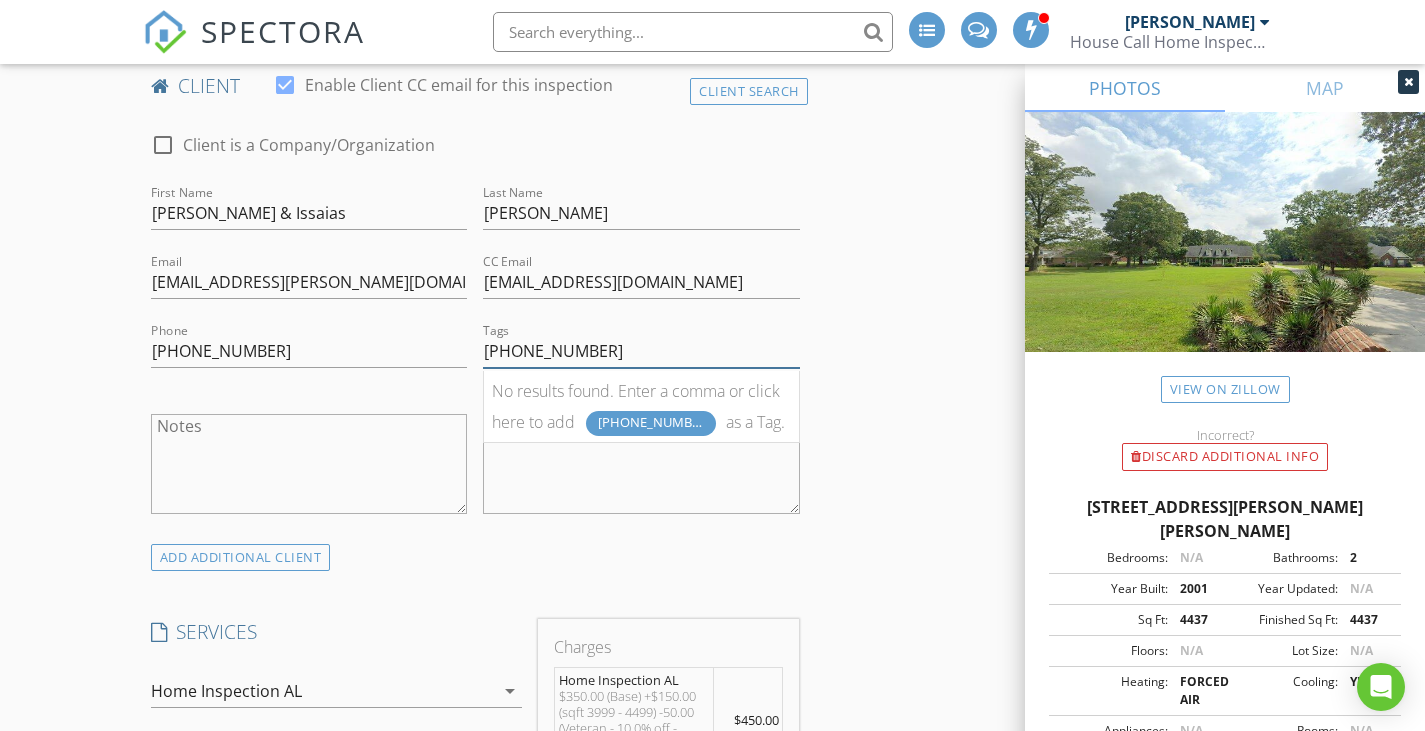 type on "256-585-4030" 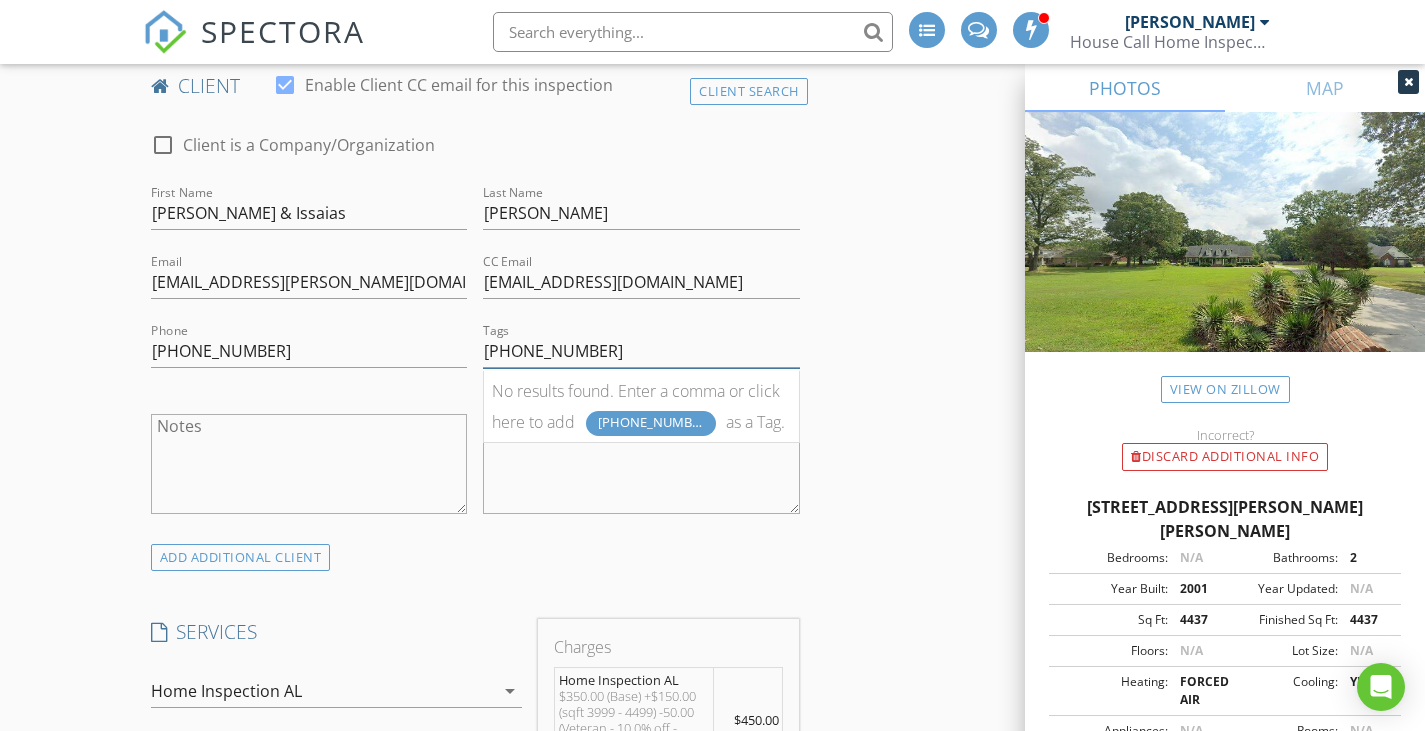 click on "INSPECTOR(S)
check_box   Devin Forsythe   PRIMARY   check_box_outline_blank   Cory Hebert     Devin Forsythe arrow_drop_down   check_box_outline_blank Devin Forsythe specifically requested
Date/Time
07/17/2025 8:00 AM
Location
Address Search       Address 140 Whitfield Dr   Unit   City Toney   State AL   Zip 35773   County Madison     Square Feet 4437   Year Built 2001   Foundation Crawlspace arrow_drop_down     Devin Forsythe     76.7 miles     (2 hours)
client
check_box Enable Client CC email for this inspection   Client Search     check_box_outline_blank Client is a Company/Organization     First Name Brandy & Issaias   Last Name Ortiz   Email bdani.ortiz@gmail.com   CC Email issaiasortis8@hotmail.com   Phone 256-585-7936         Tags &nbsp;     256-585-4030     No results found. Enter a comma or click here to add   256-585-4030   as a Tag.   Notes" at bounding box center [713, 1359] 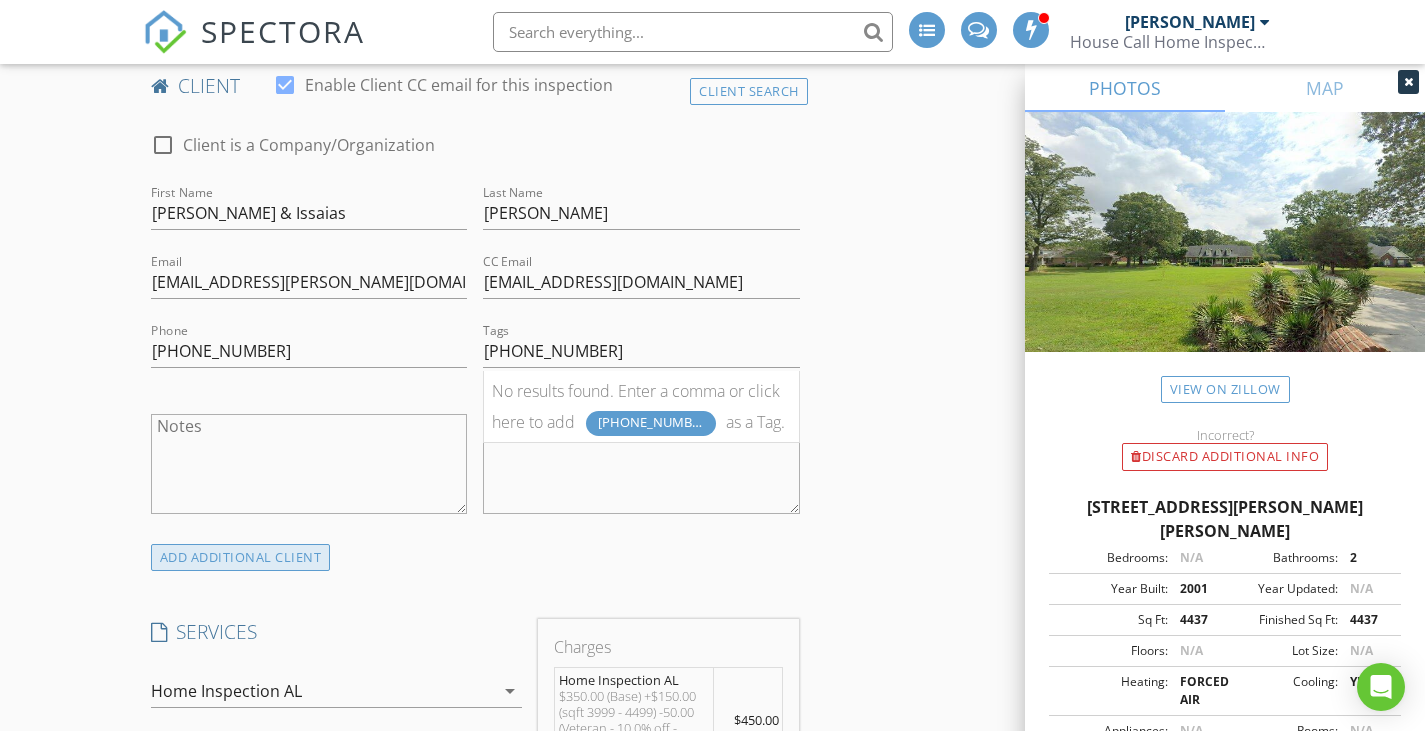 click on "ADD ADDITIONAL client" at bounding box center (241, 557) 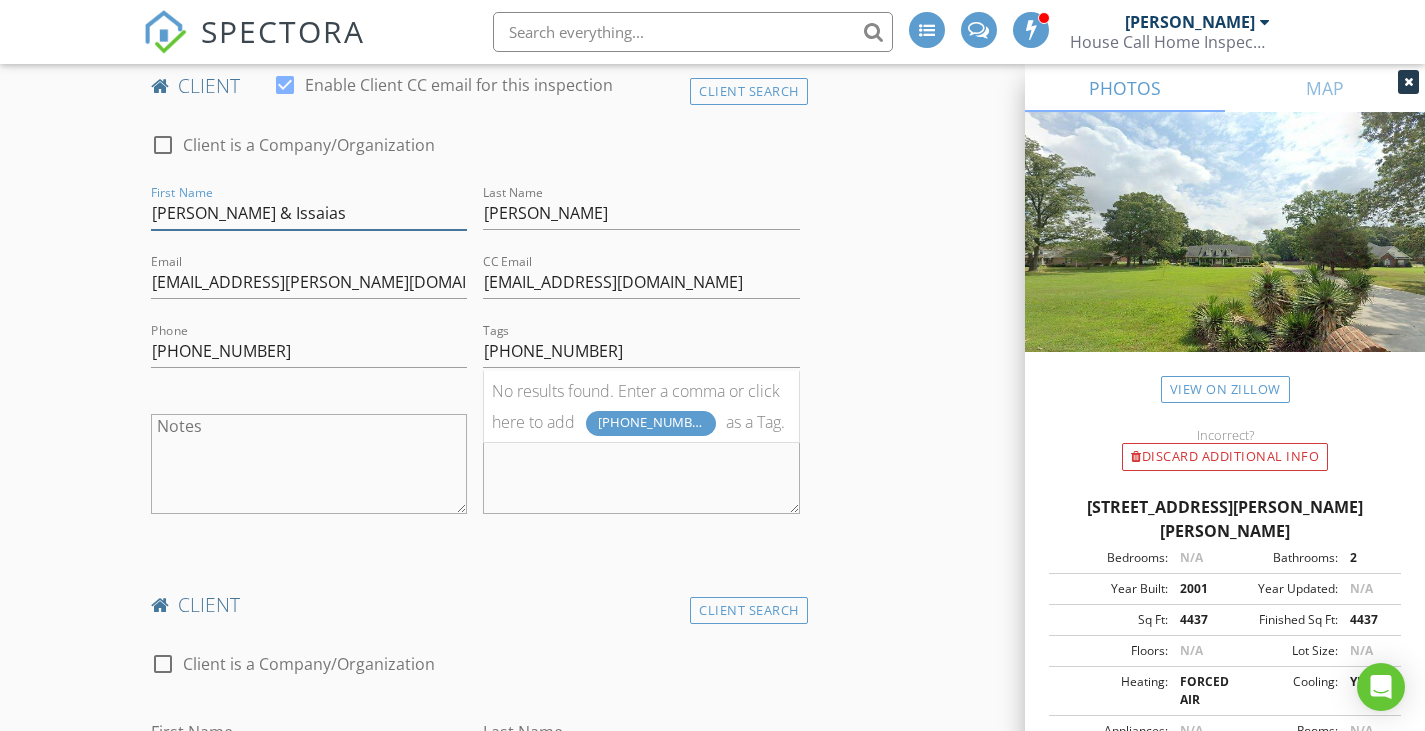 drag, startPoint x: 202, startPoint y: 213, endPoint x: 130, endPoint y: 209, distance: 72.11102 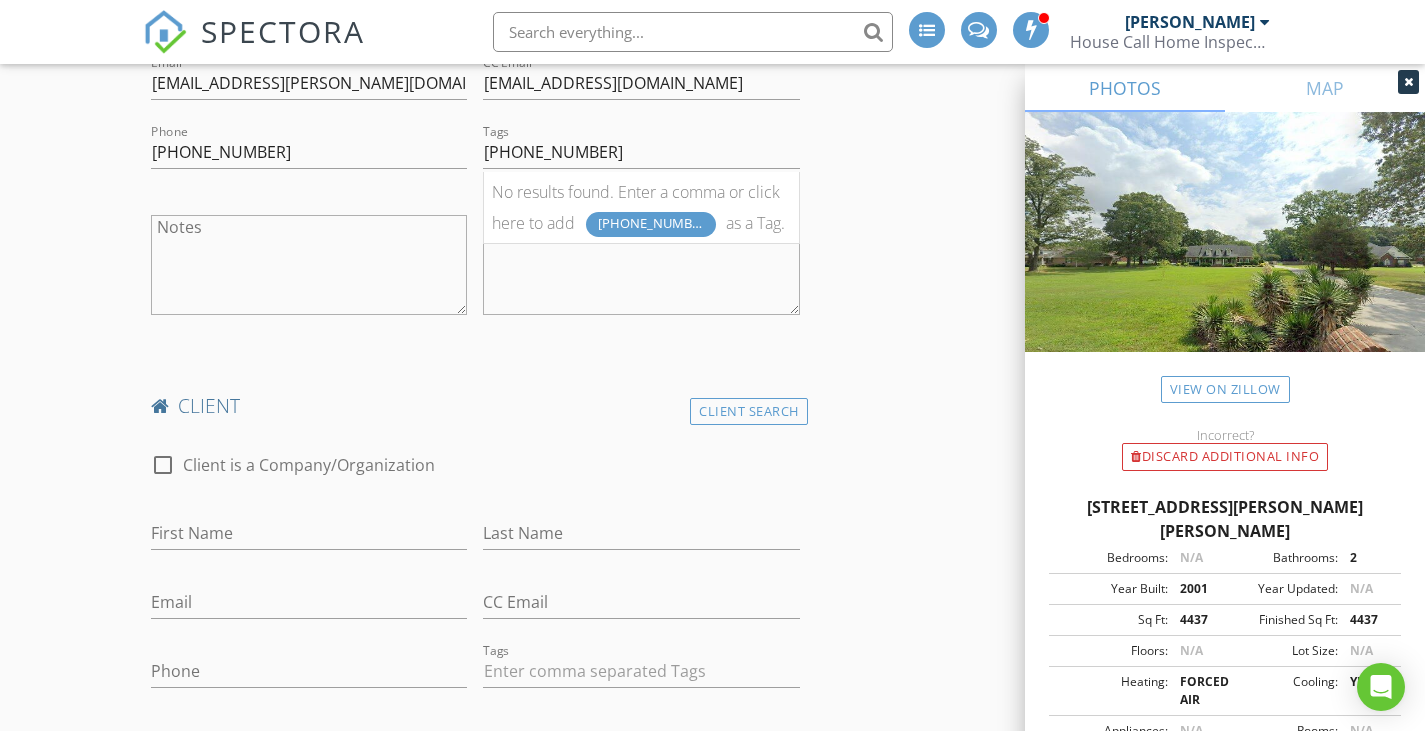 scroll, scrollTop: 1200, scrollLeft: 0, axis: vertical 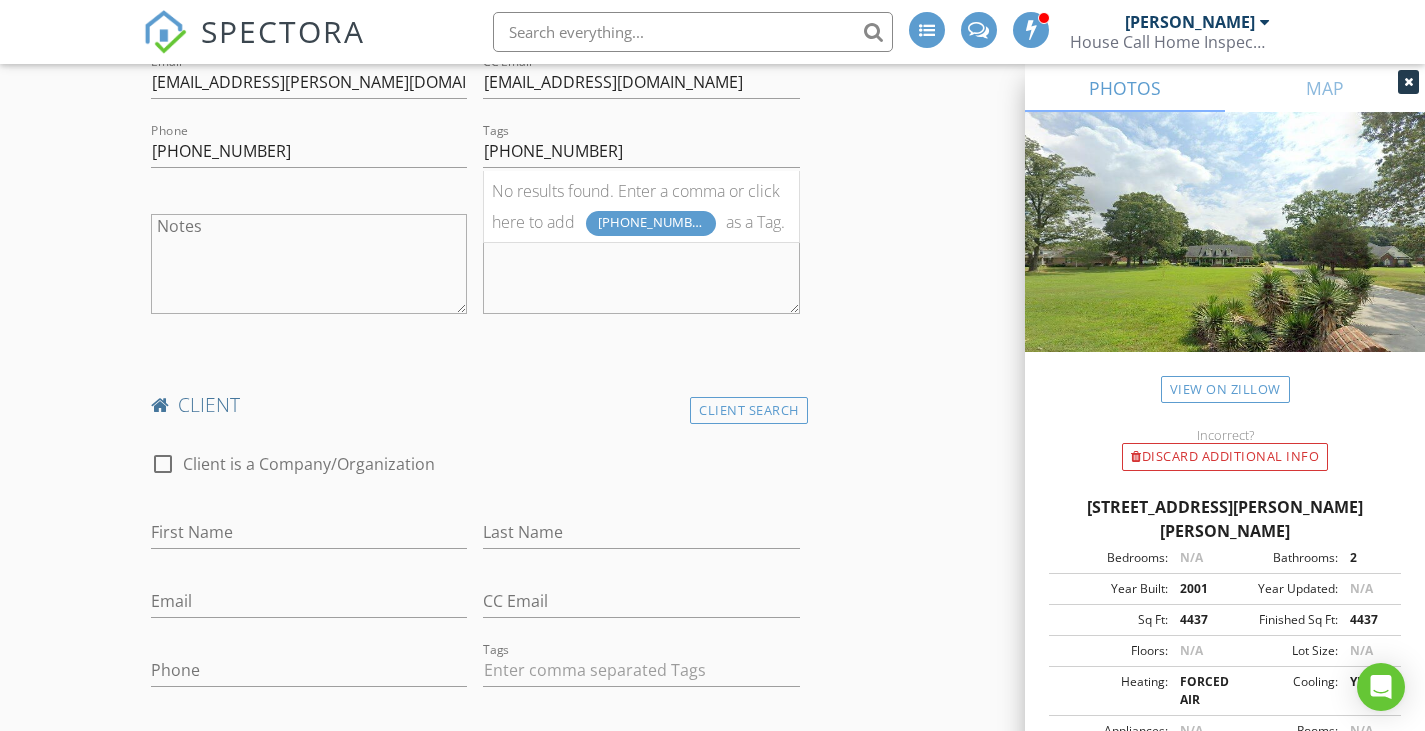 type on "& Issaias" 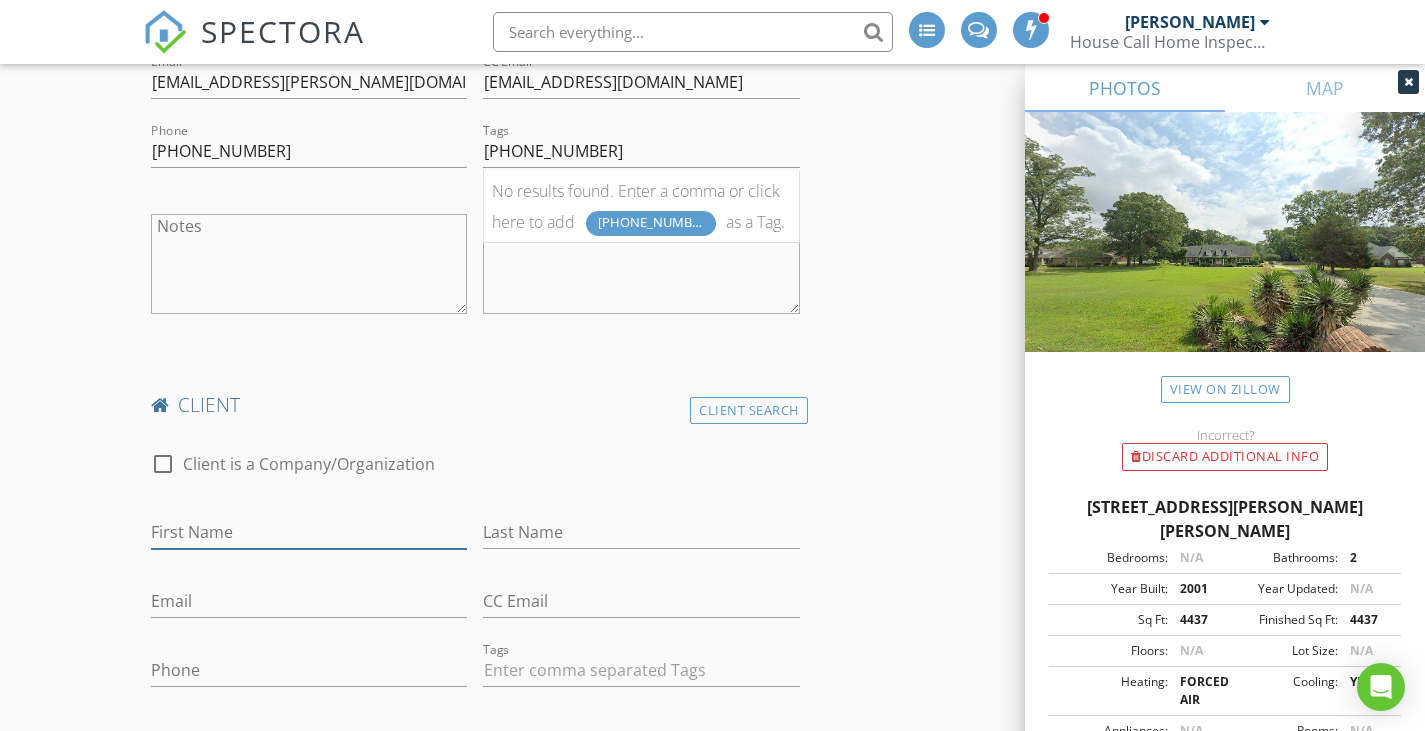 click on "First Name" at bounding box center [309, 532] 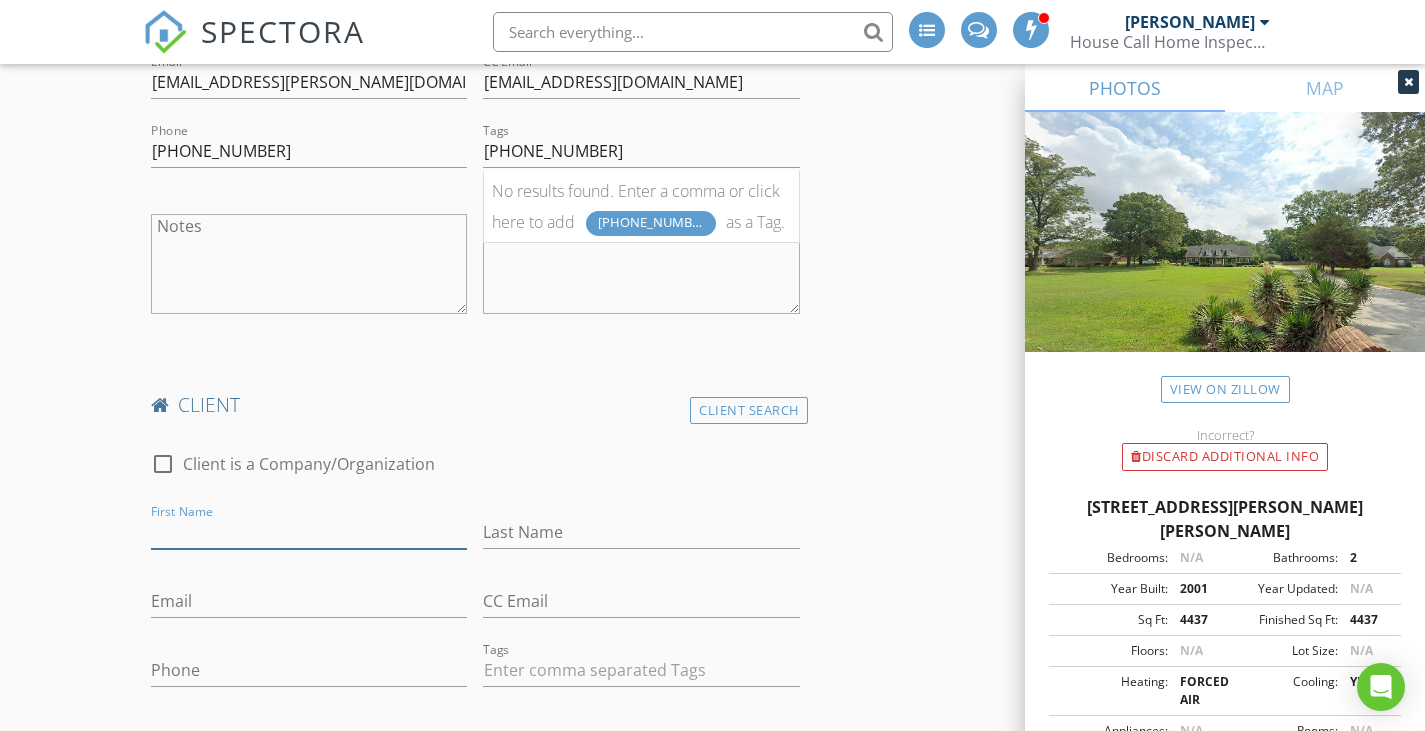 paste on "Brandy" 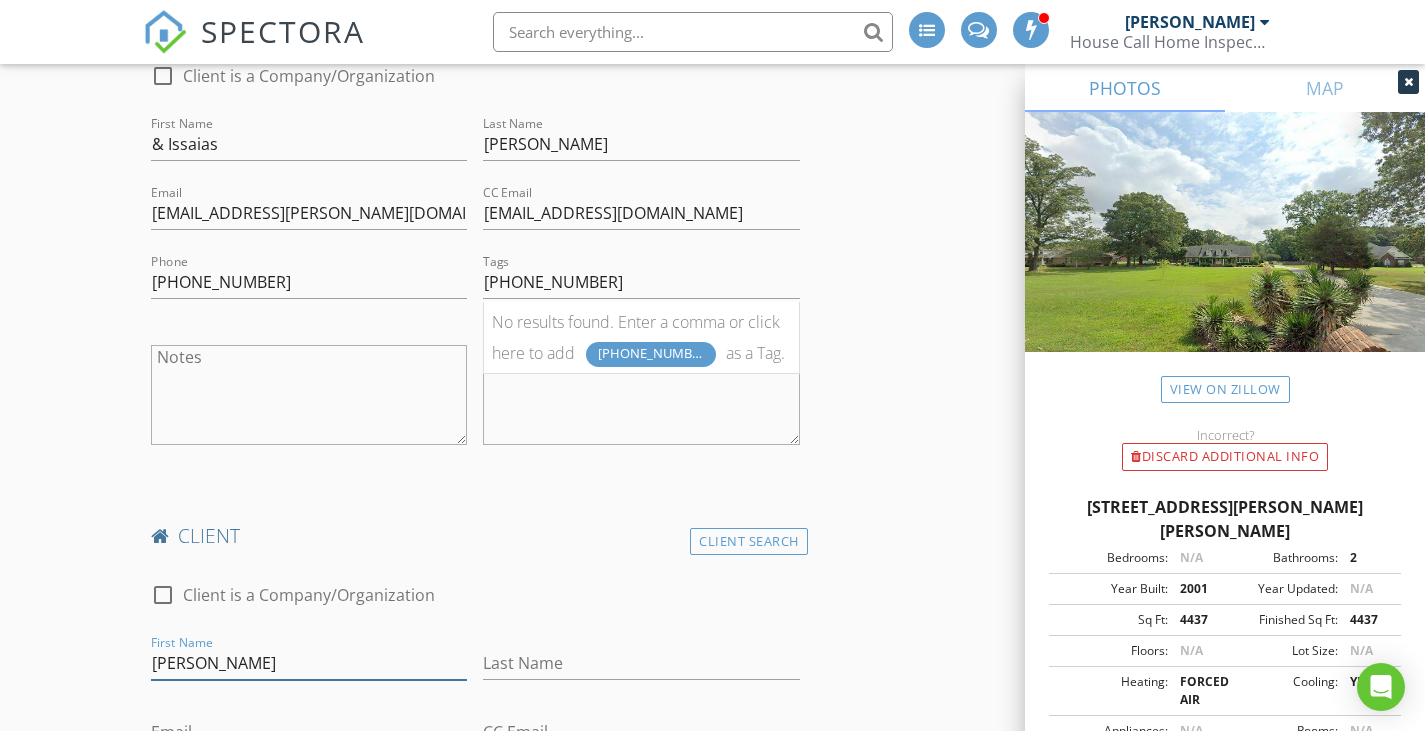 scroll, scrollTop: 900, scrollLeft: 0, axis: vertical 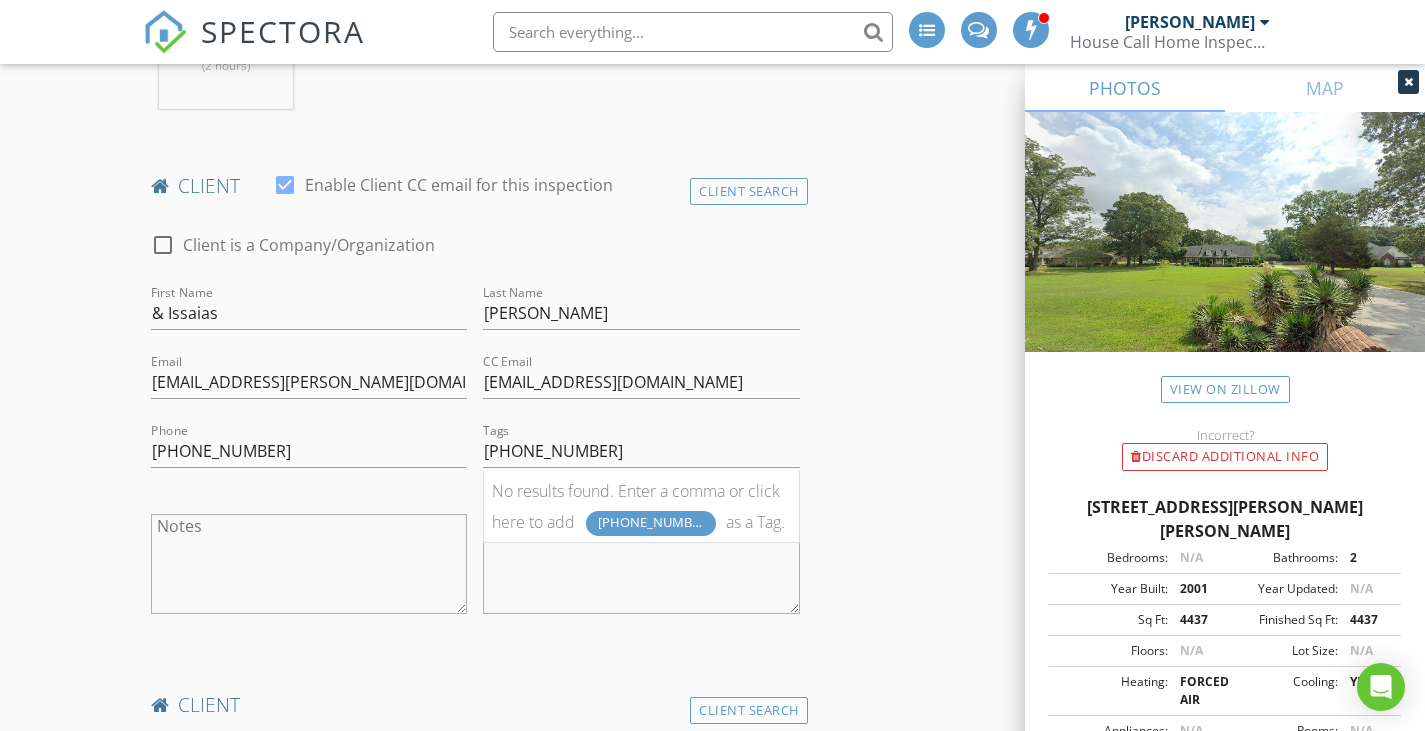 type on "Brandy" 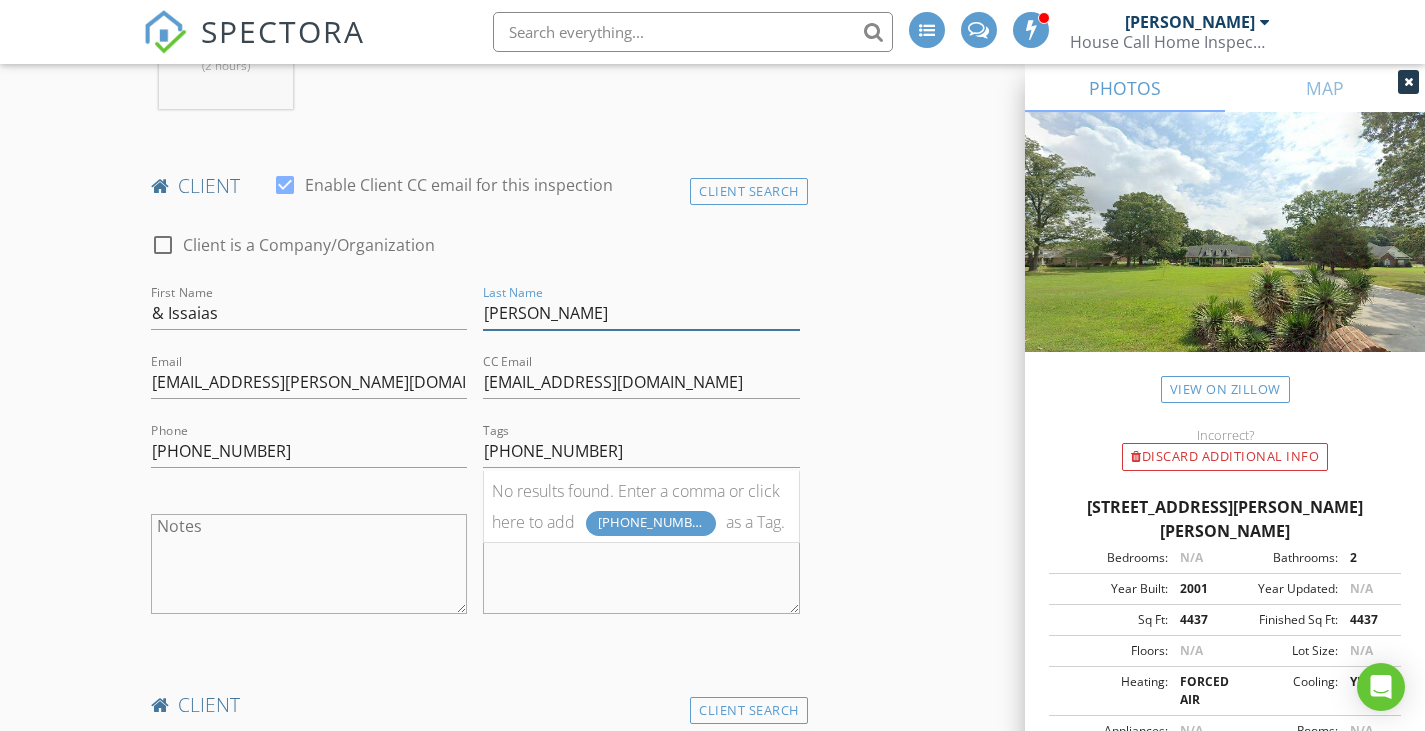 drag, startPoint x: 484, startPoint y: 324, endPoint x: 468, endPoint y: 327, distance: 16.27882 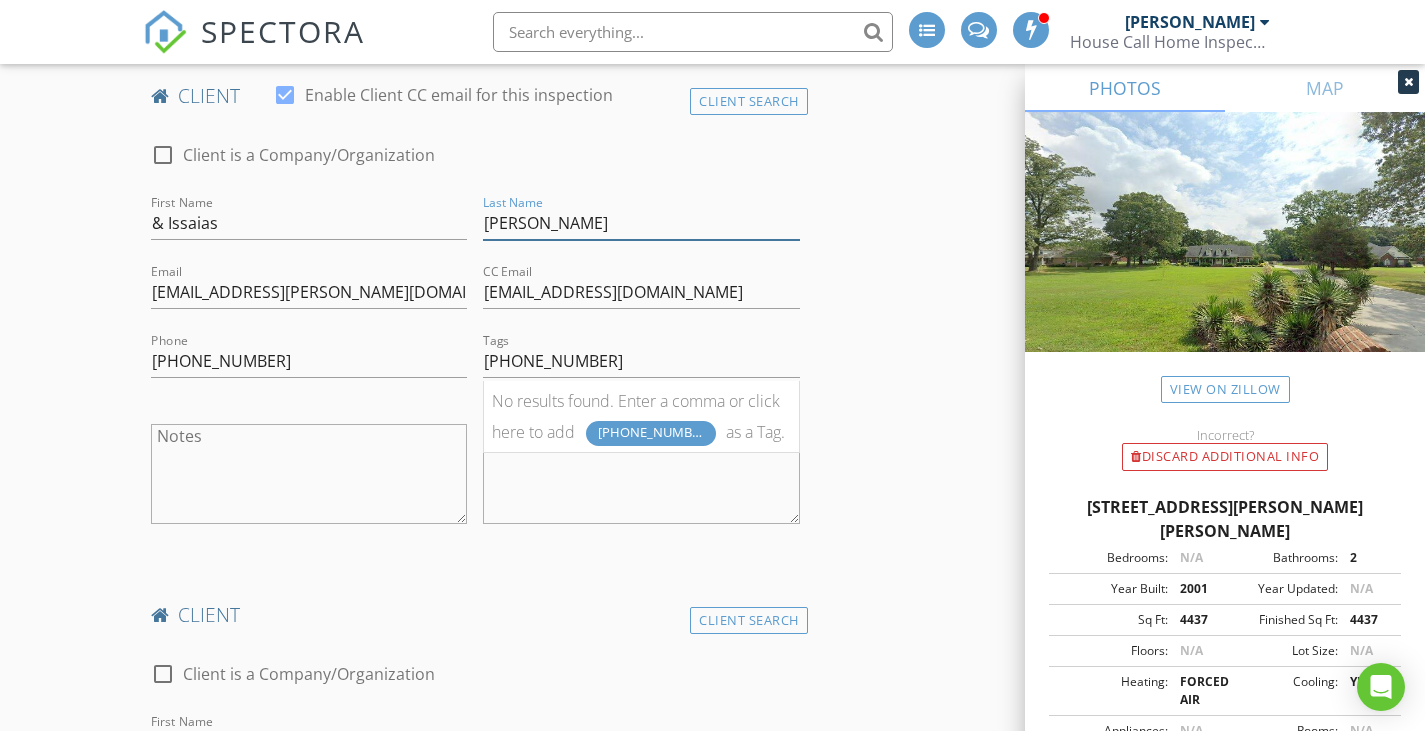 scroll, scrollTop: 1100, scrollLeft: 0, axis: vertical 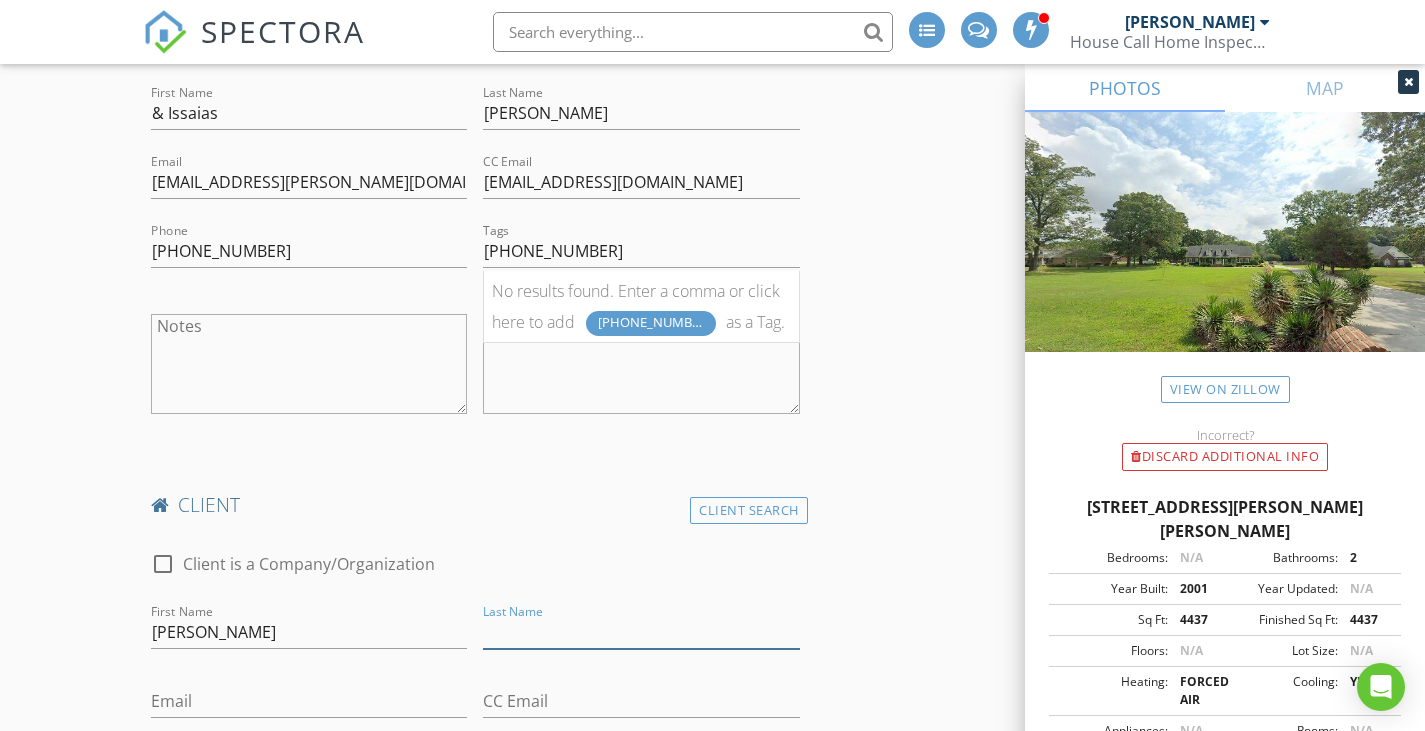 click on "Last Name" at bounding box center (641, 632) 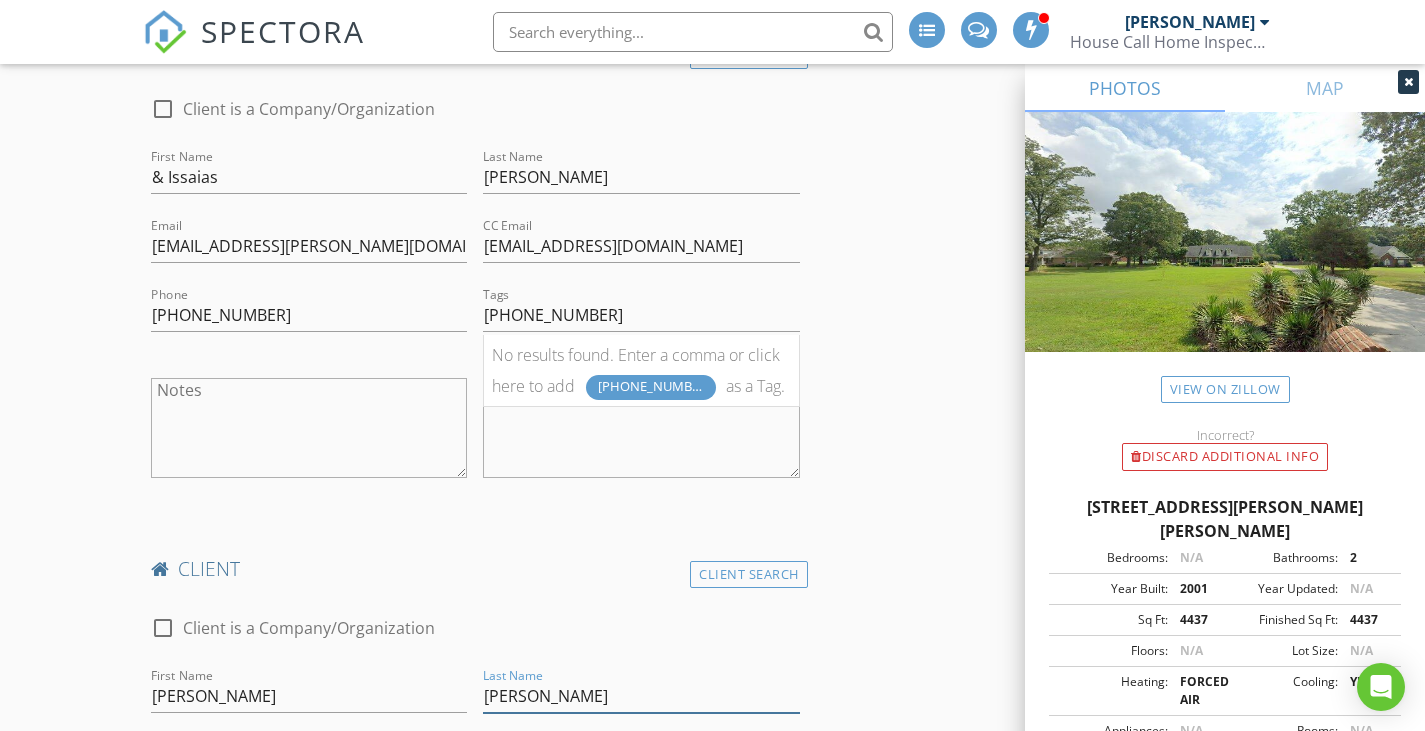 scroll, scrollTop: 1000, scrollLeft: 0, axis: vertical 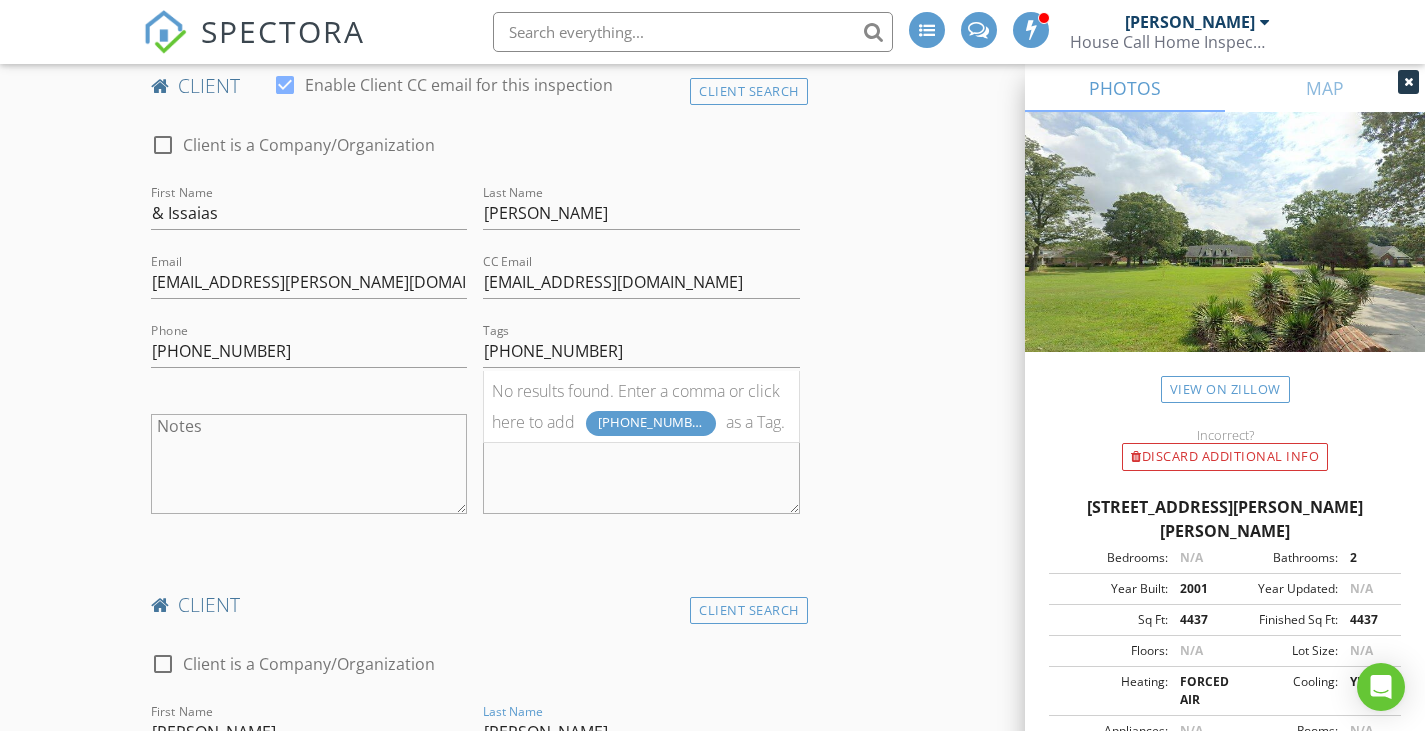 type on "Ortiz" 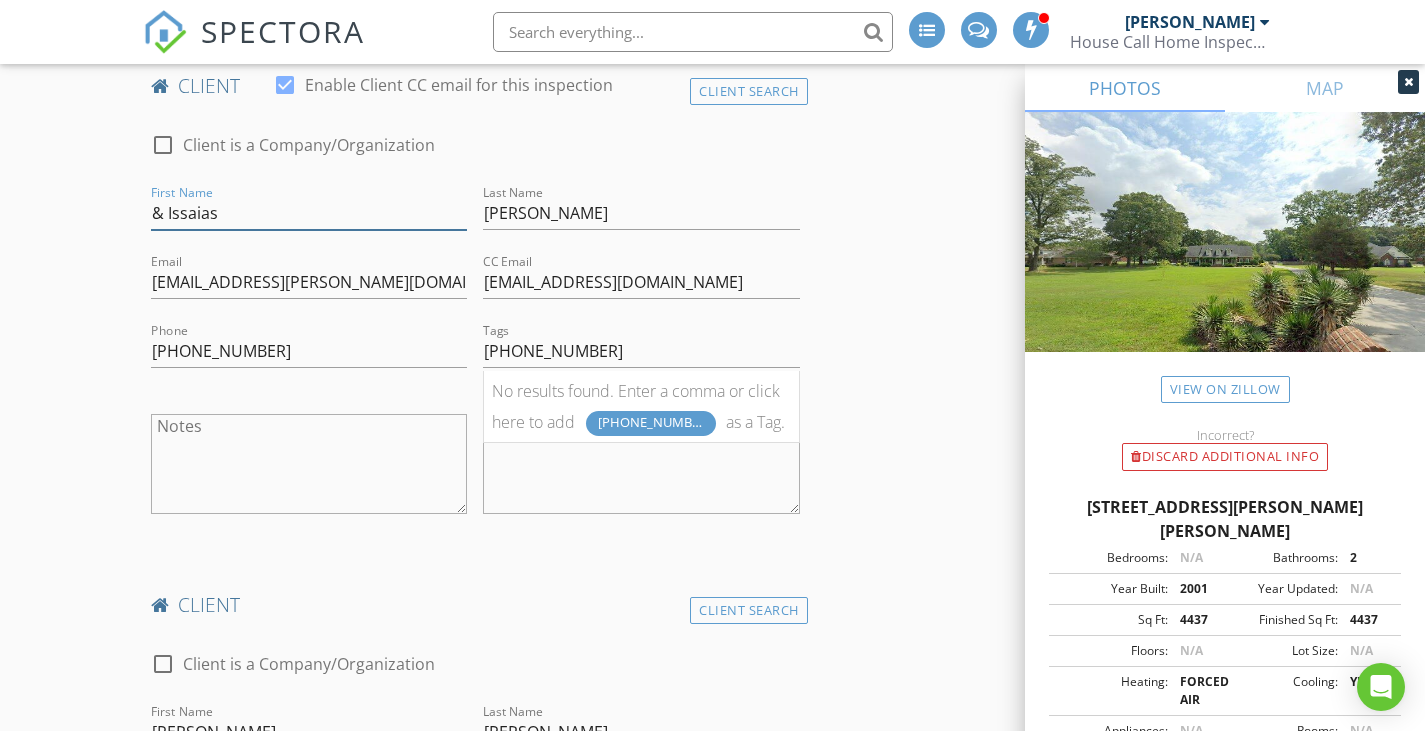 click on "& Issaias" at bounding box center (309, 213) 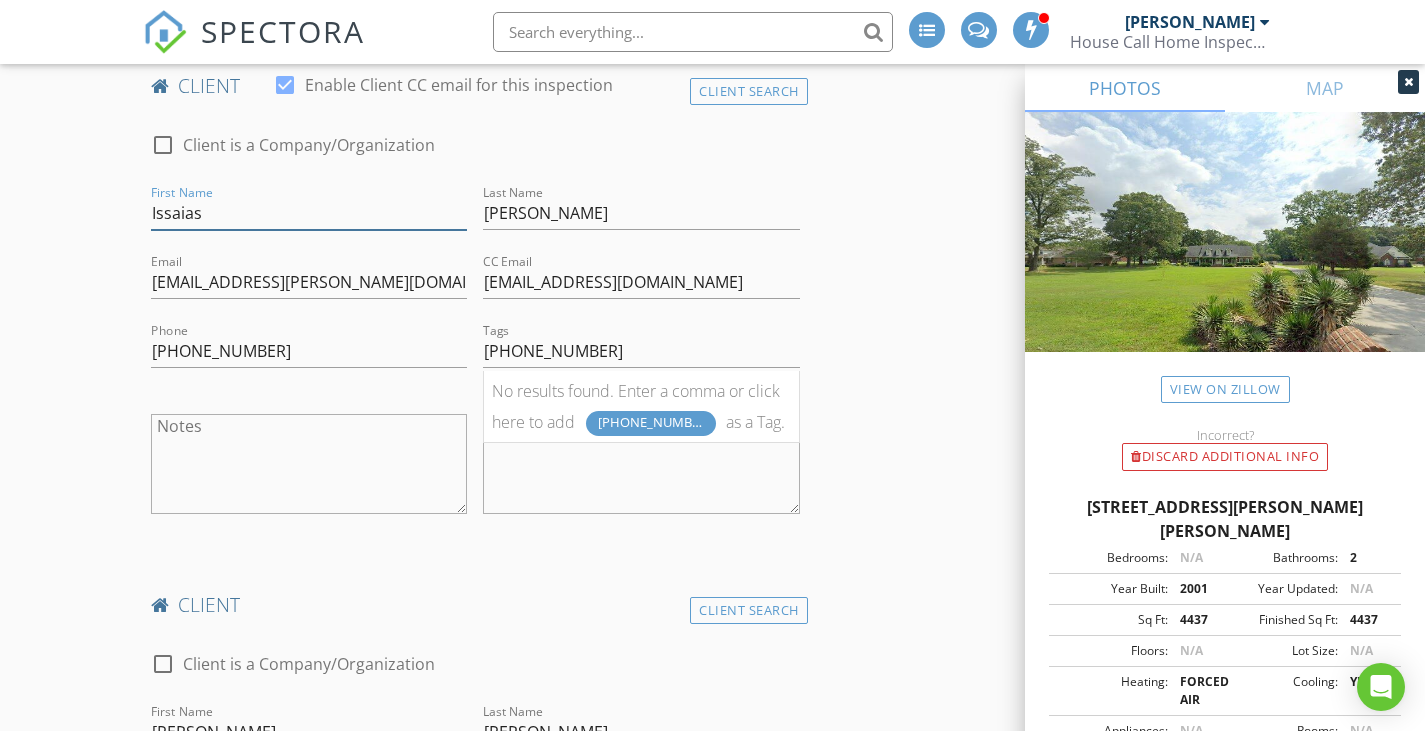 type on "Issaias" 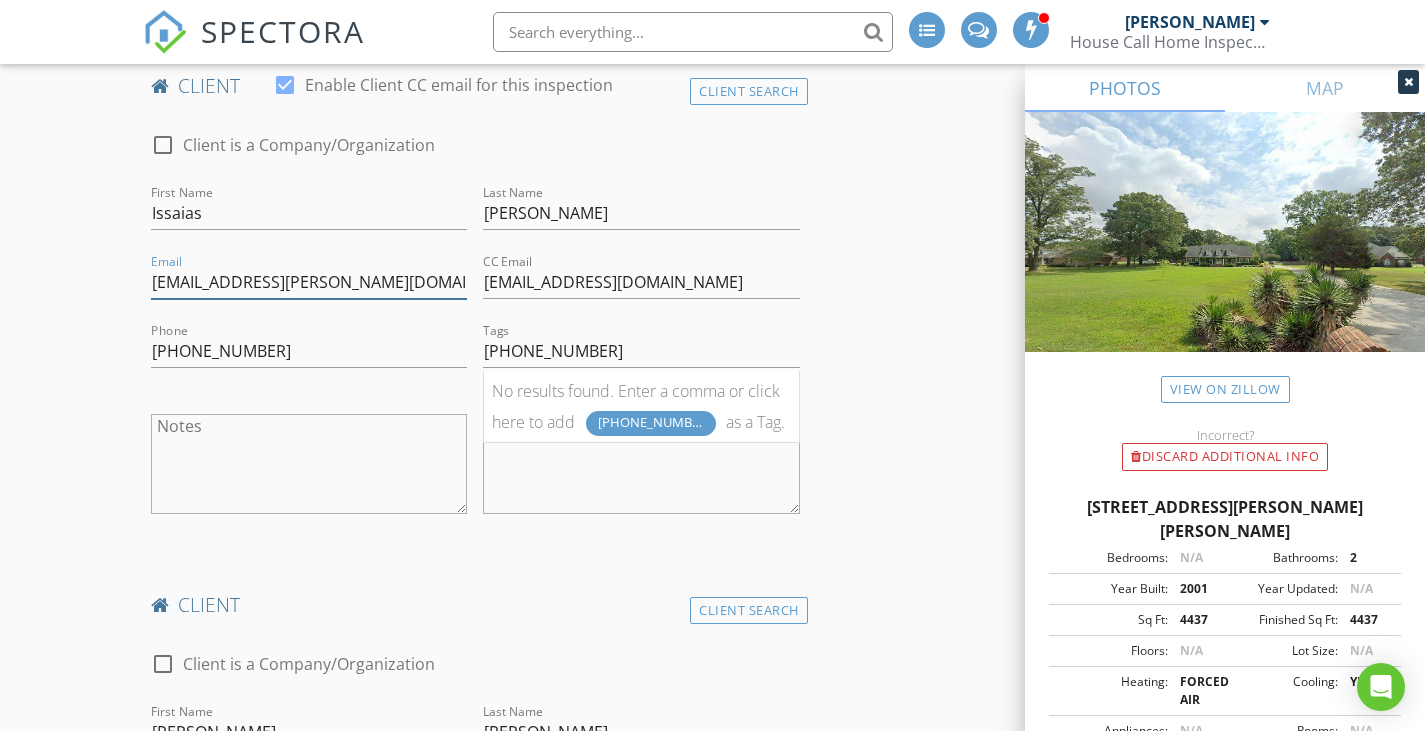 drag, startPoint x: 368, startPoint y: 292, endPoint x: 123, endPoint y: 281, distance: 245.24681 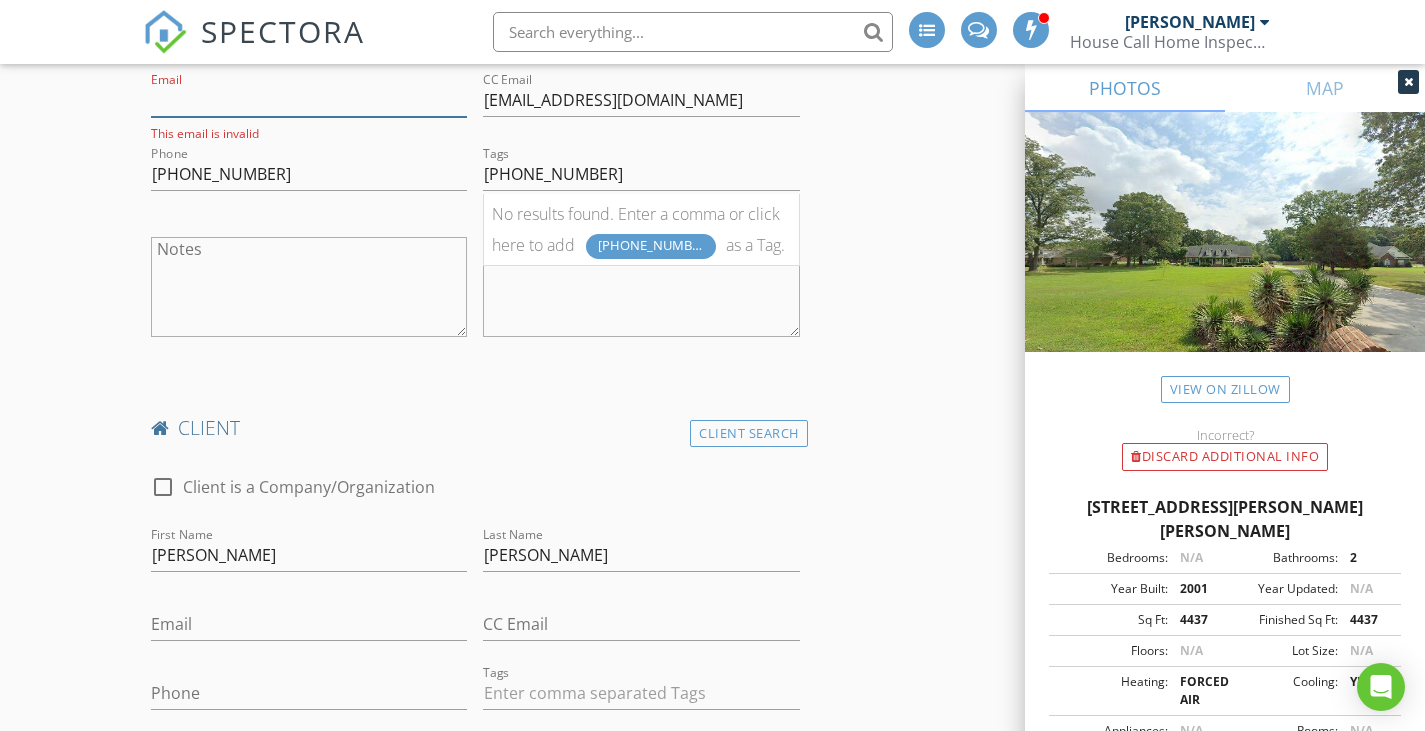 scroll, scrollTop: 1200, scrollLeft: 0, axis: vertical 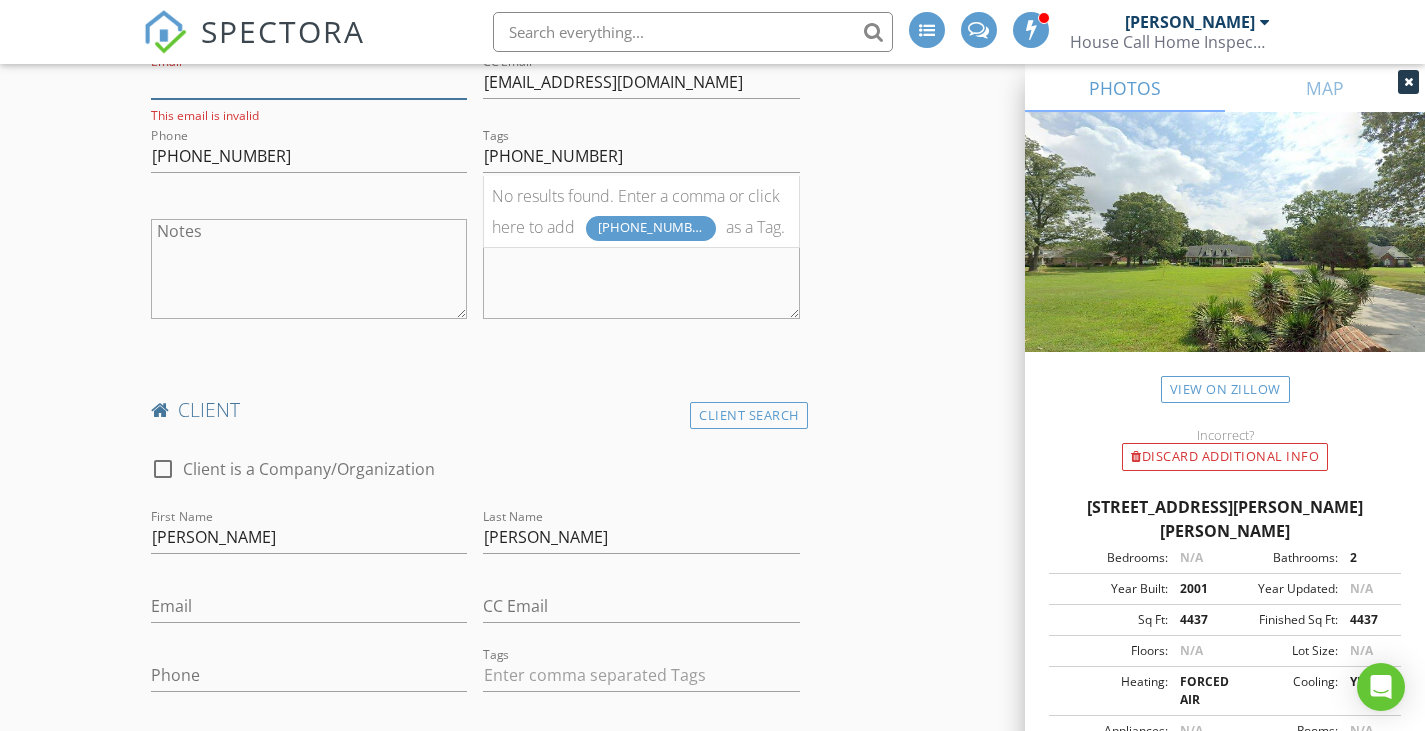 type 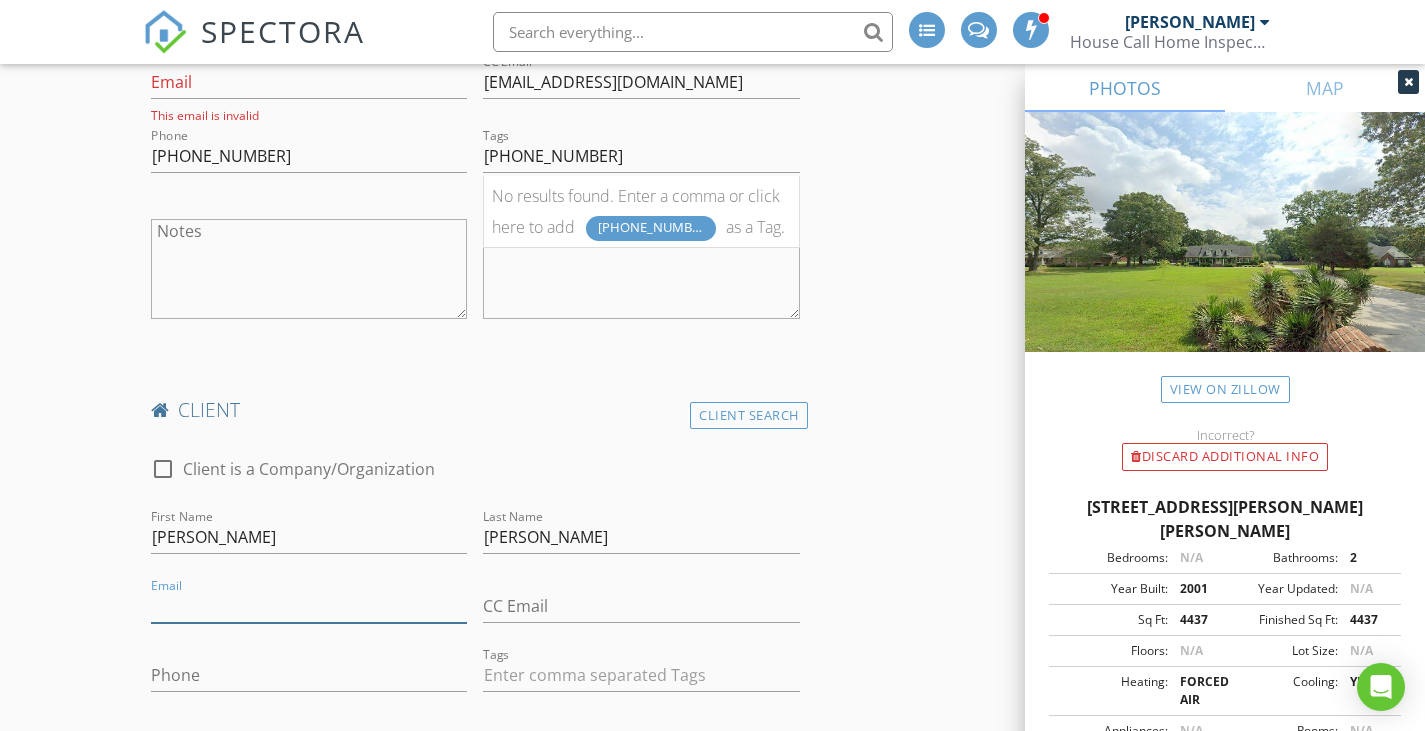 click on "Email" at bounding box center (309, 606) 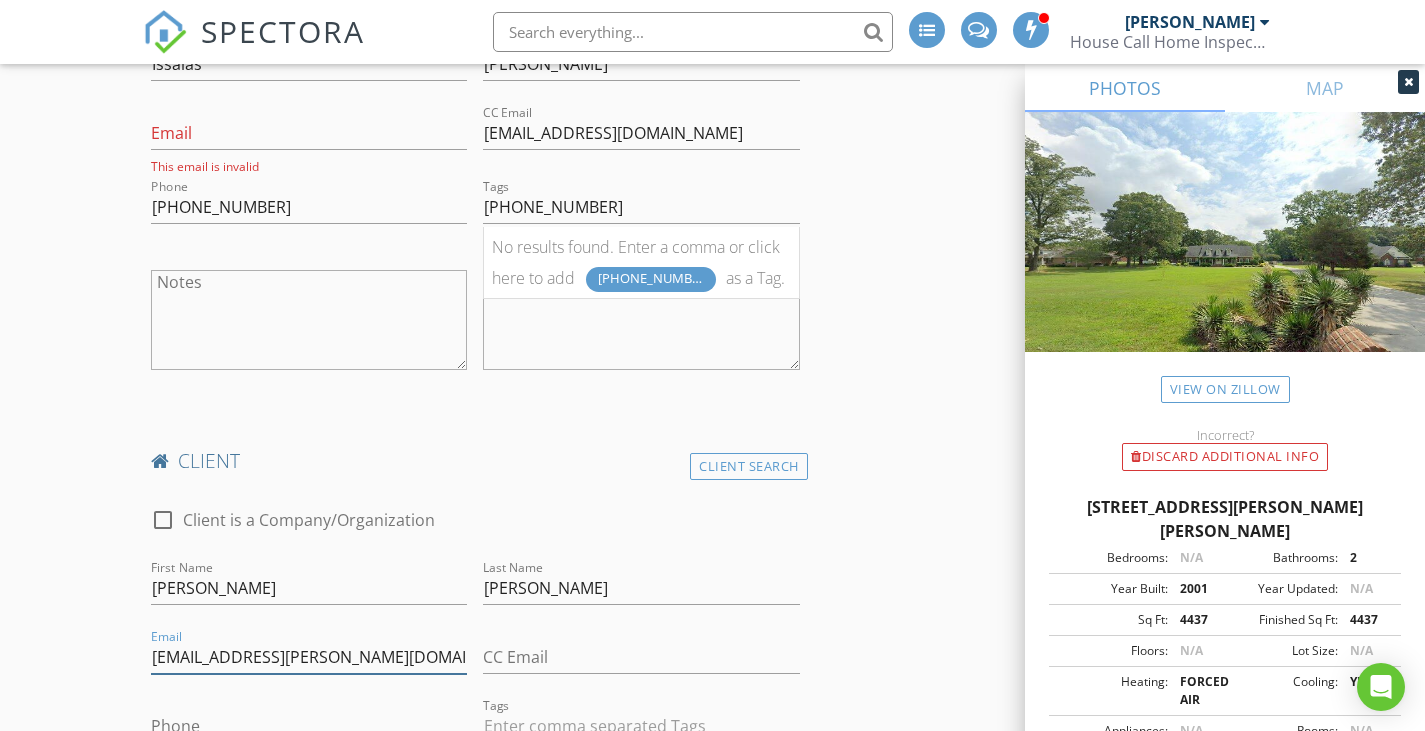 scroll, scrollTop: 1100, scrollLeft: 0, axis: vertical 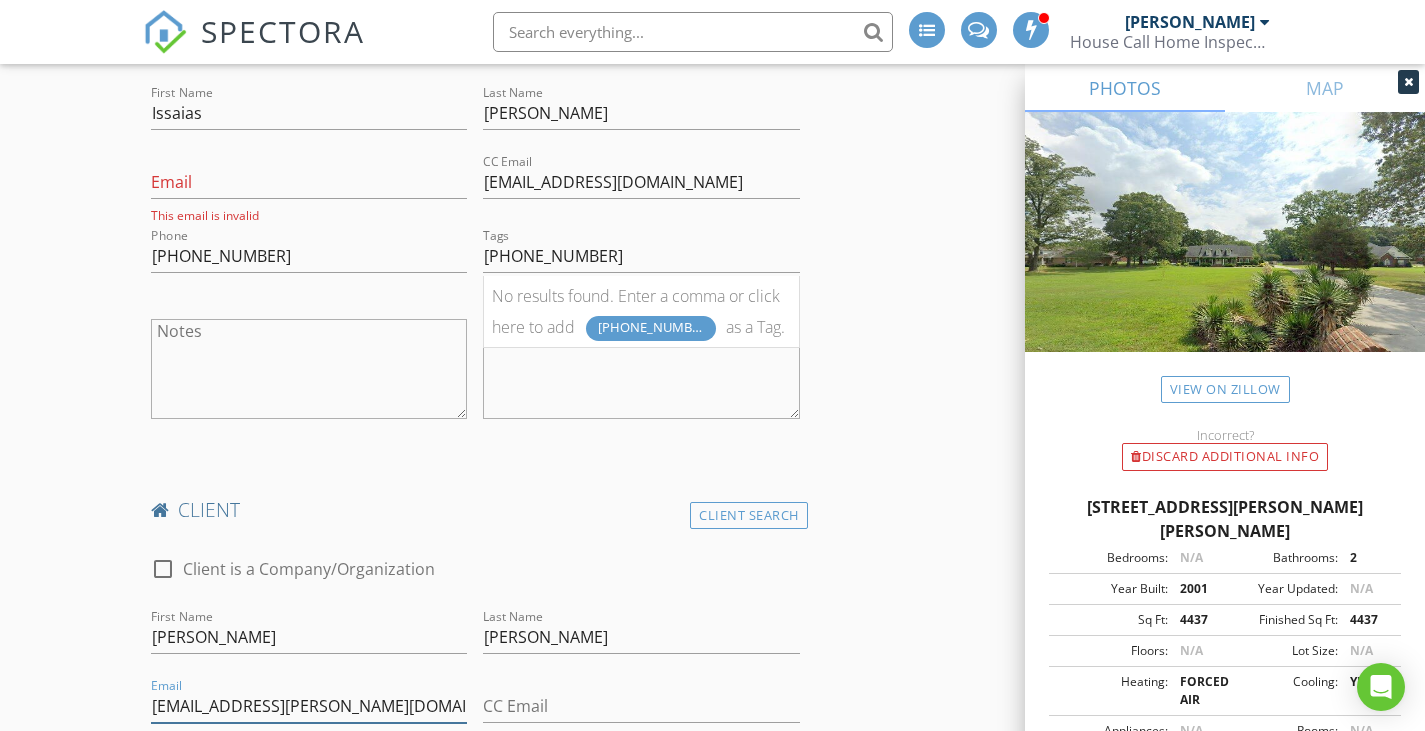 type on "bdani.ortiz@gmail.com" 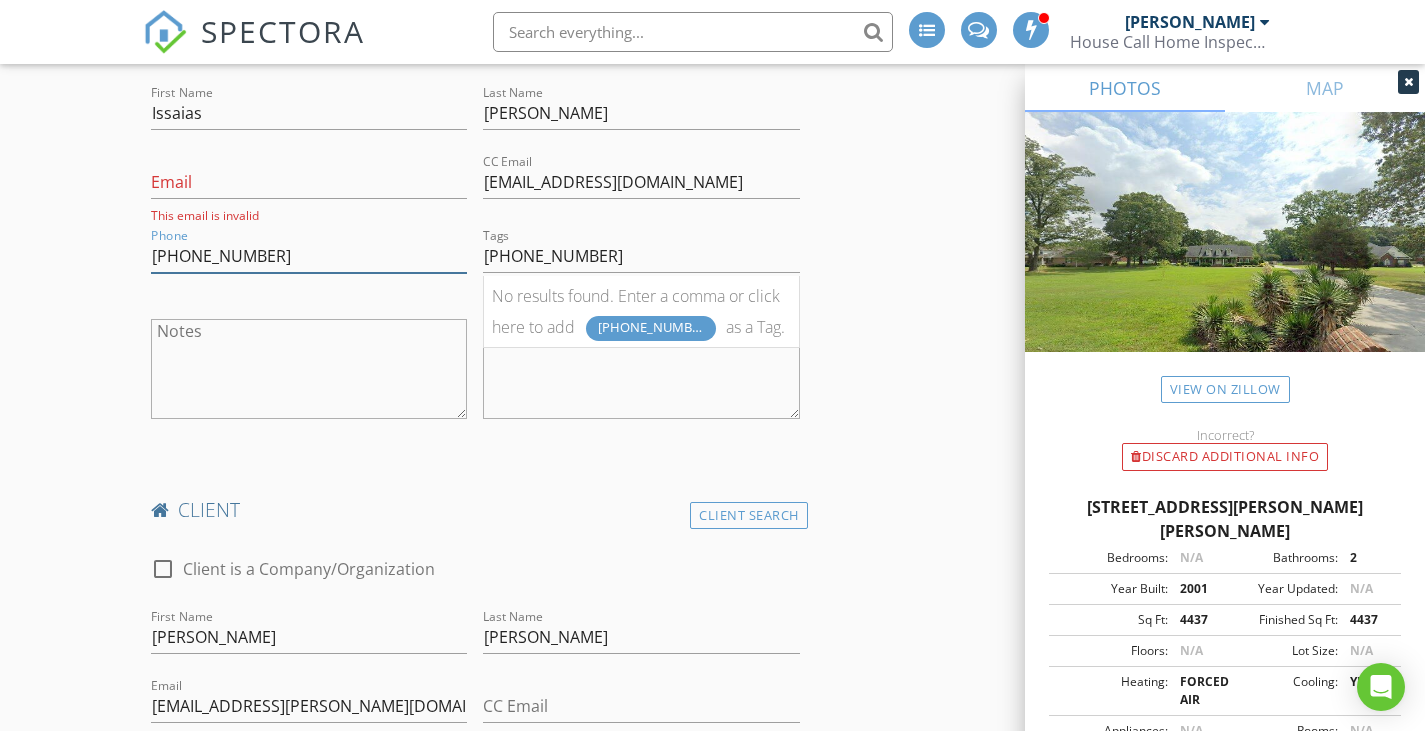 drag, startPoint x: 279, startPoint y: 253, endPoint x: 137, endPoint y: 253, distance: 142 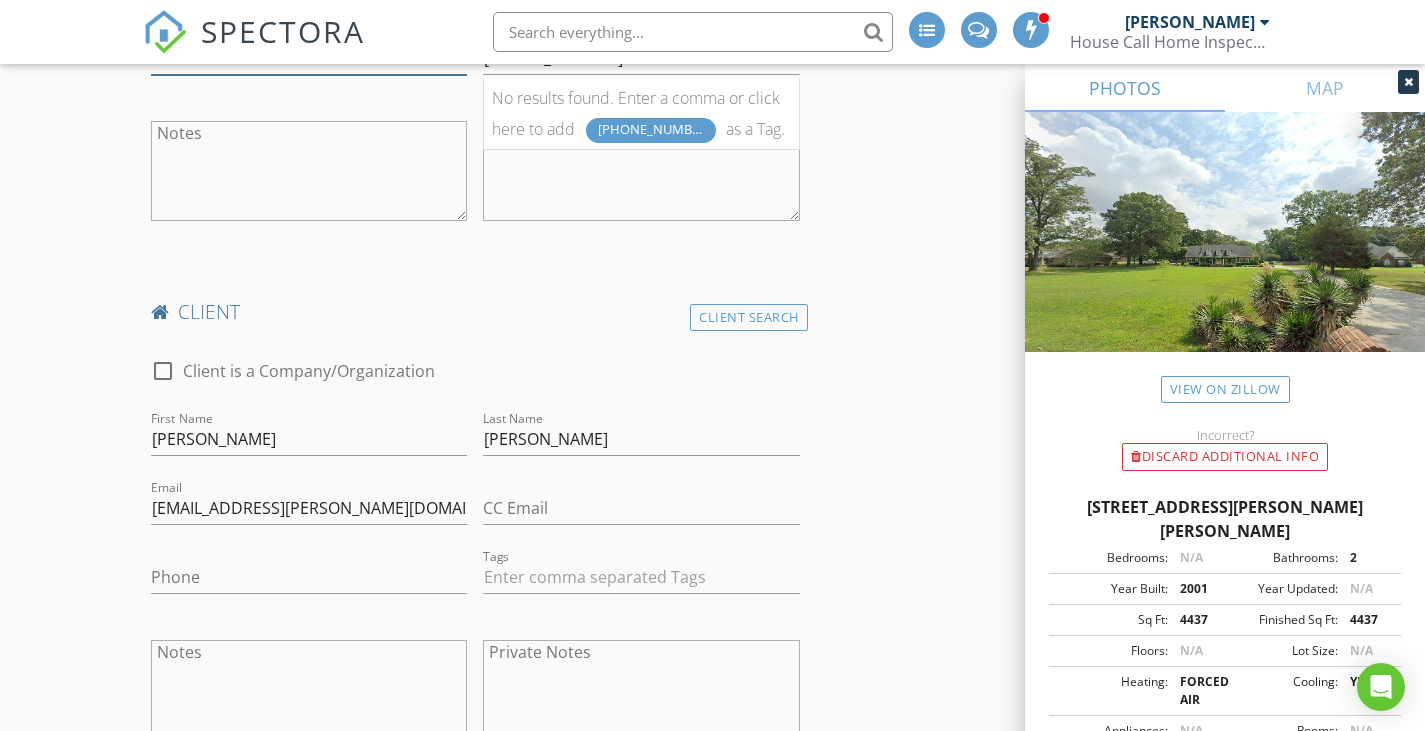 scroll, scrollTop: 1300, scrollLeft: 0, axis: vertical 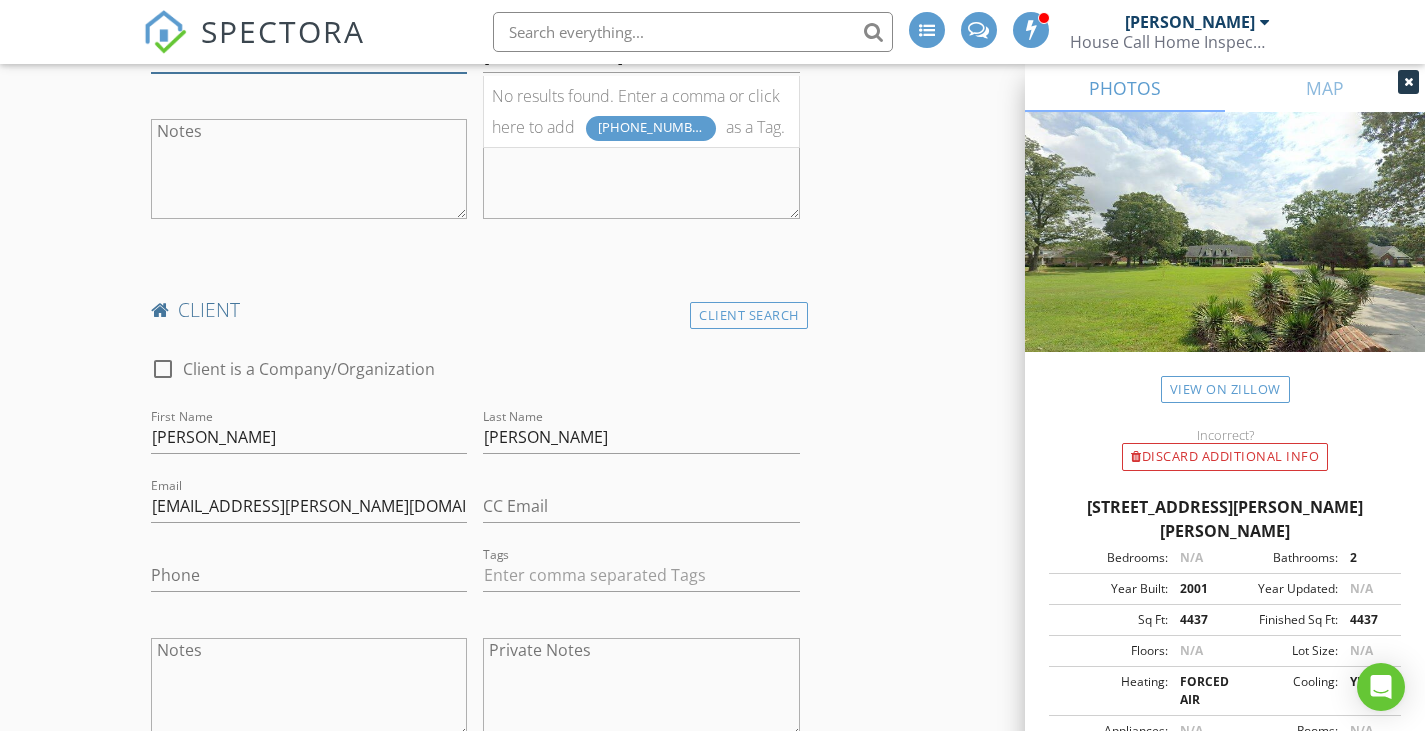 type 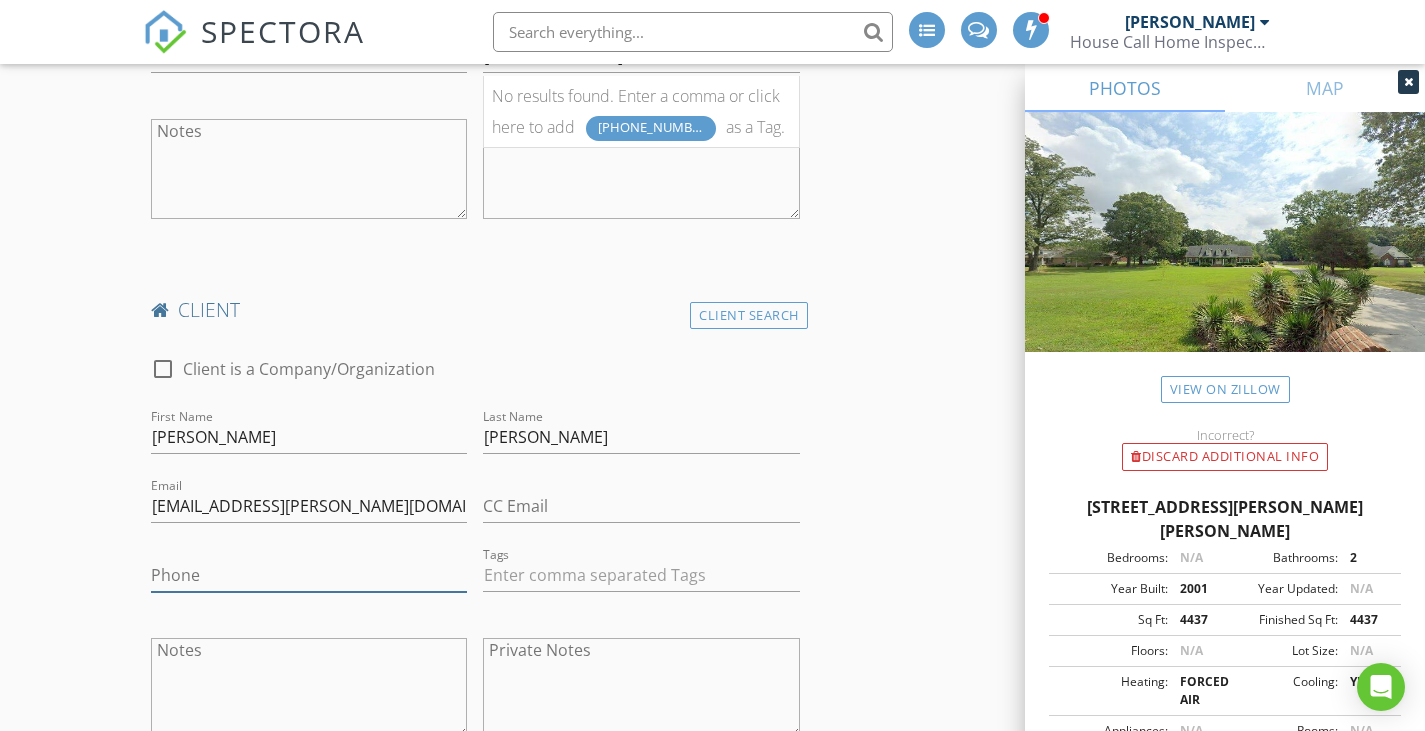 click on "Phone" at bounding box center [309, 575] 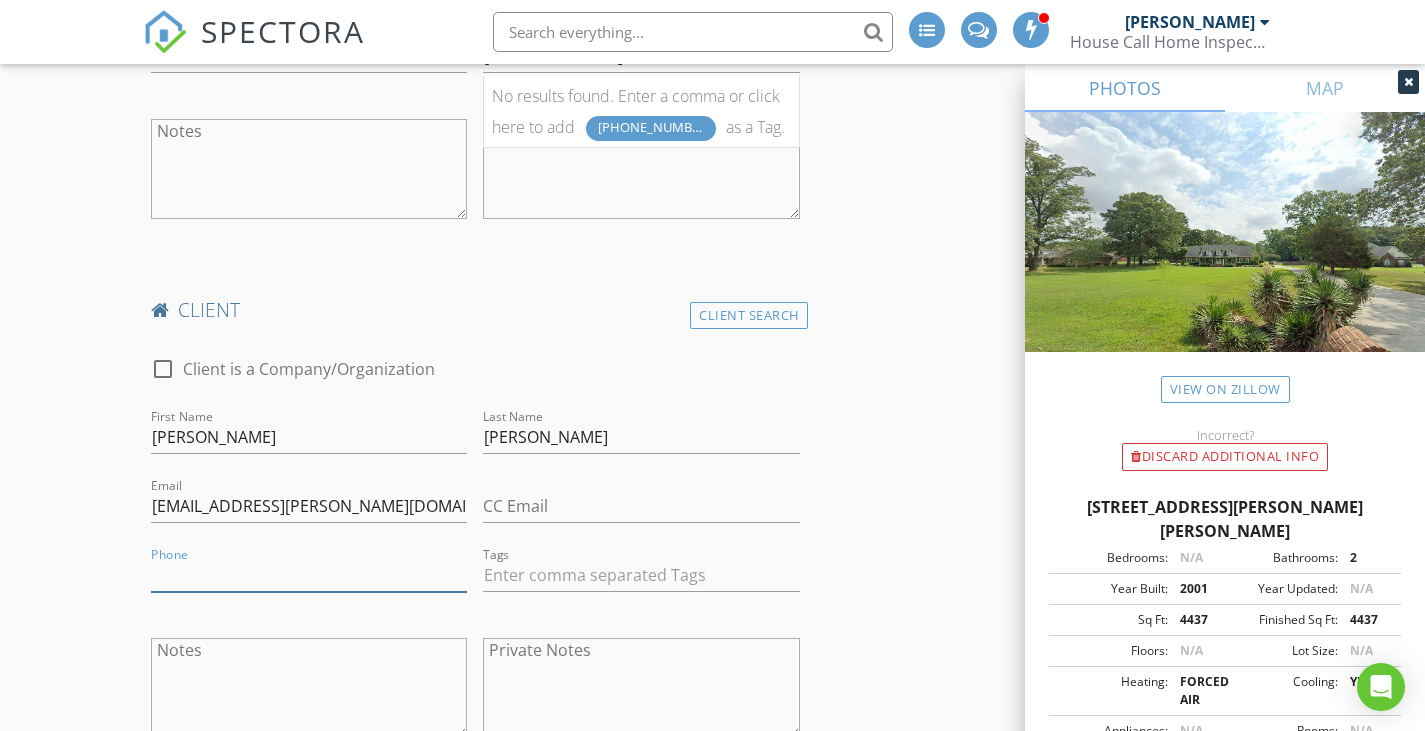 paste on "256-585-7936" 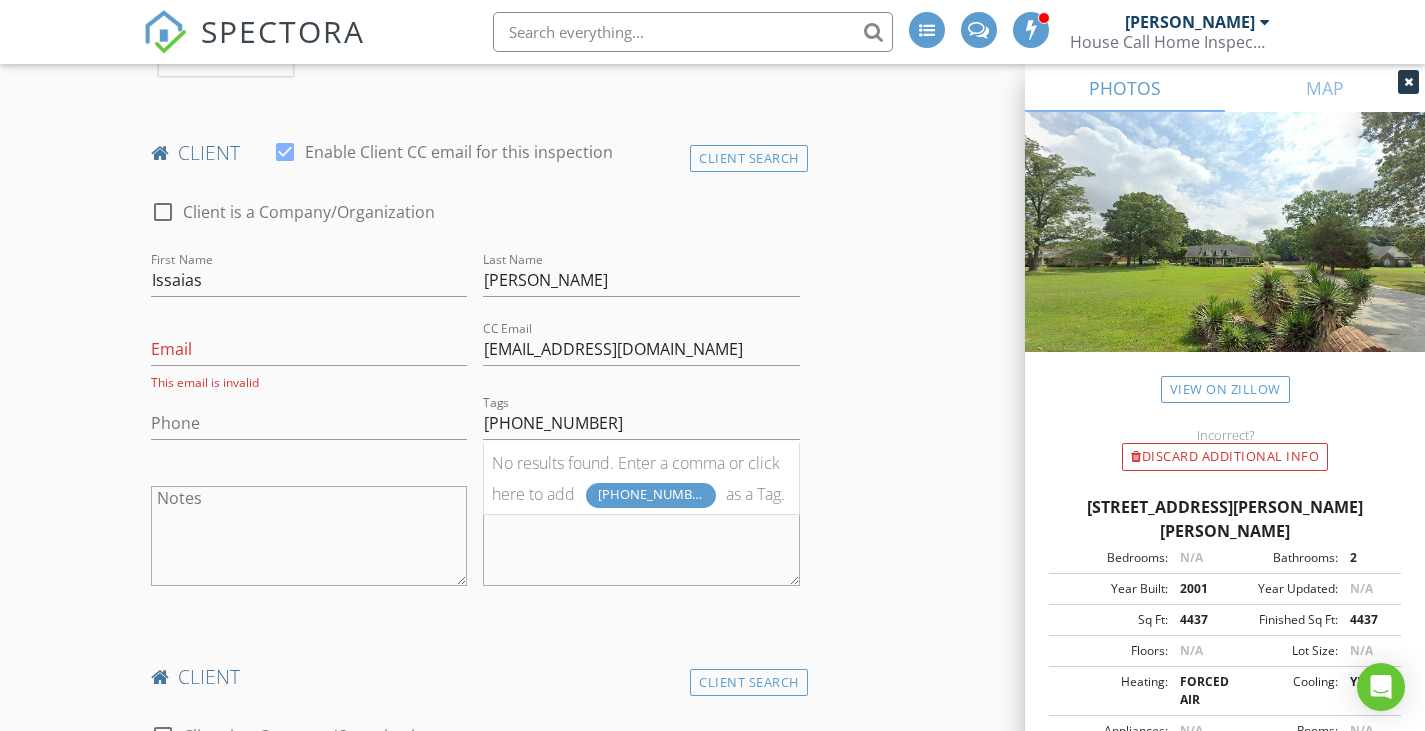 scroll, scrollTop: 900, scrollLeft: 0, axis: vertical 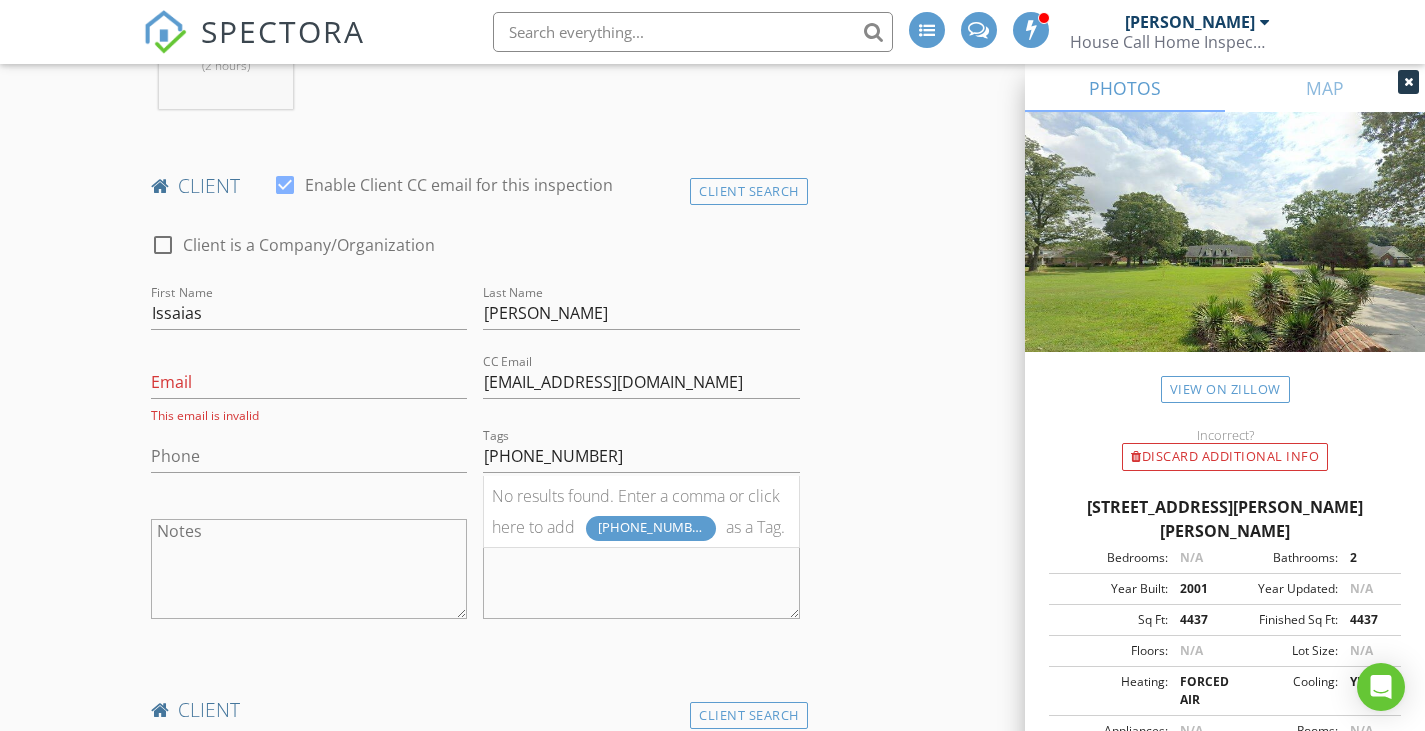 type on "256-585-7936" 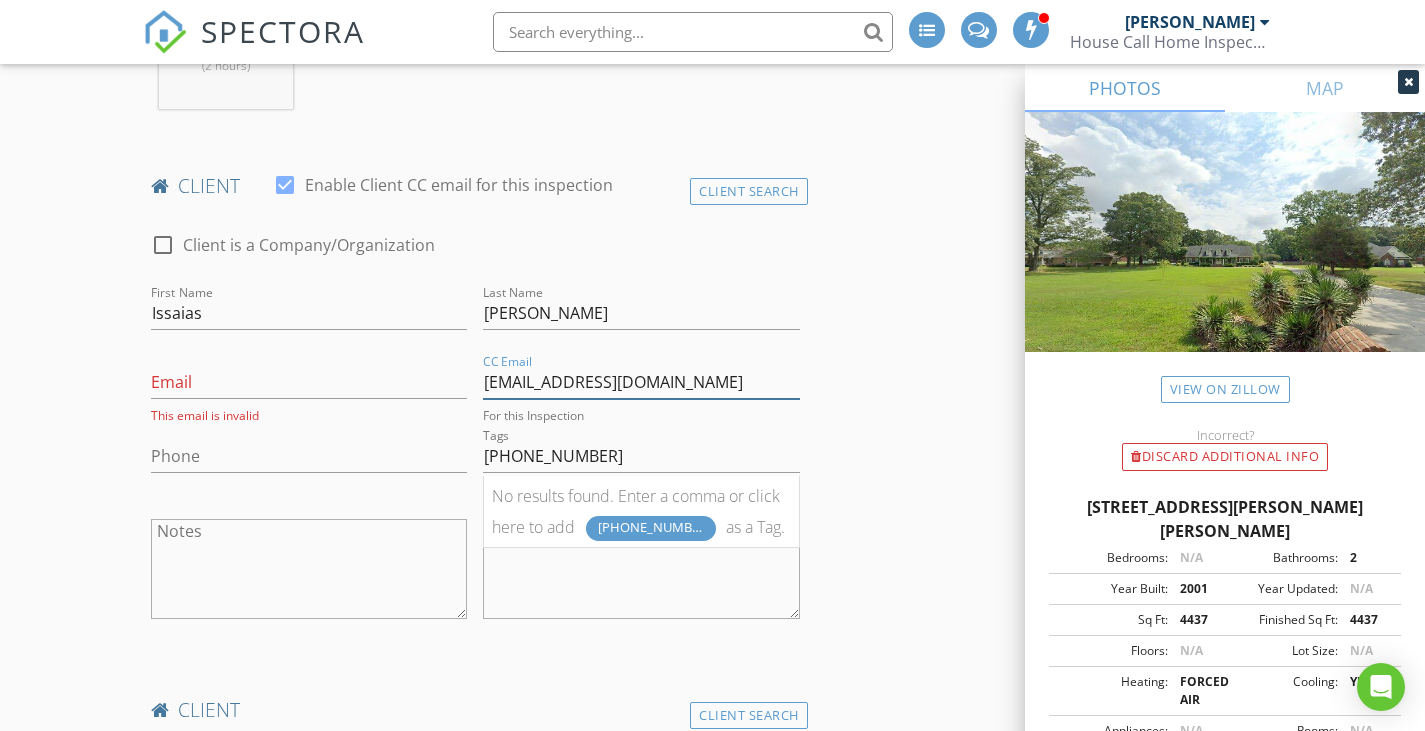 drag, startPoint x: 594, startPoint y: 384, endPoint x: 430, endPoint y: 385, distance: 164.00305 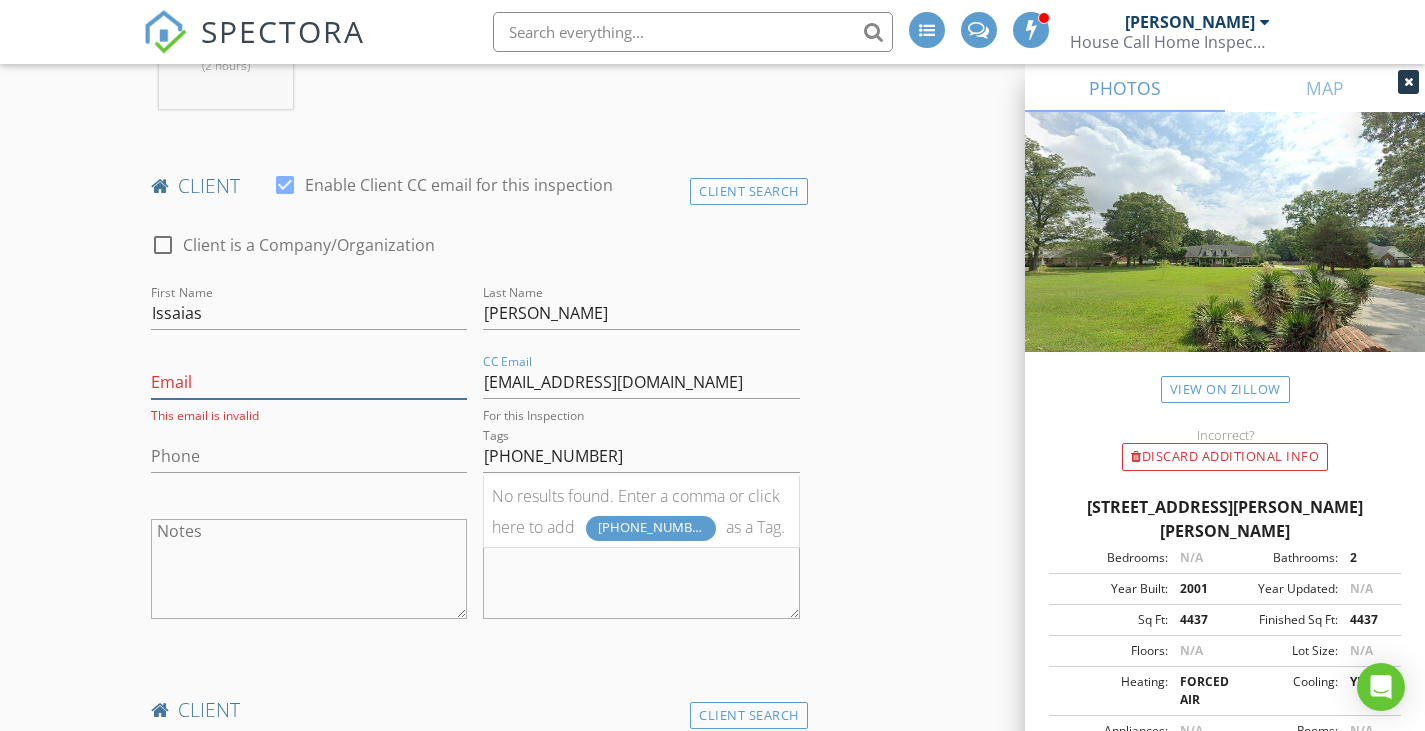 click on "check_box_outline_blank Client is a Company/Organization     First Name Issaias   Last Name Ortiz   Email This email is invalid   CC Email issaiasortis8@hotmail.com For this Inspection   Phone         Tags &nbsp;     256-585-4030     No results found. Enter a comma or click here to add   256-585-4030   as a Tag.   Notes   Private Notes" at bounding box center (475, 431) 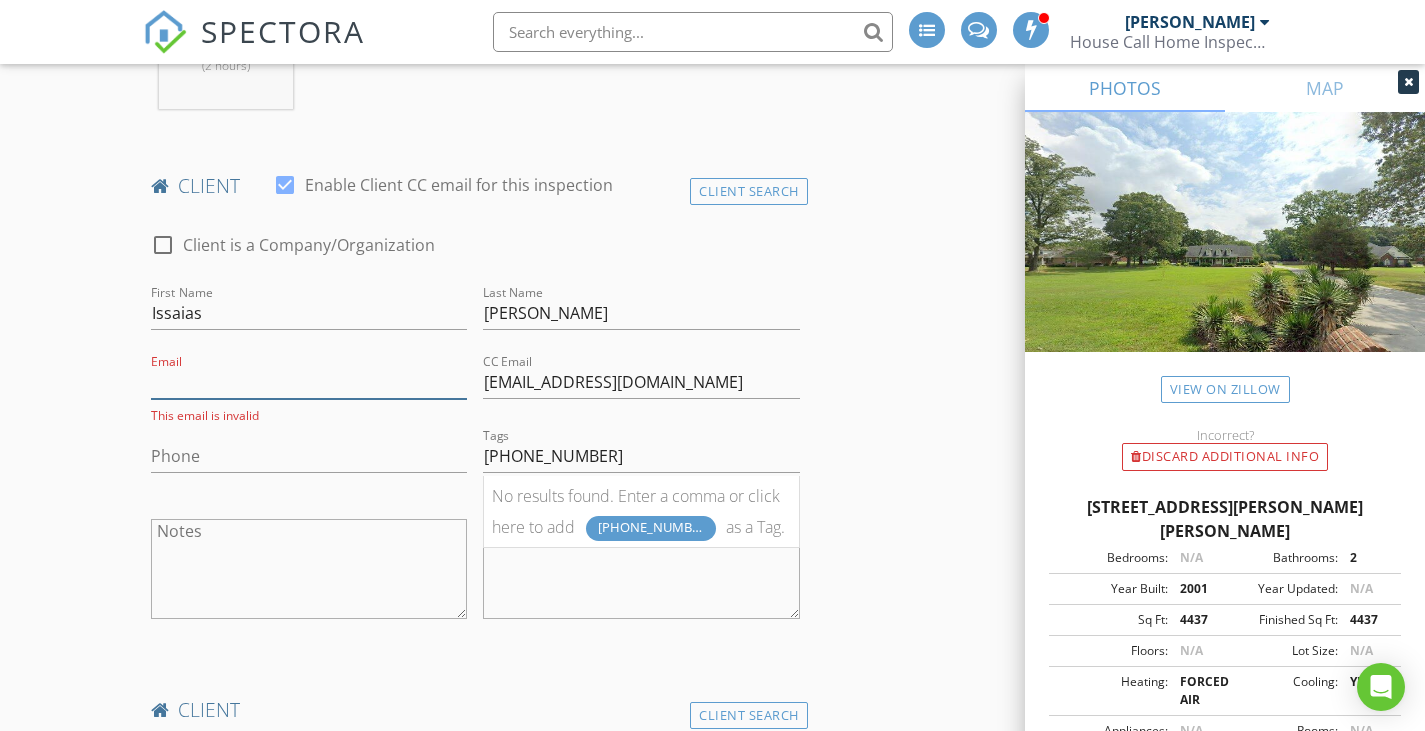 click on "Email" at bounding box center (309, 382) 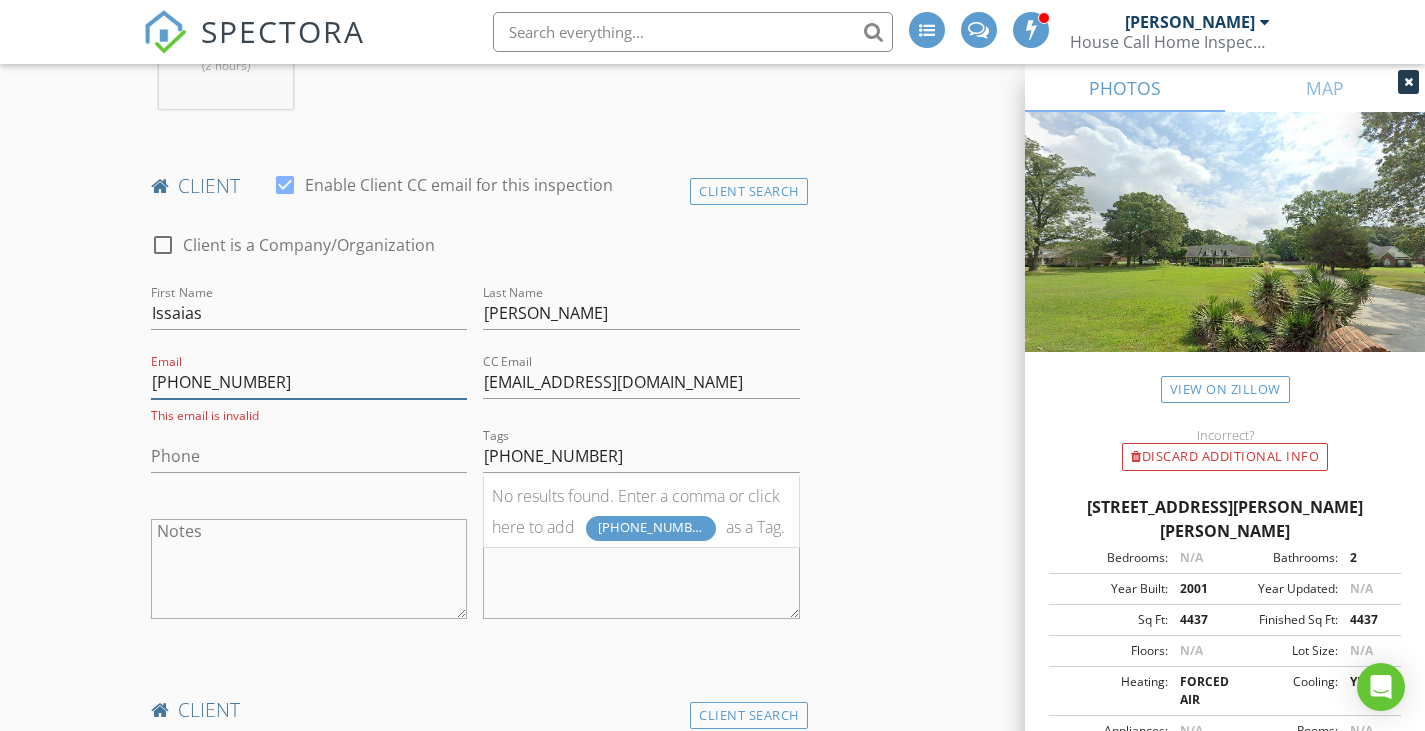 drag, startPoint x: 279, startPoint y: 387, endPoint x: 149, endPoint y: 390, distance: 130.0346 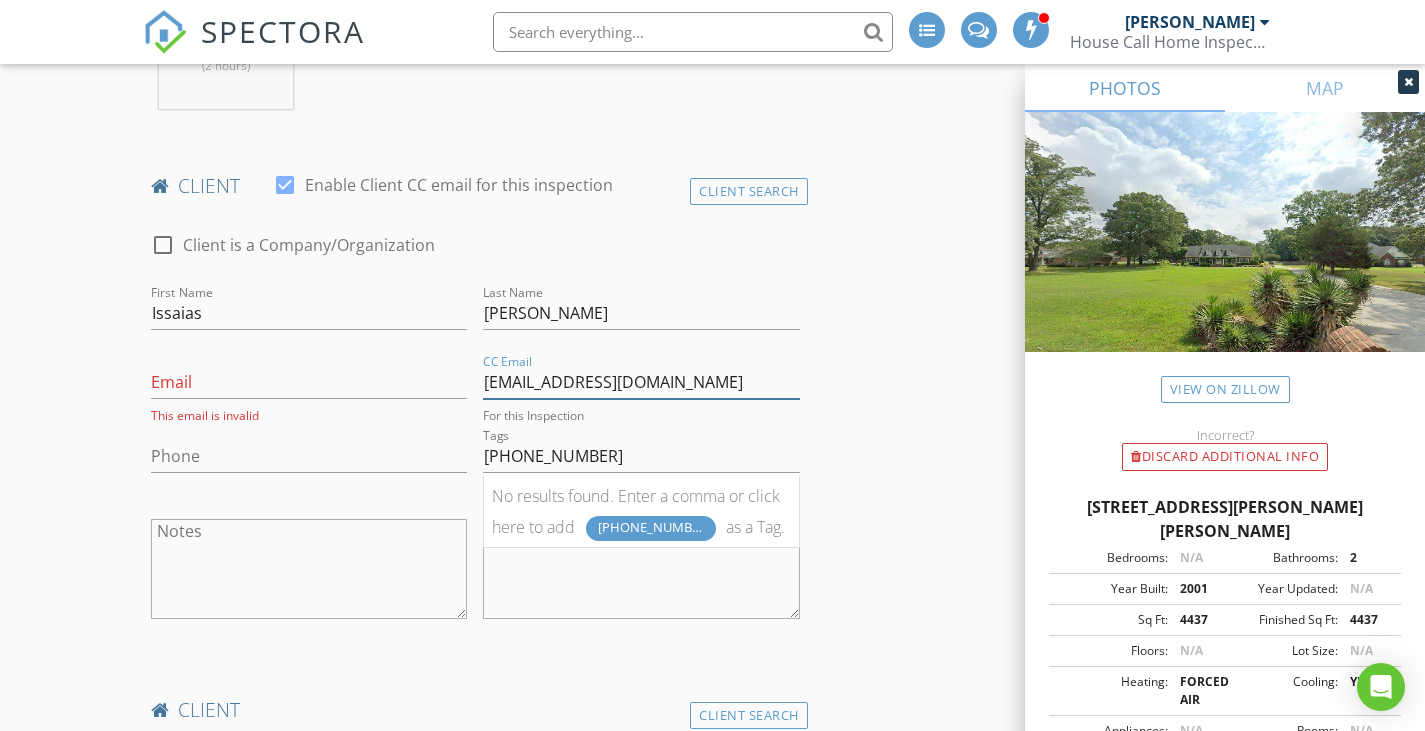 drag, startPoint x: 706, startPoint y: 378, endPoint x: 477, endPoint y: 379, distance: 229.00218 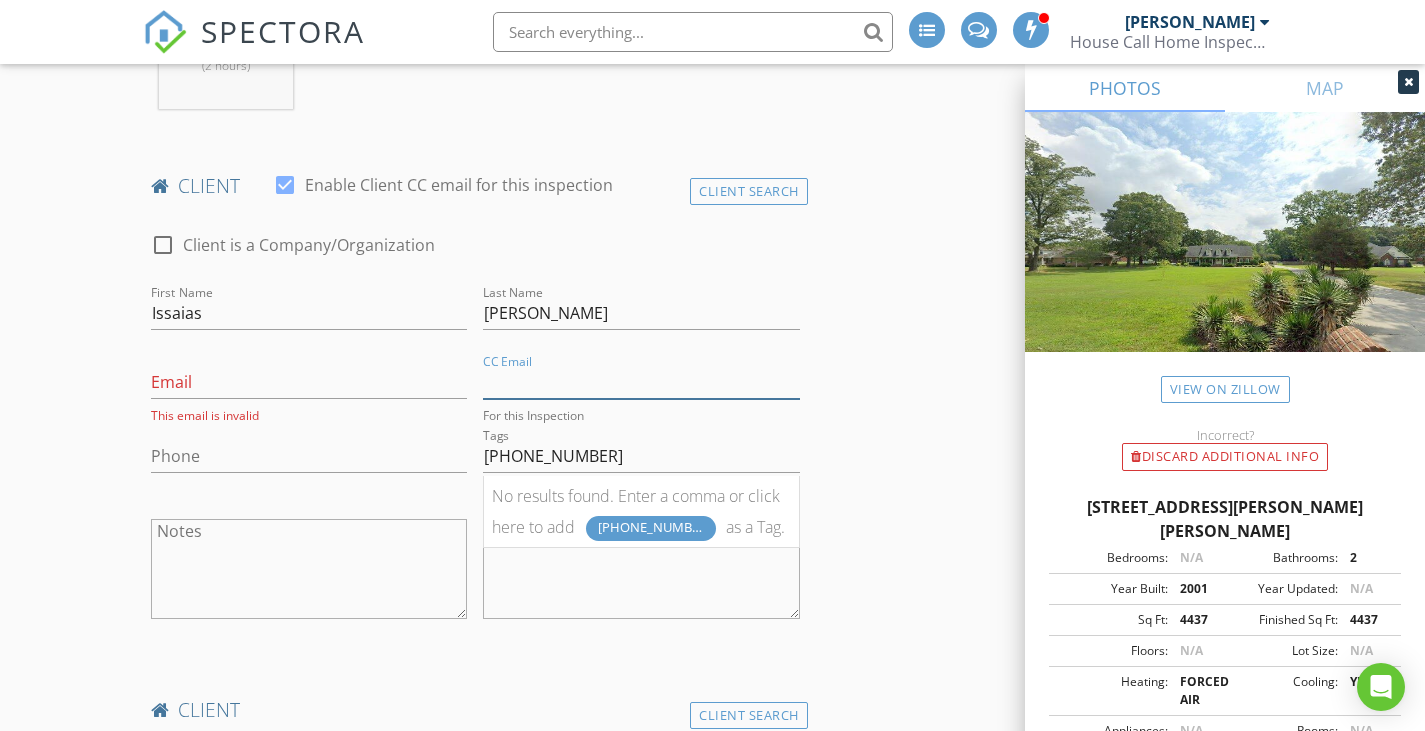 type 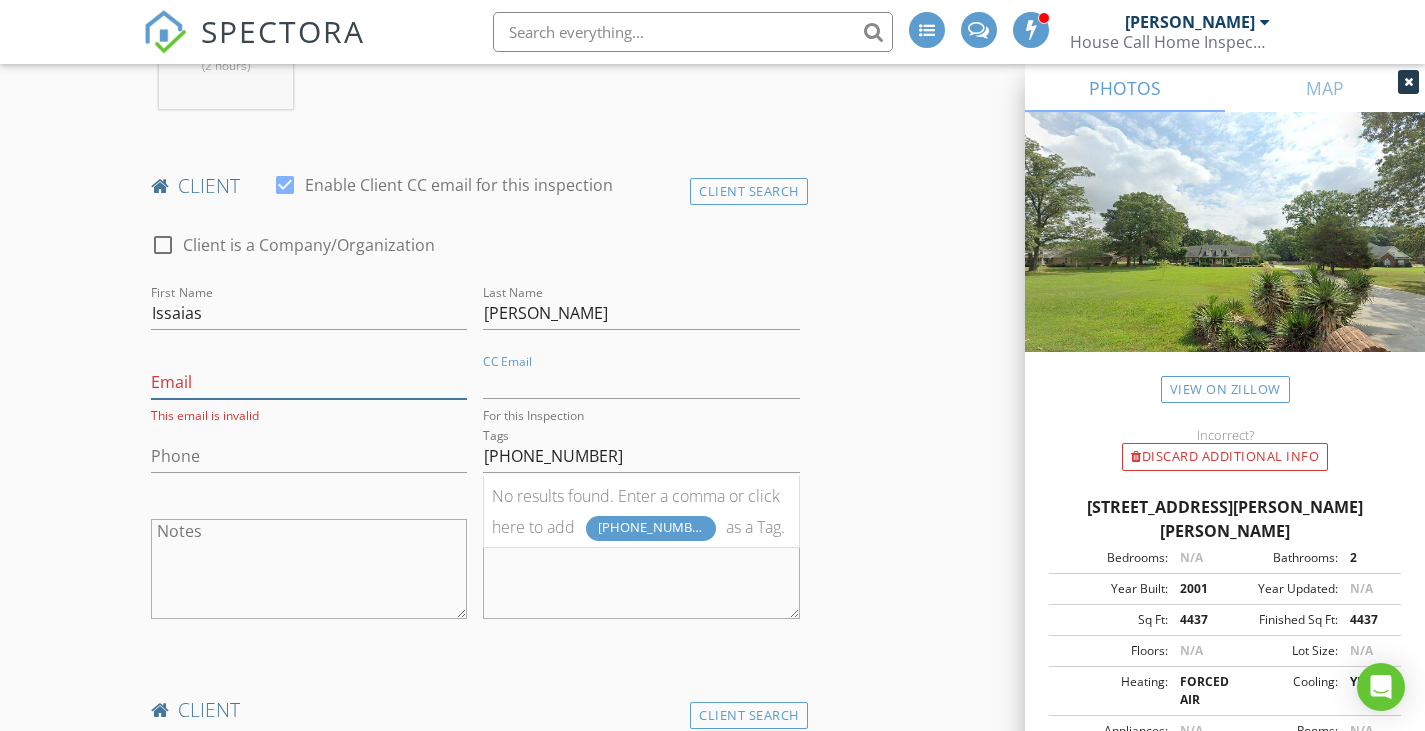 click on "Email" at bounding box center [309, 382] 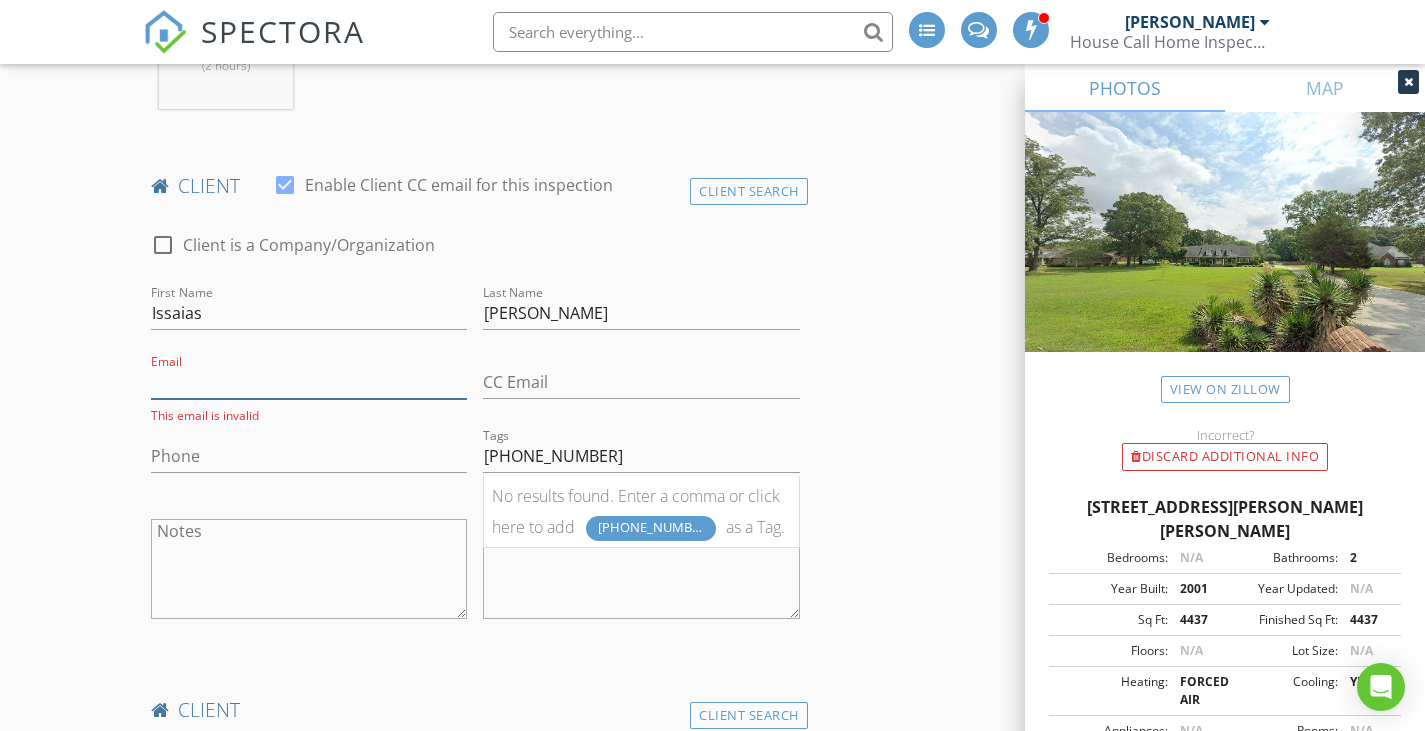paste on "issaiasortis8@hotmail.com" 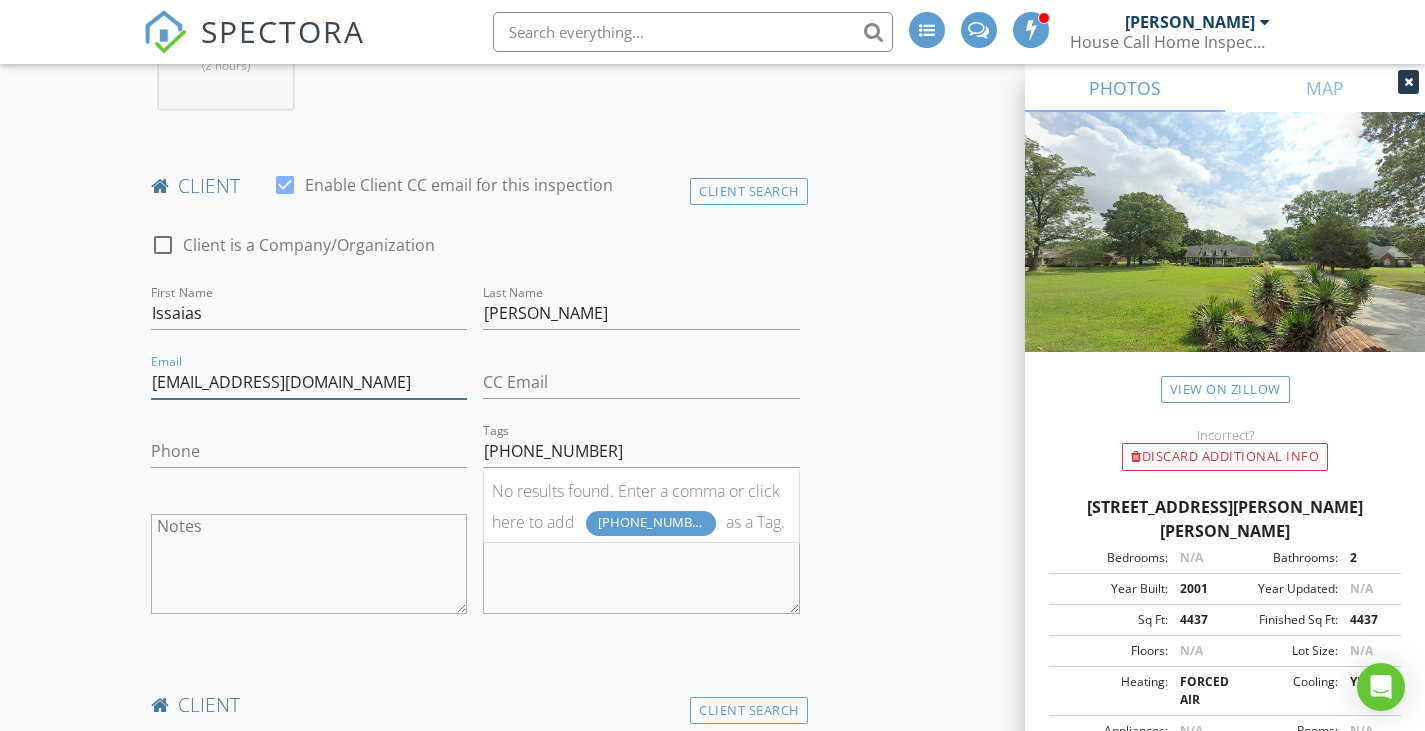 type on "issaiasortis8@hotmail.com" 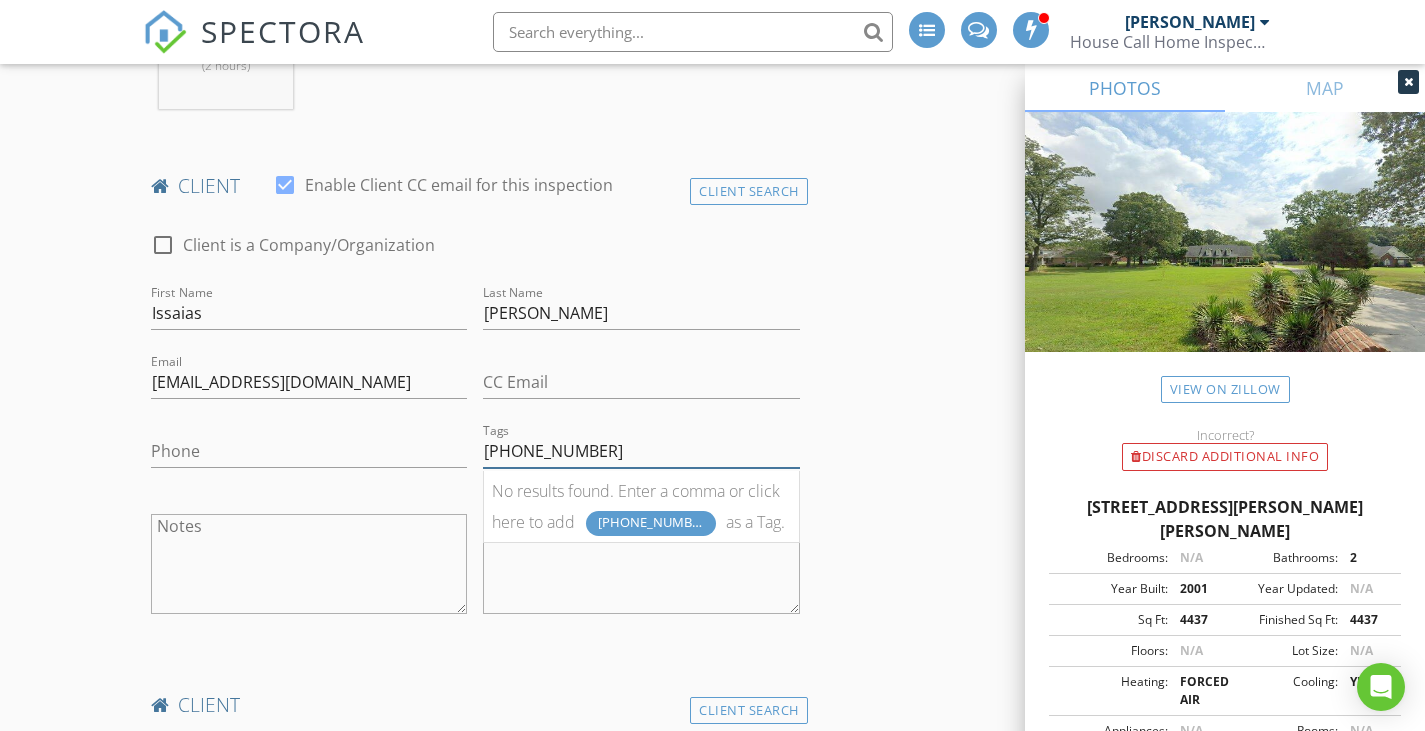 drag, startPoint x: 658, startPoint y: 454, endPoint x: 437, endPoint y: 451, distance: 221.02036 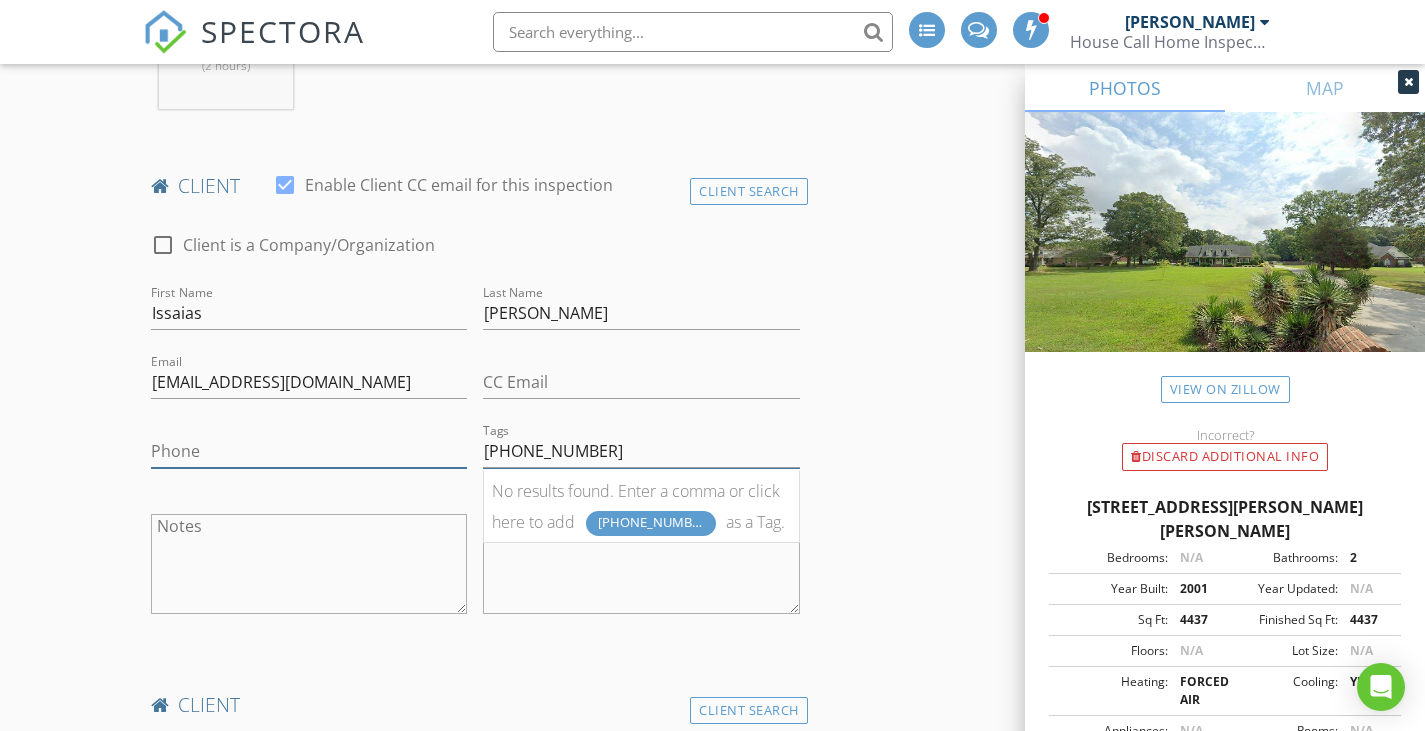 click on "check_box_outline_blank Client is a Company/Organization     First Name Issaias   Last Name Ortiz   Email issaiasortis8@hotmail.com   CC Email   Phone         Tags &nbsp;     256-585-4030     No results found. Enter a comma or click here to add   256-585-4030   as a Tag.   Notes   Private Notes" at bounding box center [475, 428] 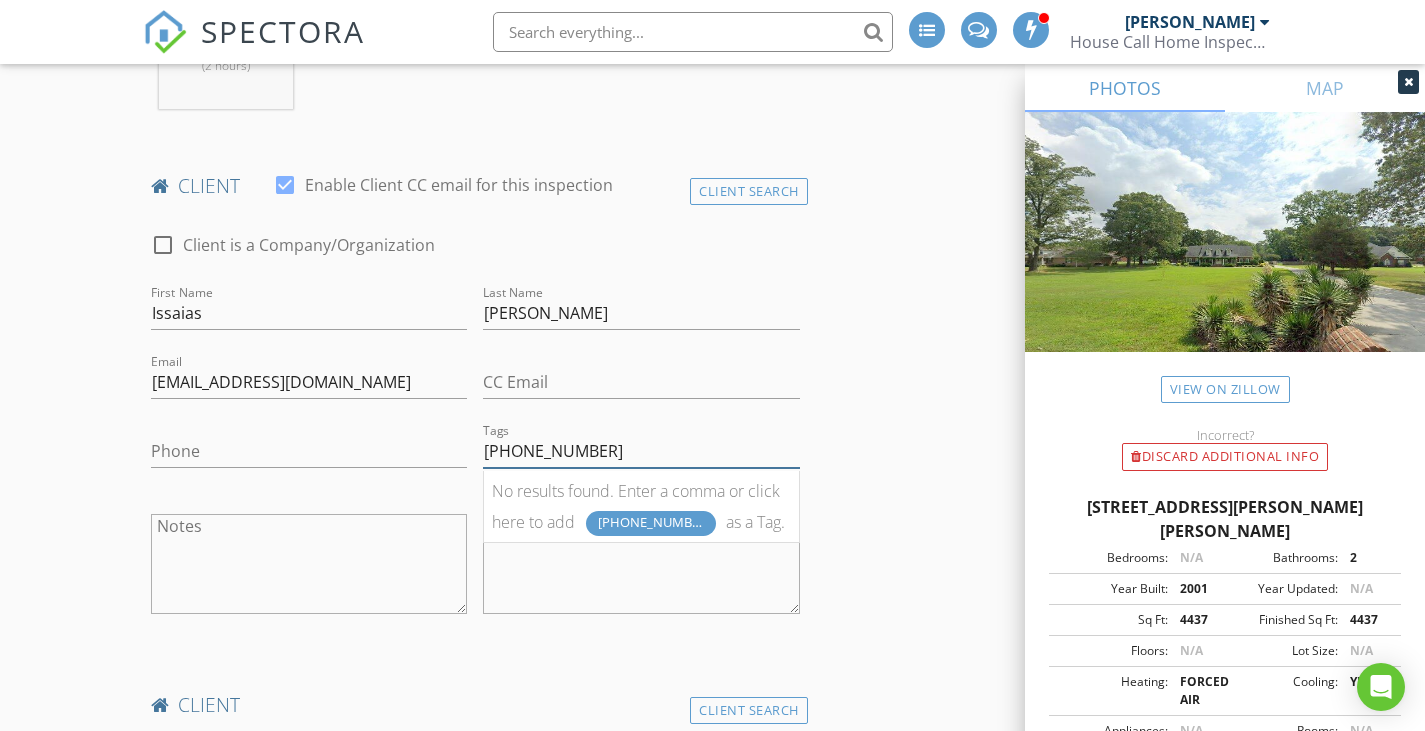 drag, startPoint x: 670, startPoint y: 453, endPoint x: 476, endPoint y: 450, distance: 194.0232 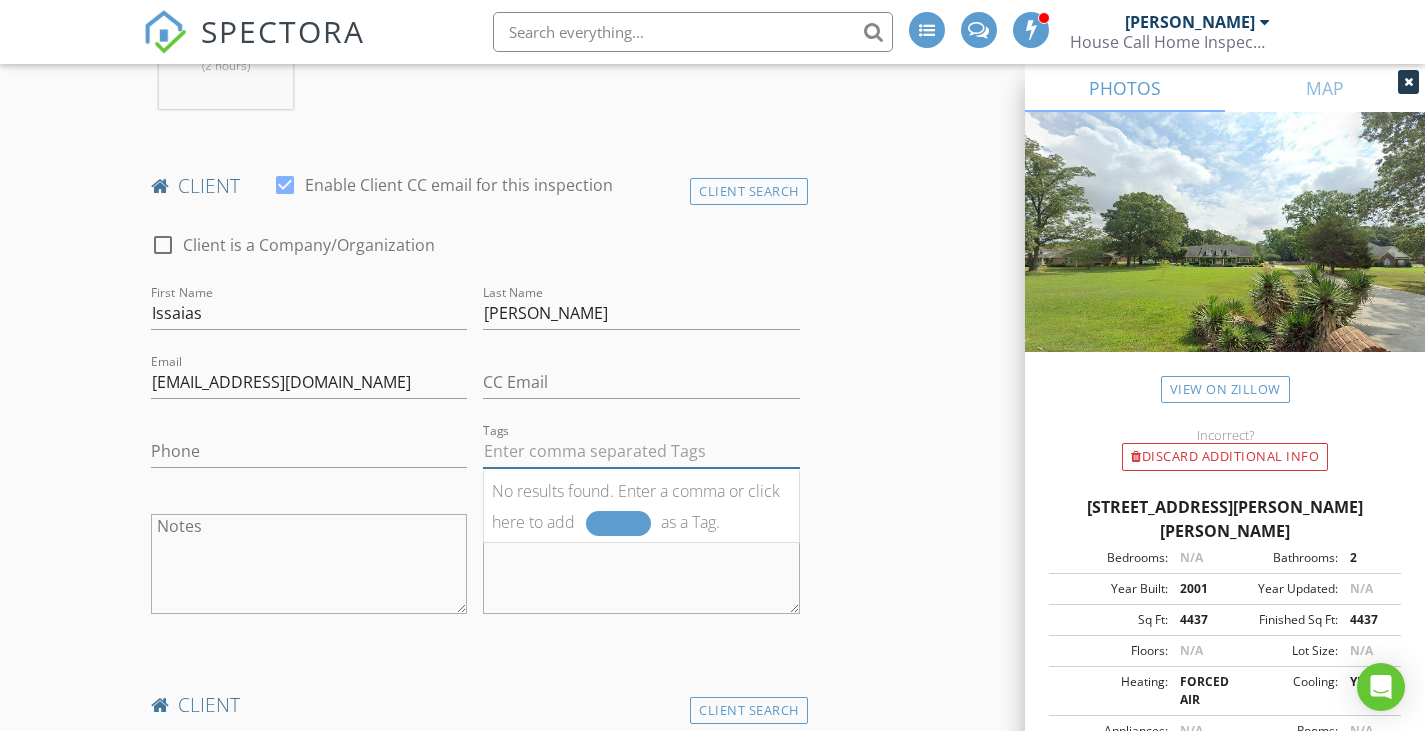 type 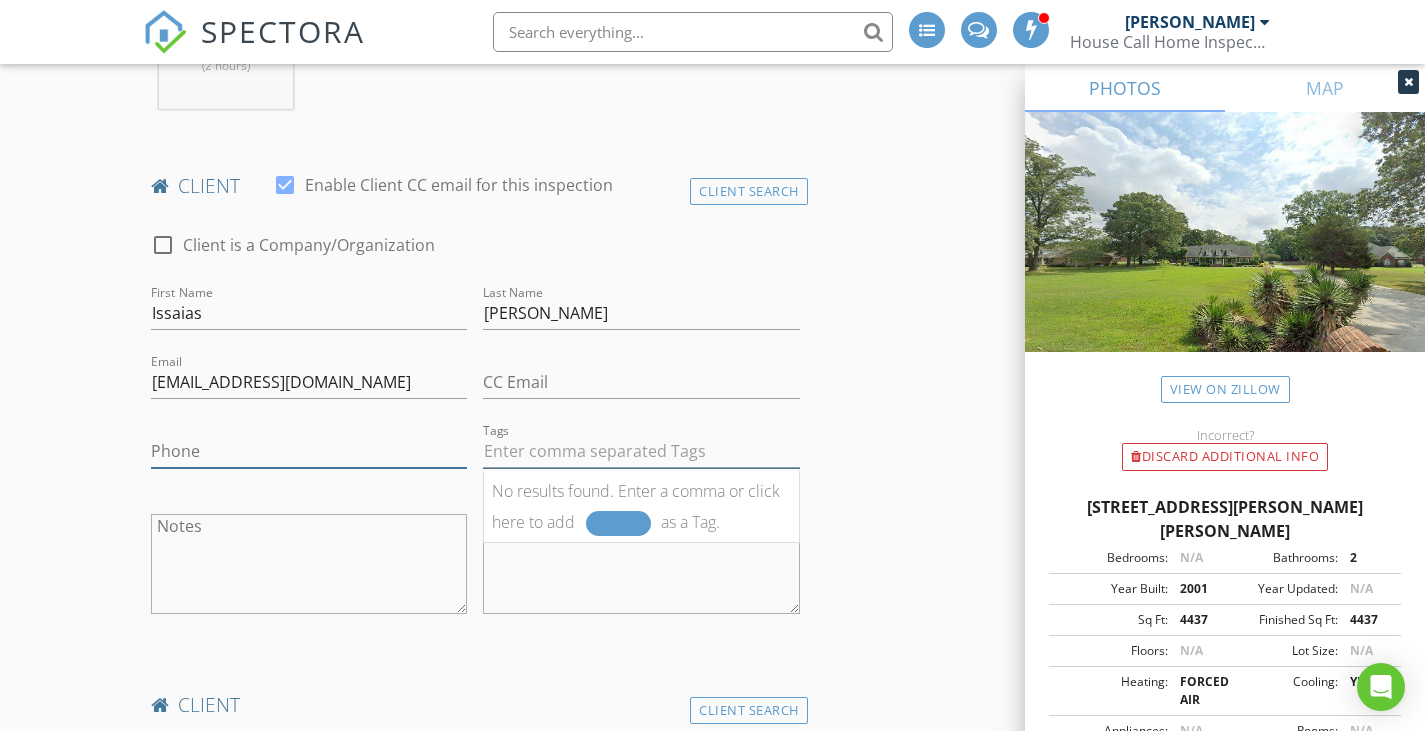 click on "Phone" at bounding box center [309, 451] 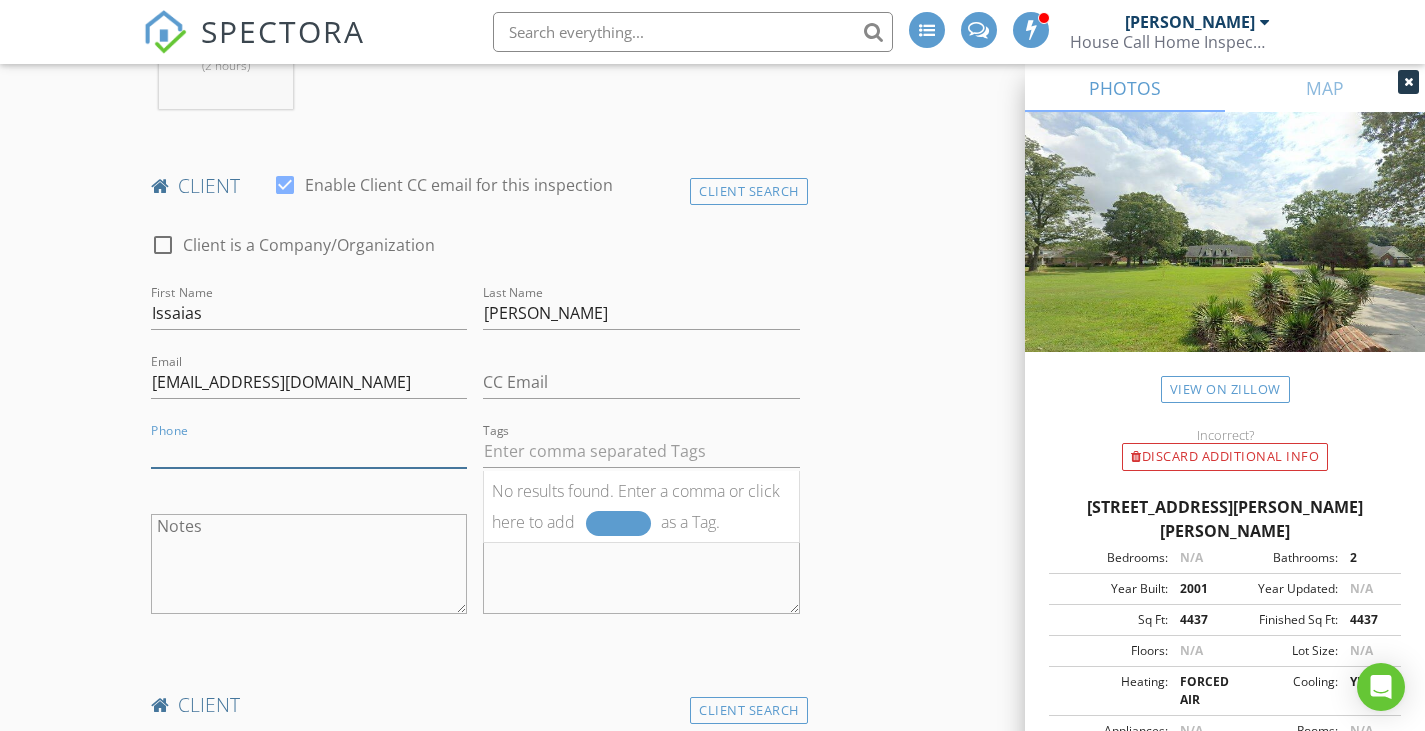 paste on "256-585-4030" 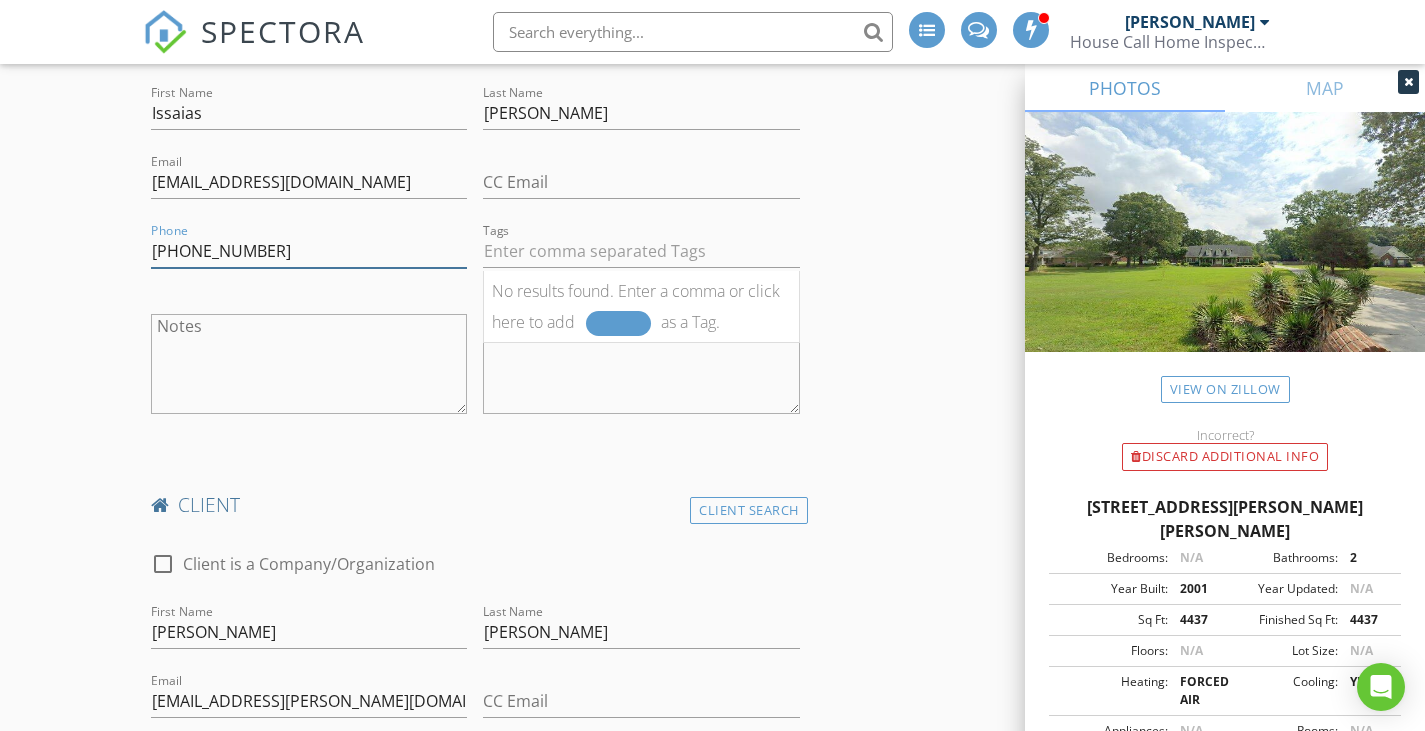 type on "256-585-4030" 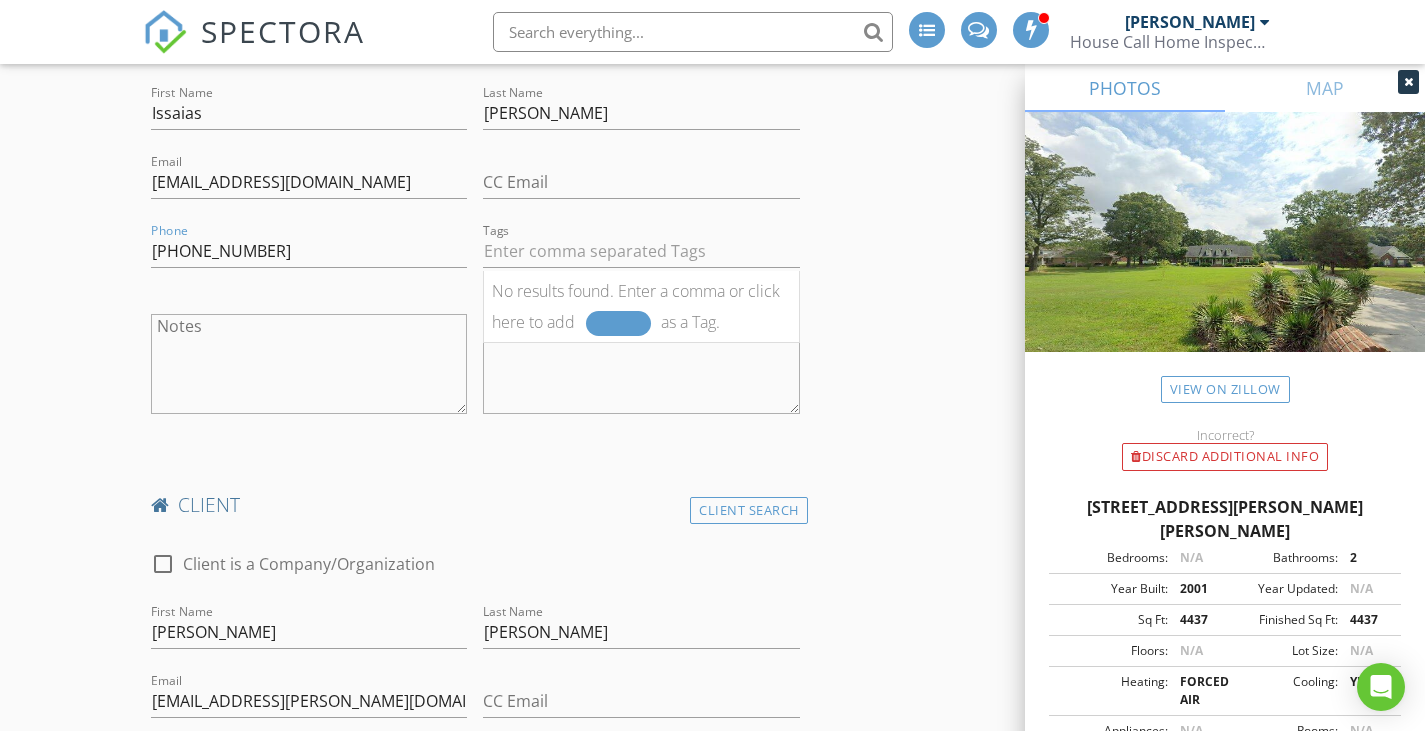 click on "INSPECTOR(S)
check_box   Devin Forsythe   PRIMARY   check_box_outline_blank   Cory Hebert     Devin Forsythe arrow_drop_down   check_box_outline_blank Devin Forsythe specifically requested
Date/Time
07/17/2025 8:00 AM
Location
Address Search       Address 140 Whitfield Dr   Unit   City Toney   State AL   Zip 35773   County Madison     Square Feet 4437   Year Built 2001   Foundation Crawlspace arrow_drop_down     Devin Forsythe     76.7 miles     (2 hours)
client
check_box Enable Client CC email for this inspection   Client Search     check_box_outline_blank Client is a Company/Organization     First Name Issaias   Last Name Ortiz   Email issaiasortis8@hotmail.com   CC Email   Phone 256-585-4030         Tags         No results found. Enter a comma or click here to add     as a Tag.   Notes   Private Notes
client" at bounding box center (713, 1518) 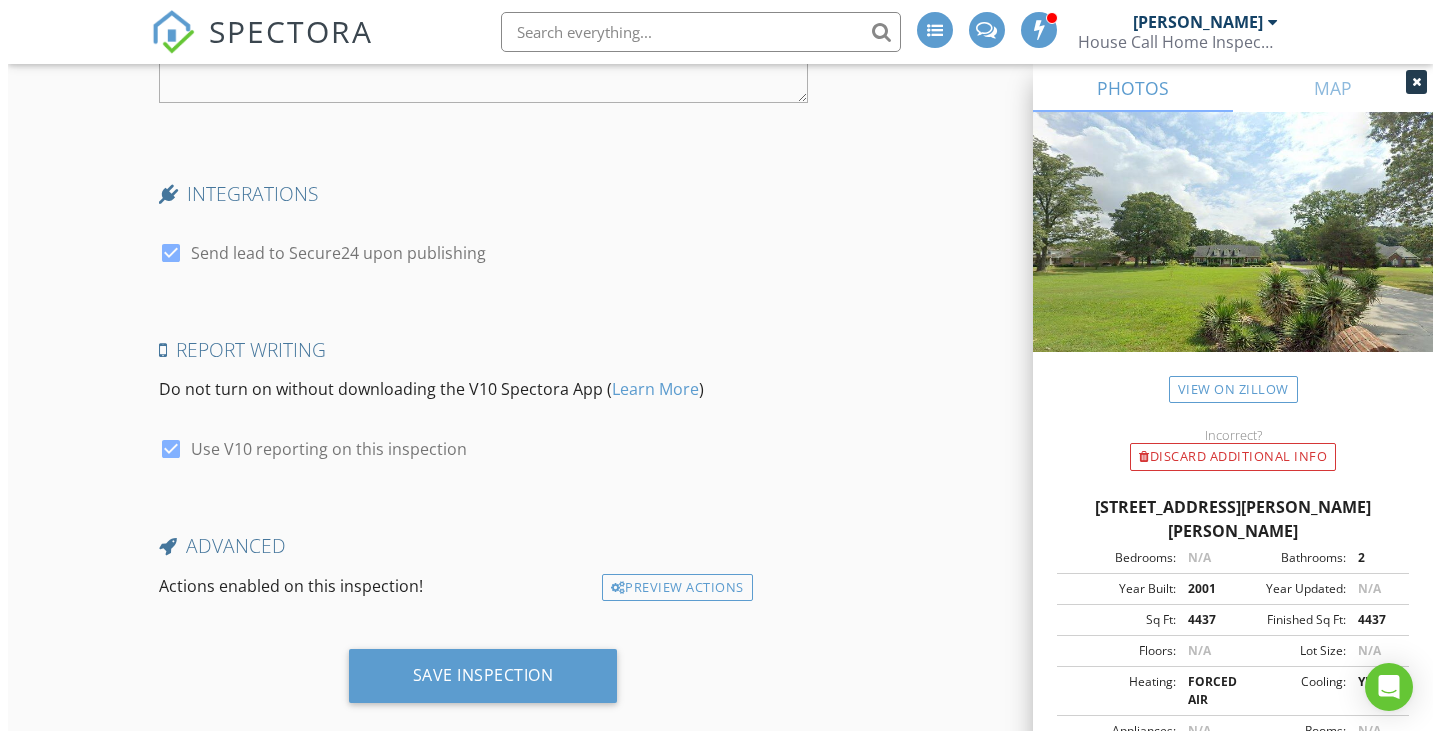 scroll, scrollTop: 4322, scrollLeft: 0, axis: vertical 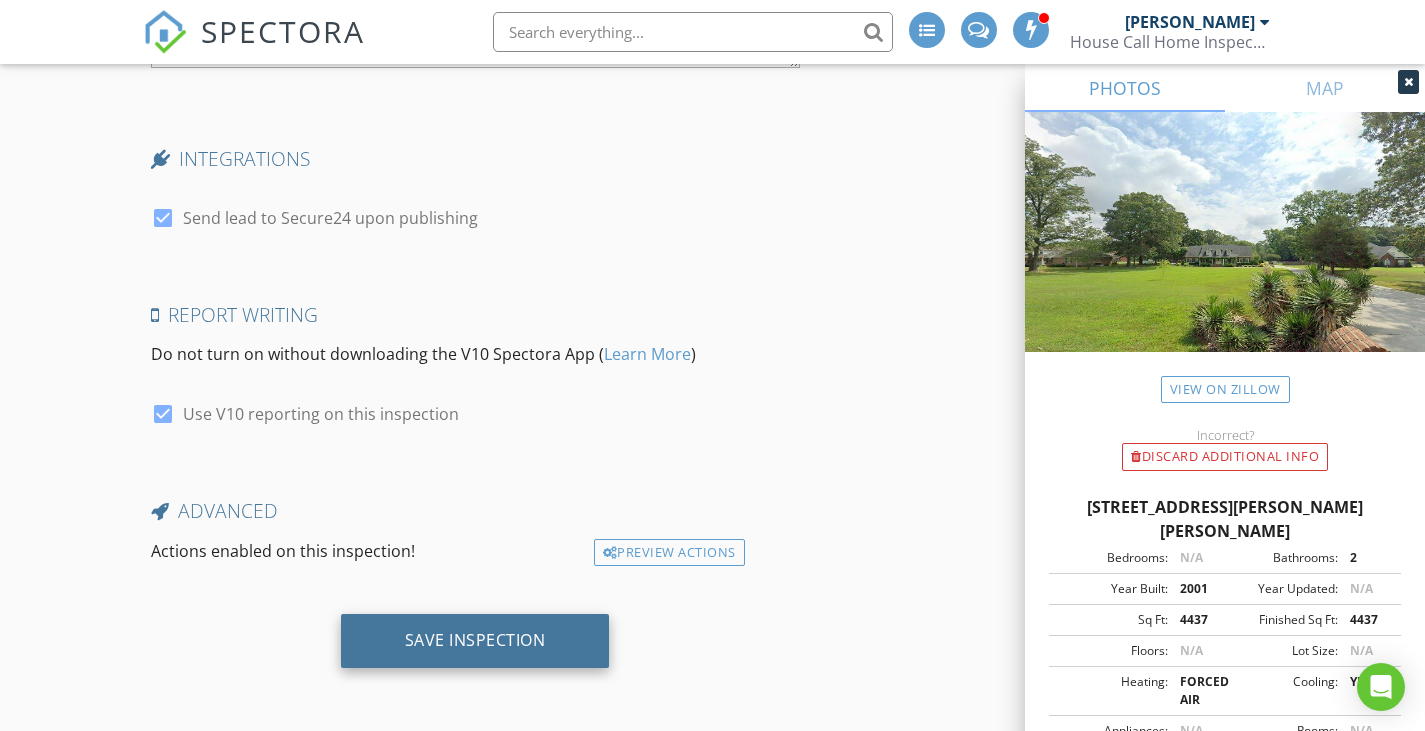 click on "Save Inspection" at bounding box center (475, 640) 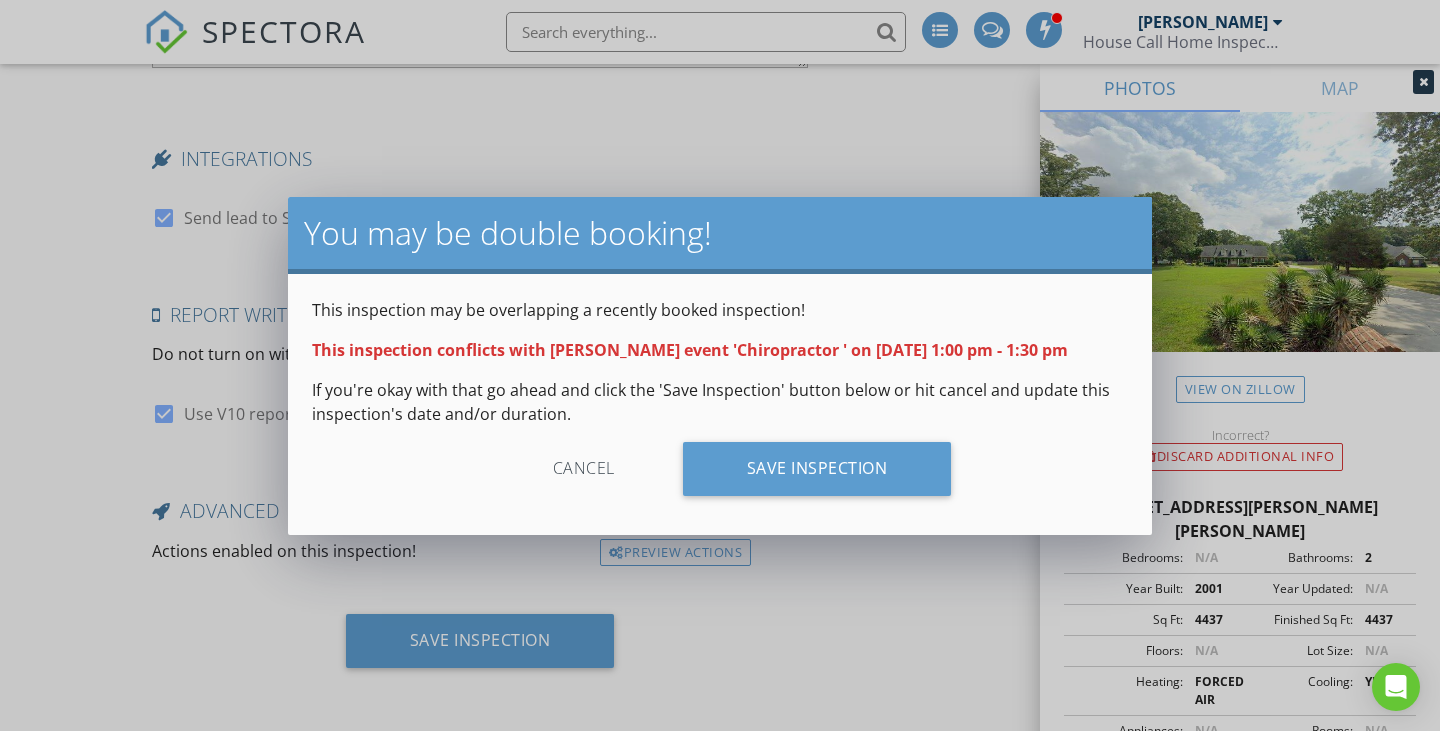 click on "Save Inspection" at bounding box center (817, 469) 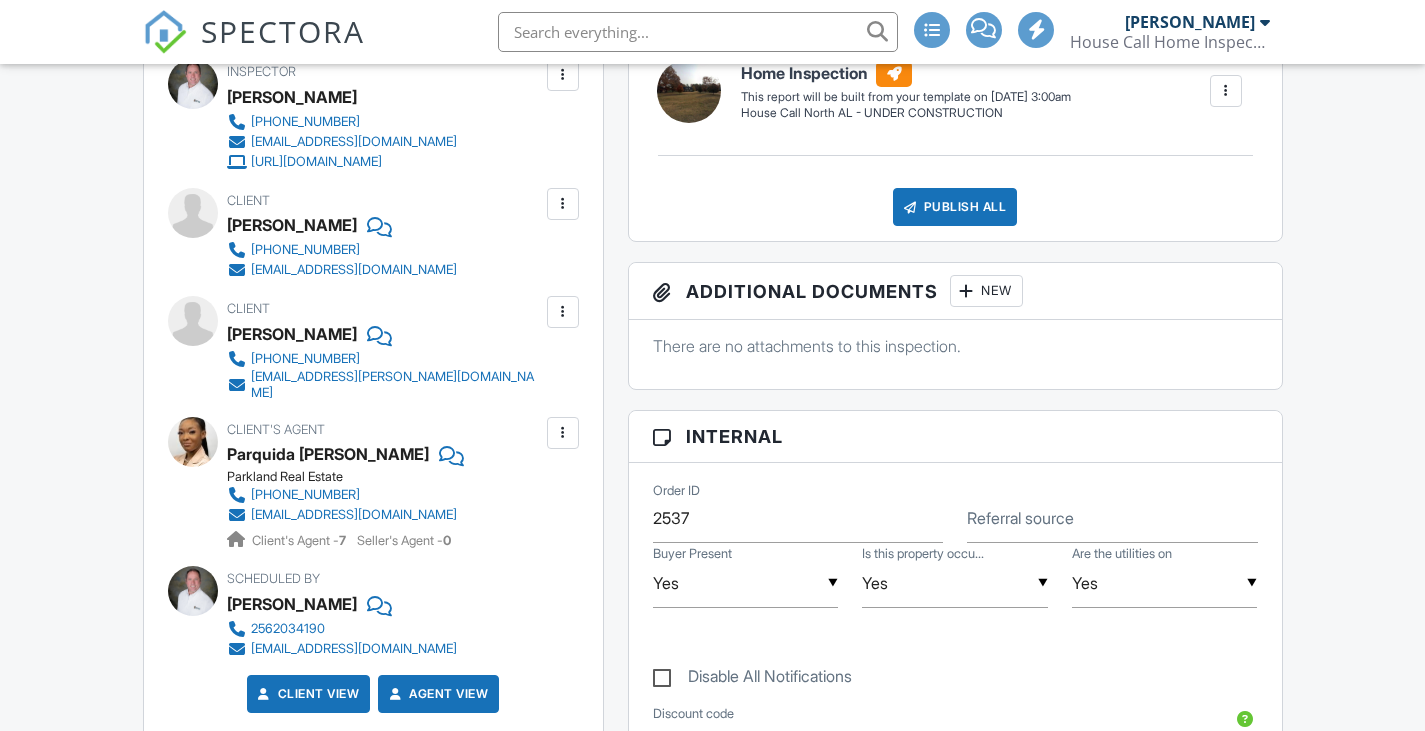 scroll, scrollTop: 700, scrollLeft: 0, axis: vertical 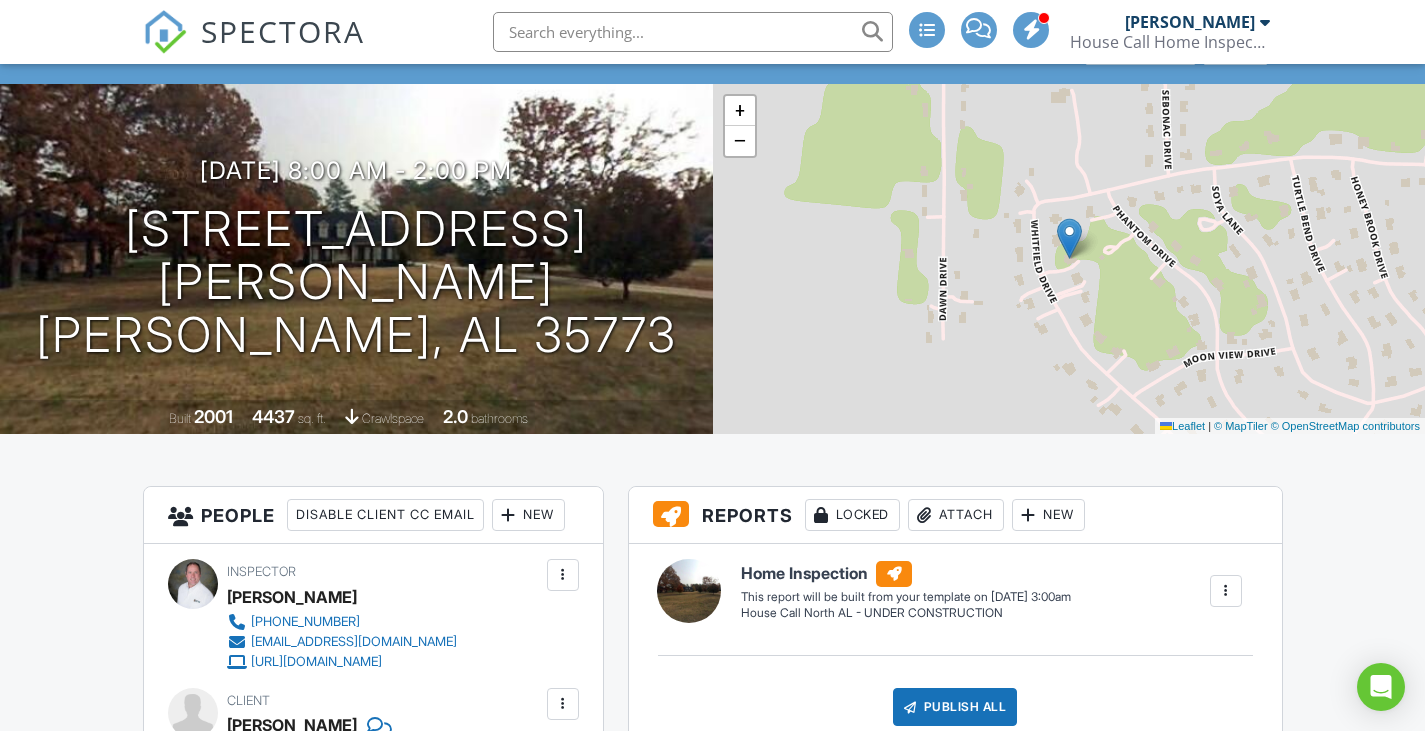 click on "New" at bounding box center (528, 515) 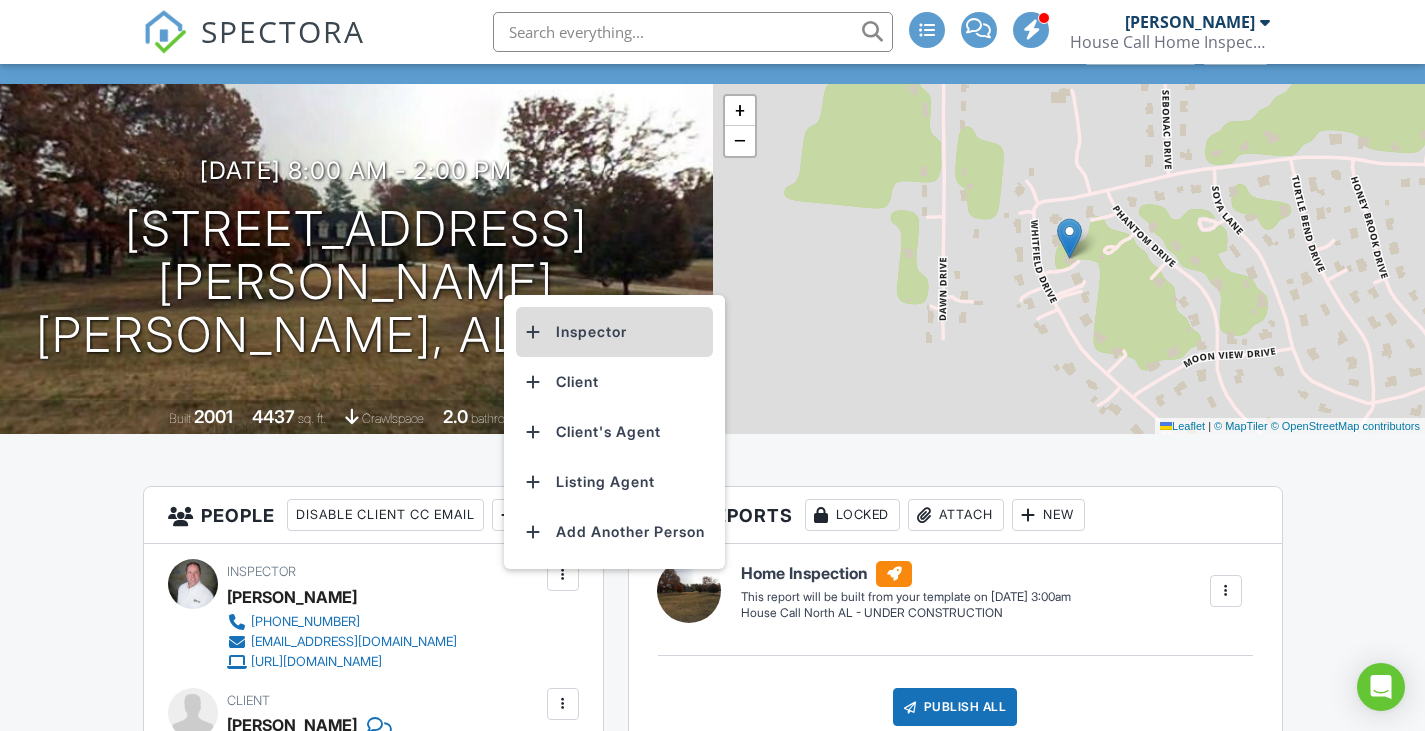 click on "Inspector" at bounding box center (614, 332) 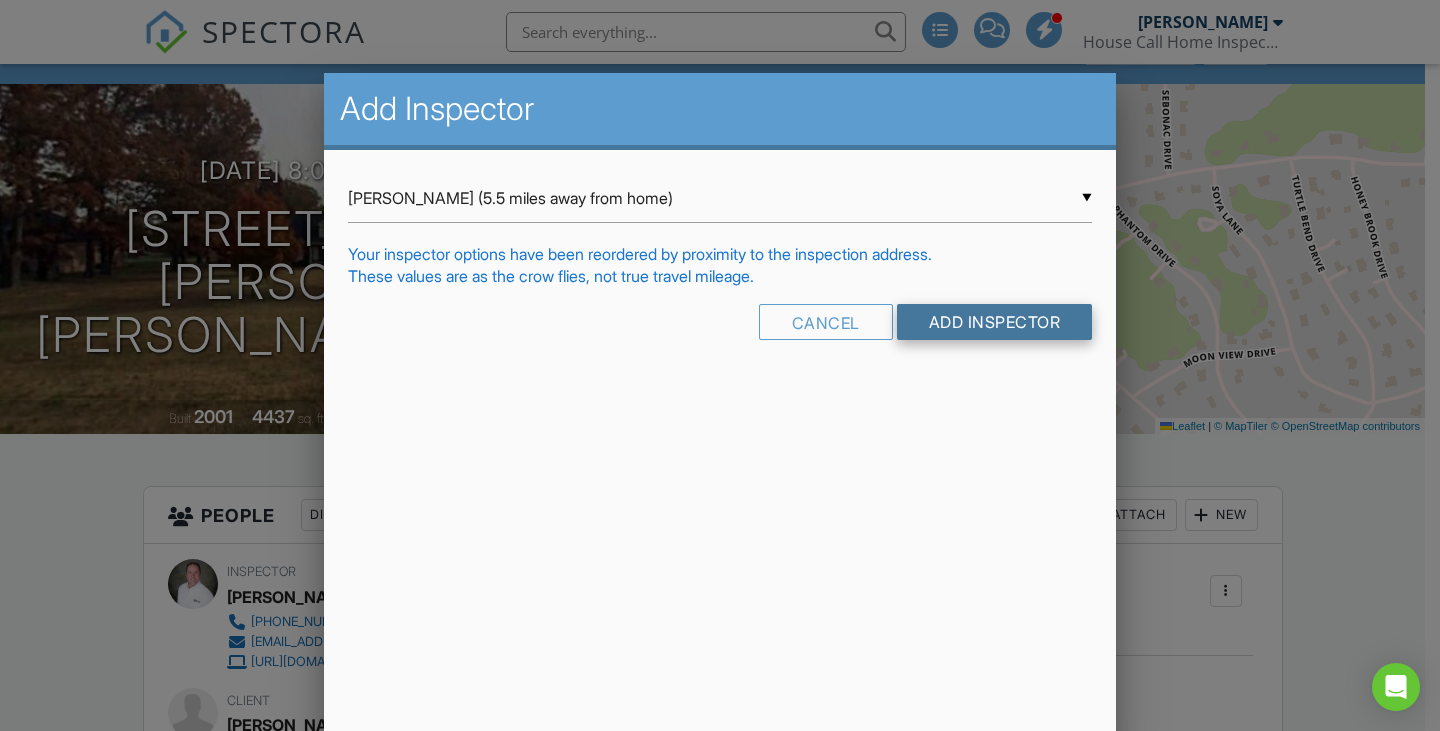 click on "Add Inspector" at bounding box center [995, 322] 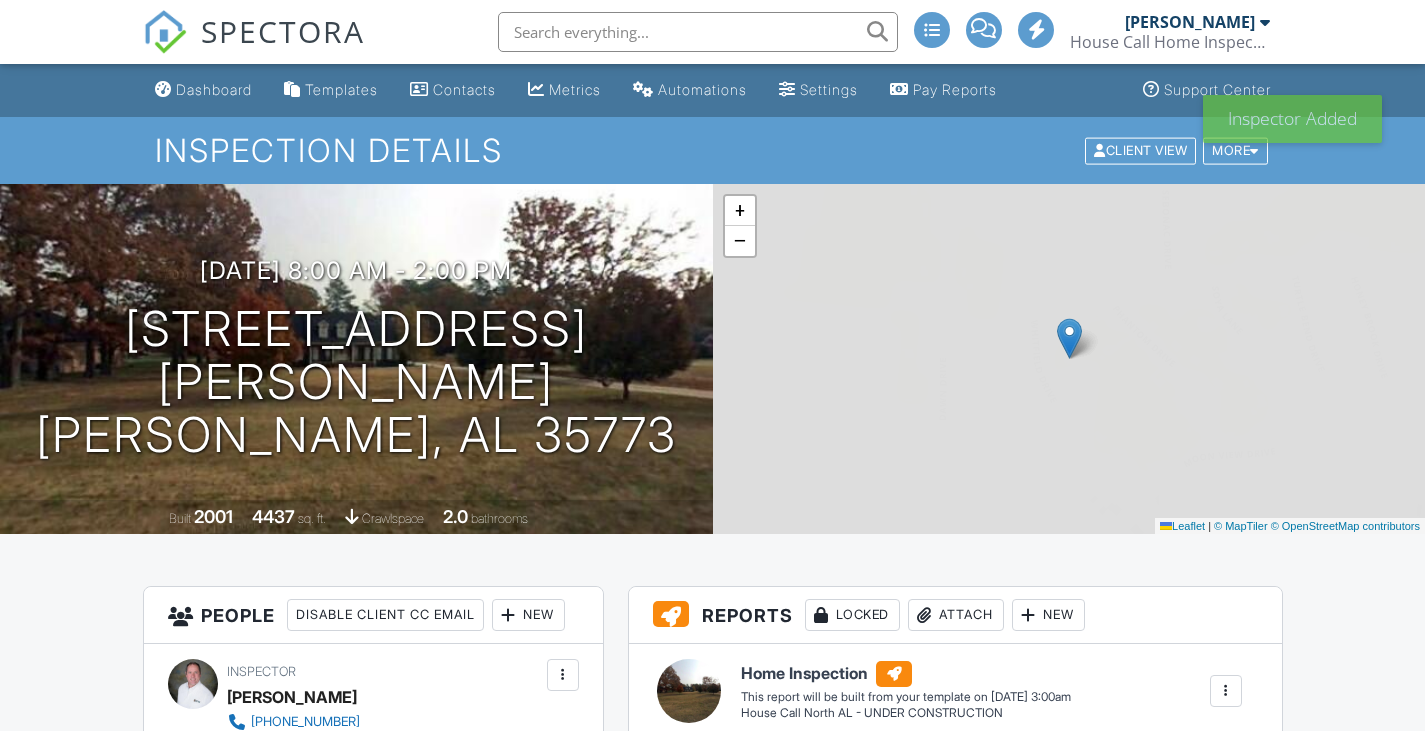 scroll, scrollTop: 0, scrollLeft: 0, axis: both 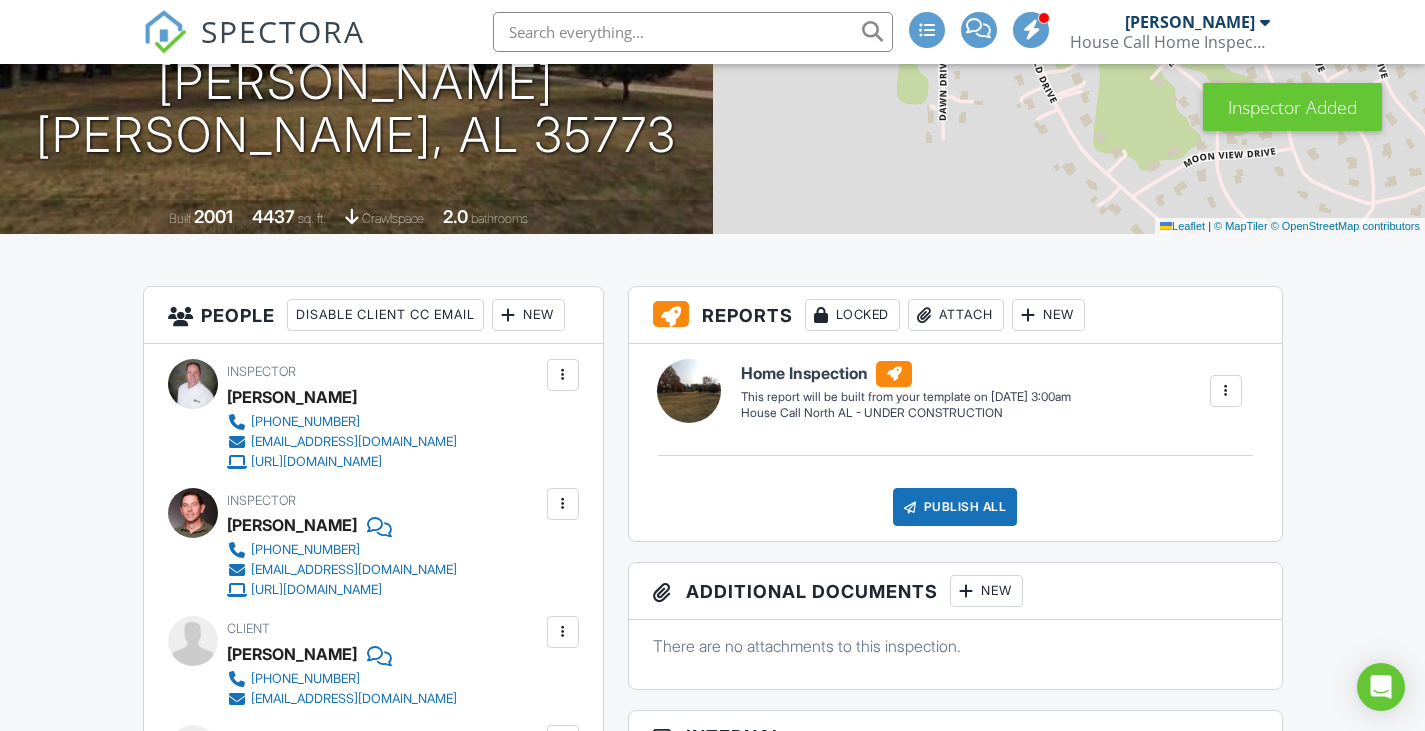 click at bounding box center [563, 375] 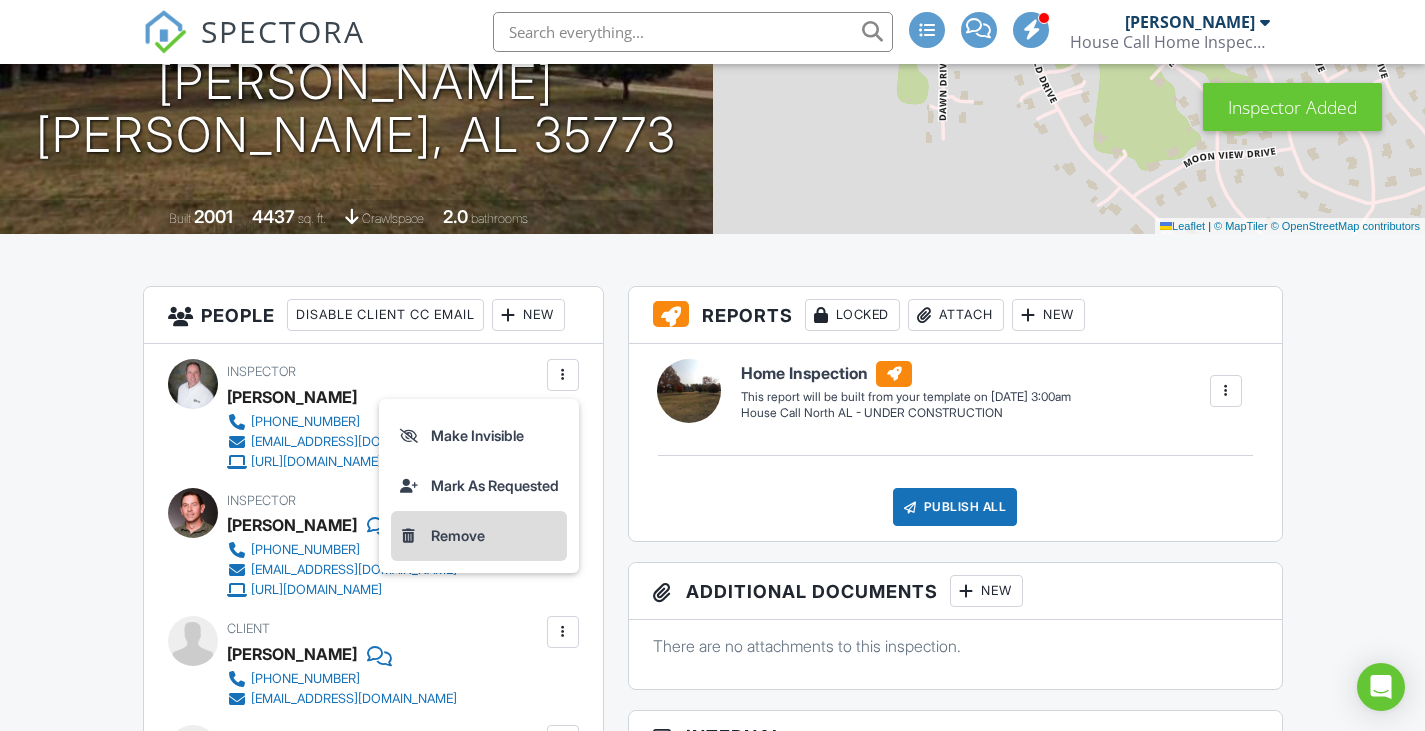 click on "Remove" at bounding box center [479, 536] 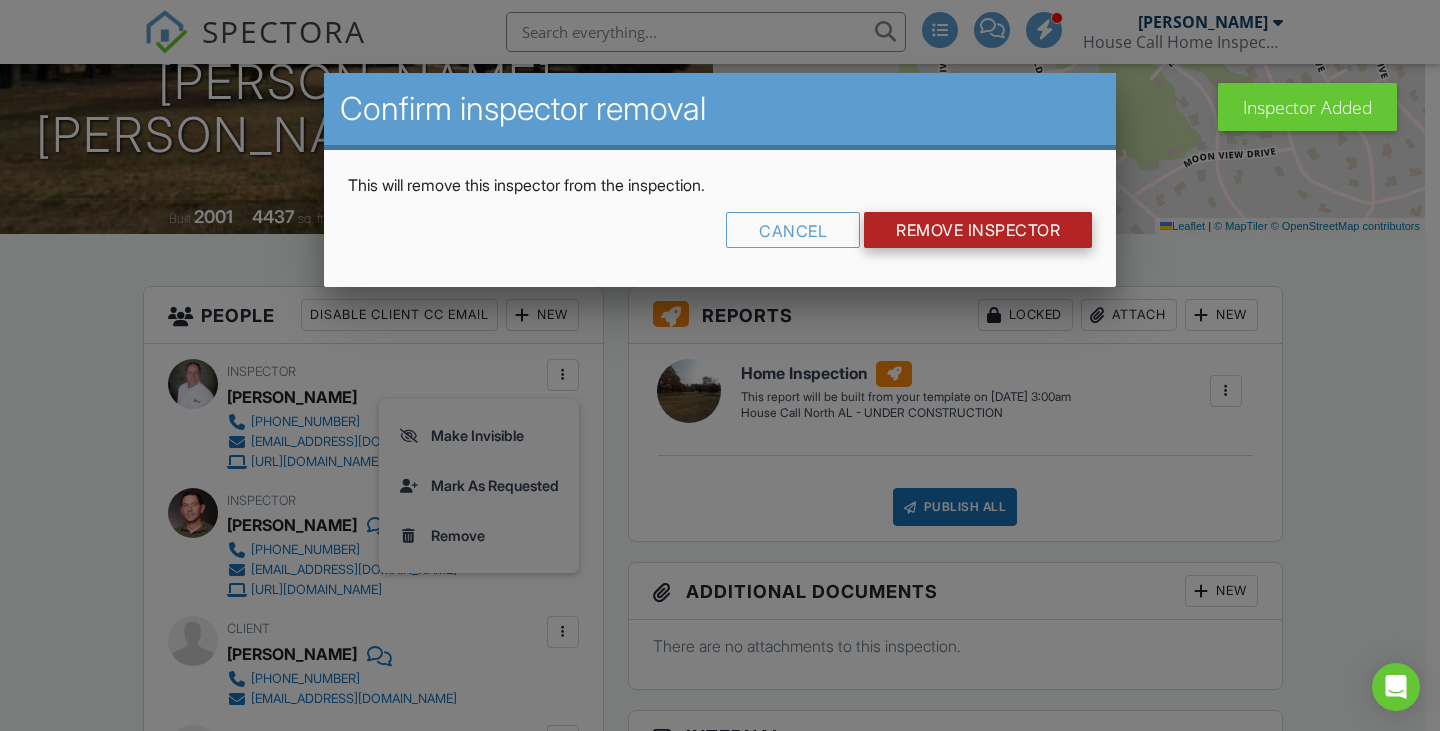 click on "Remove Inspector" at bounding box center [978, 230] 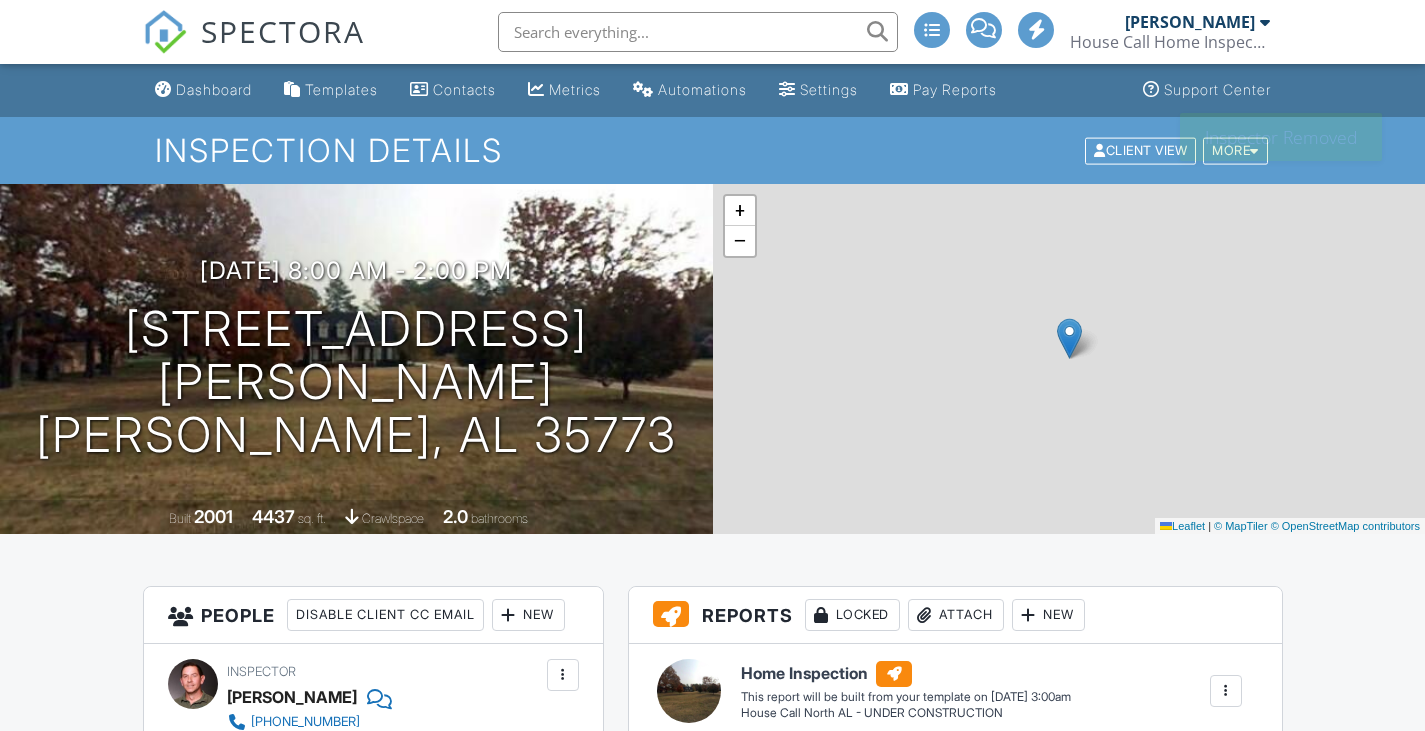 scroll, scrollTop: 0, scrollLeft: 0, axis: both 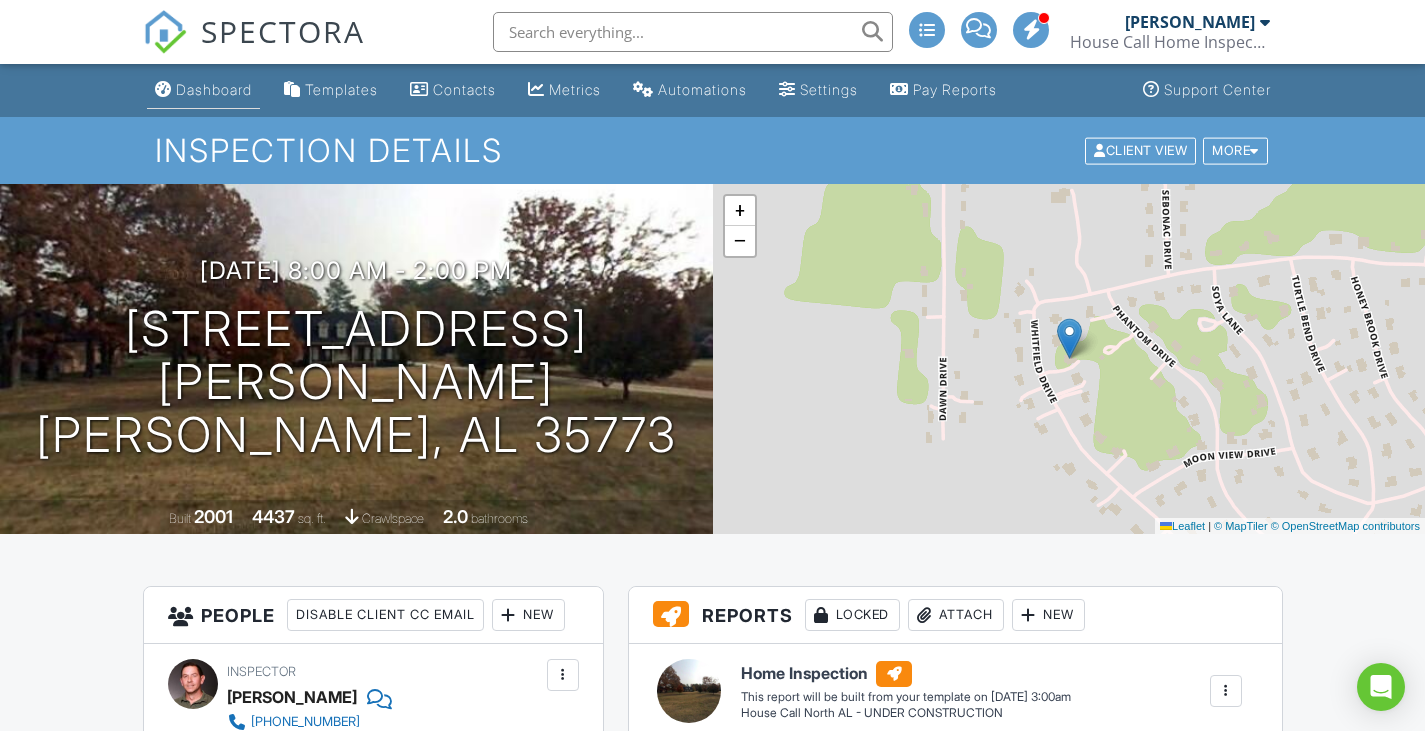 click on "Dashboard" at bounding box center [214, 89] 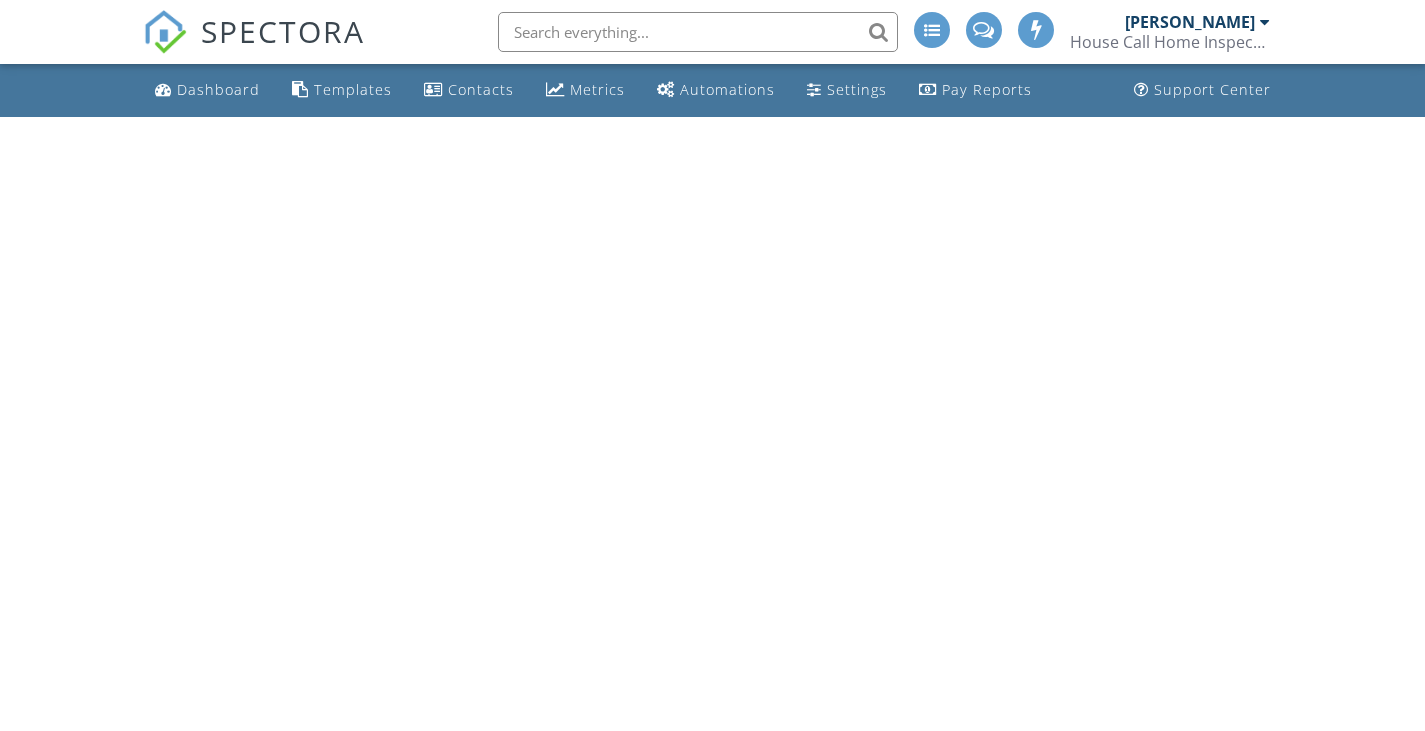 scroll, scrollTop: 0, scrollLeft: 0, axis: both 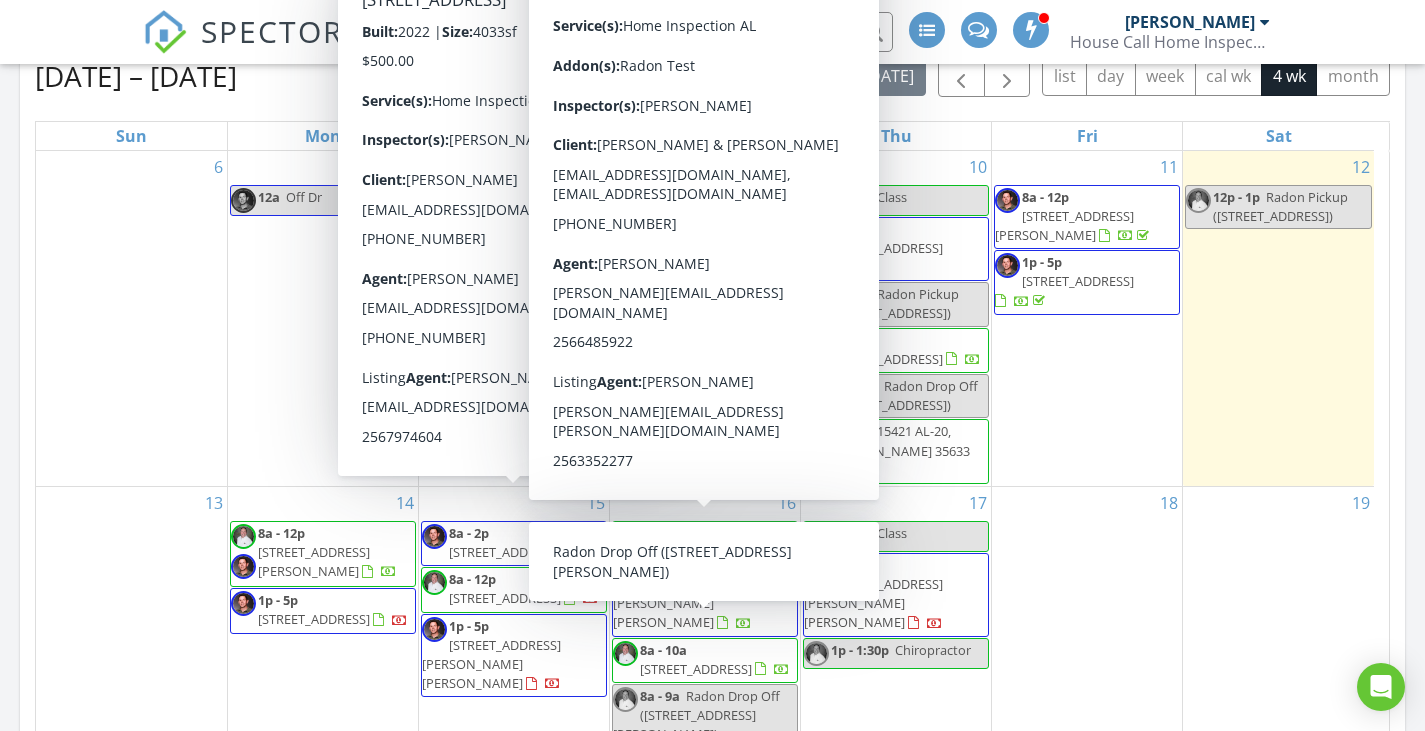 click on "8a - 9a
Radon Drop Off ([STREET_ADDRESS][PERSON_NAME])" at bounding box center [705, 716] 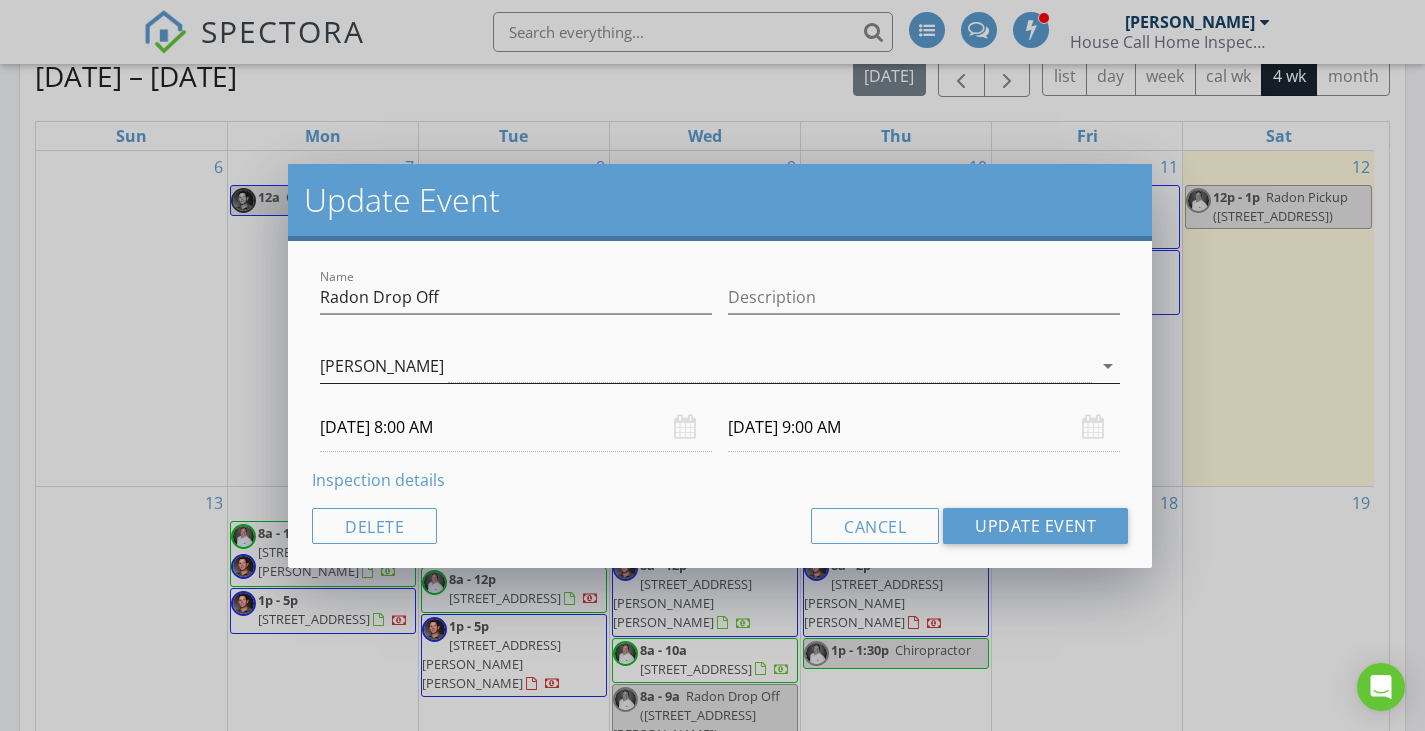 click on "[PERSON_NAME]" at bounding box center (706, 366) 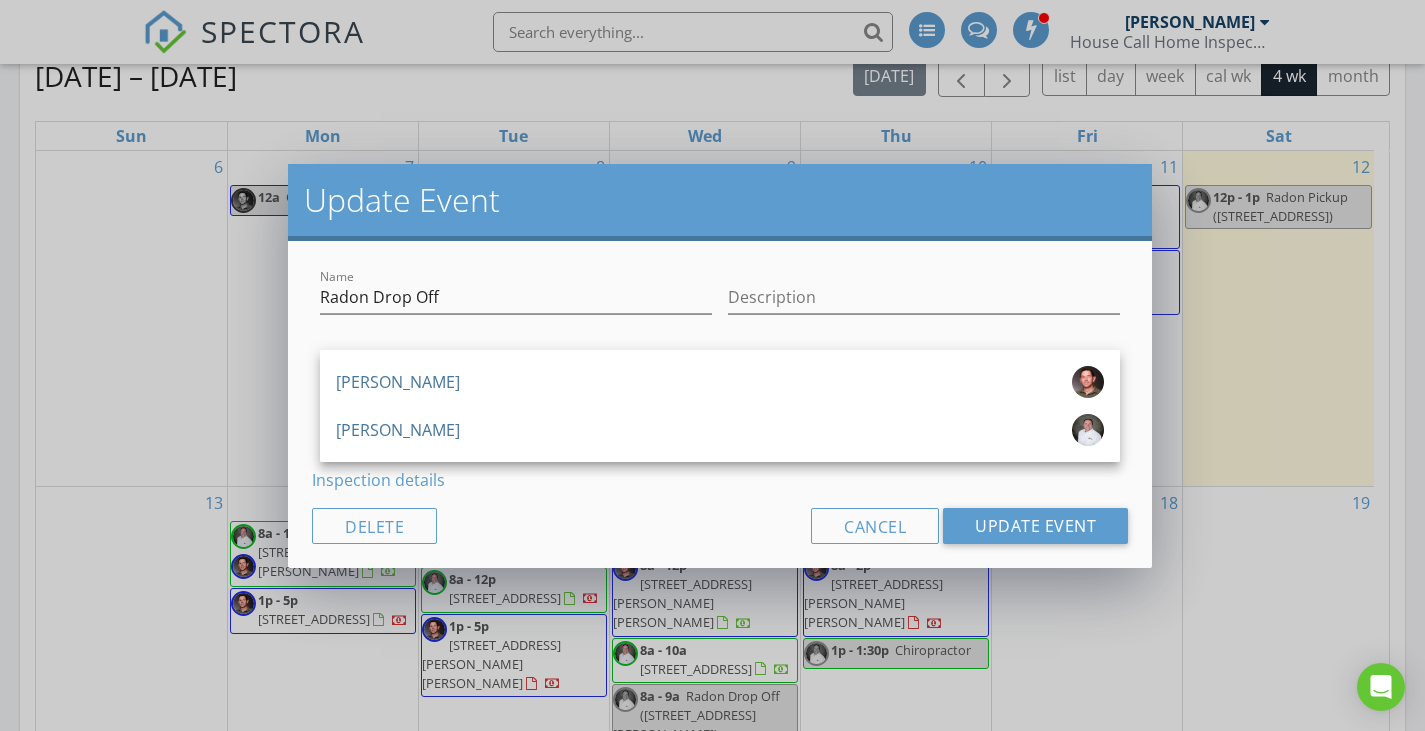 click on "[PERSON_NAME]" at bounding box center [720, 382] 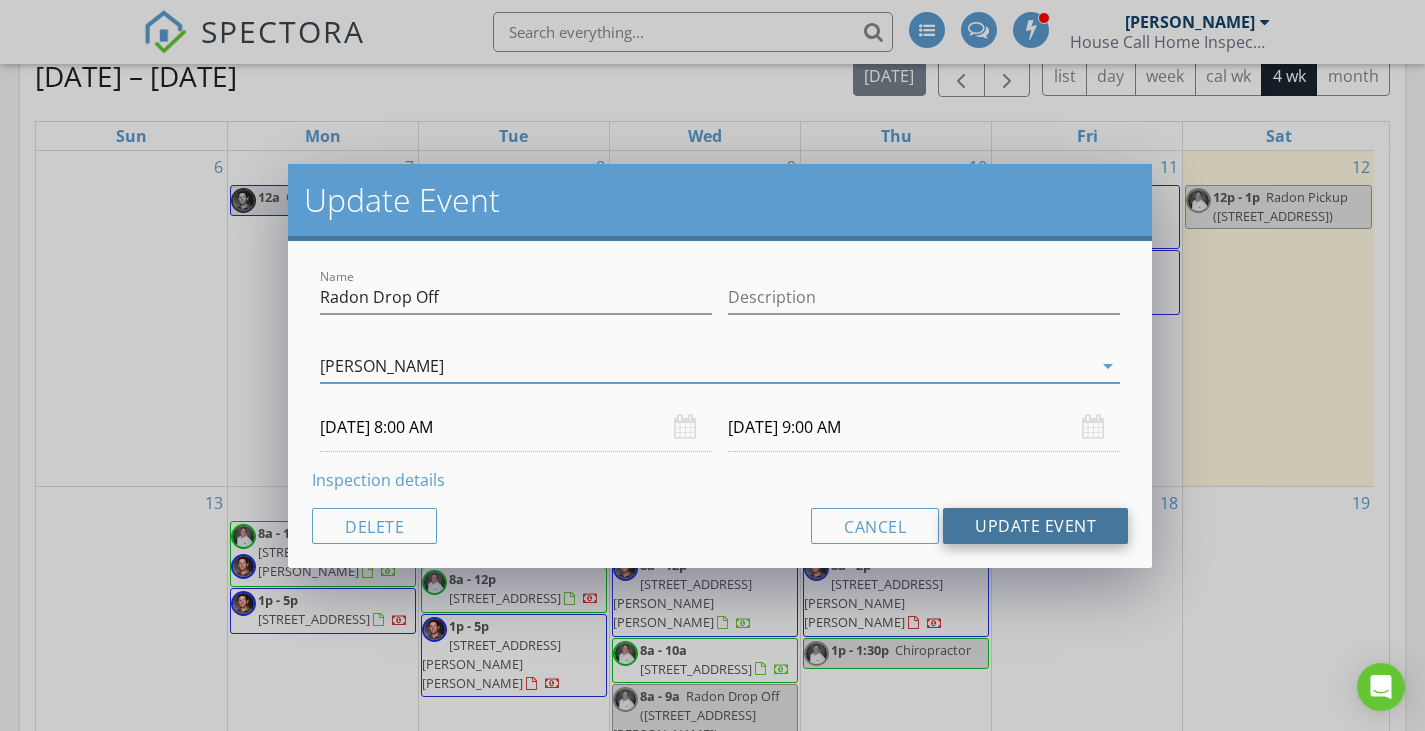 drag, startPoint x: 1009, startPoint y: 528, endPoint x: 988, endPoint y: 528, distance: 21 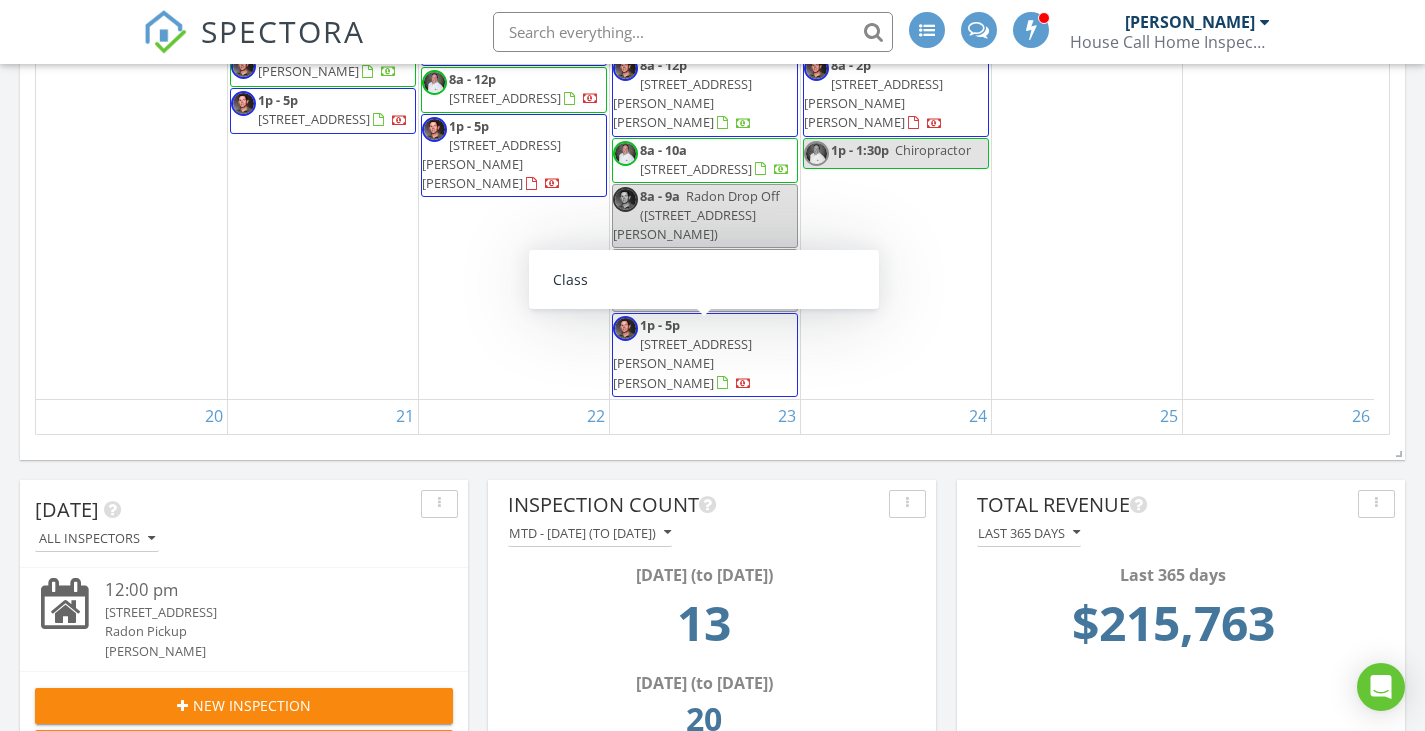 scroll, scrollTop: 700, scrollLeft: 0, axis: vertical 